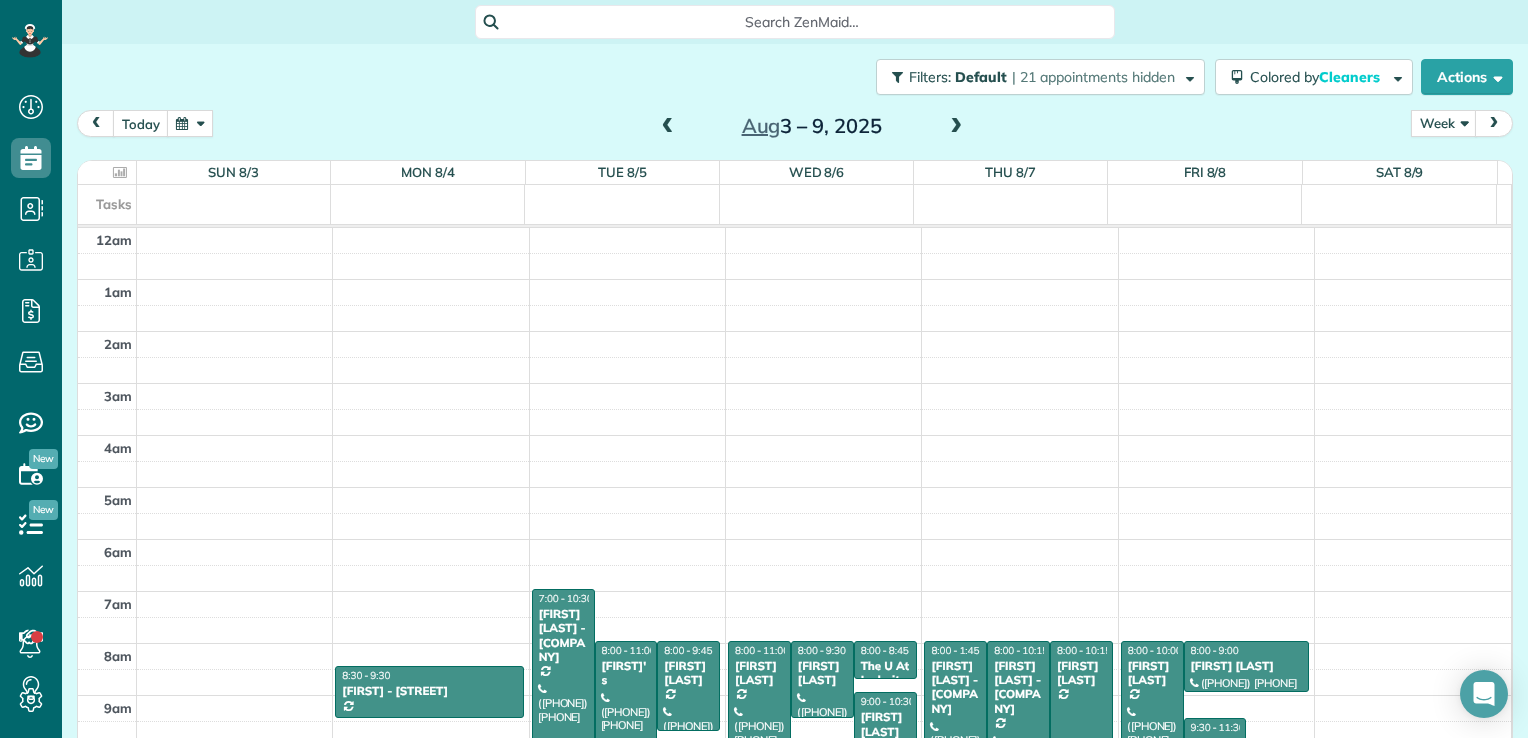 scroll, scrollTop: 0, scrollLeft: 0, axis: both 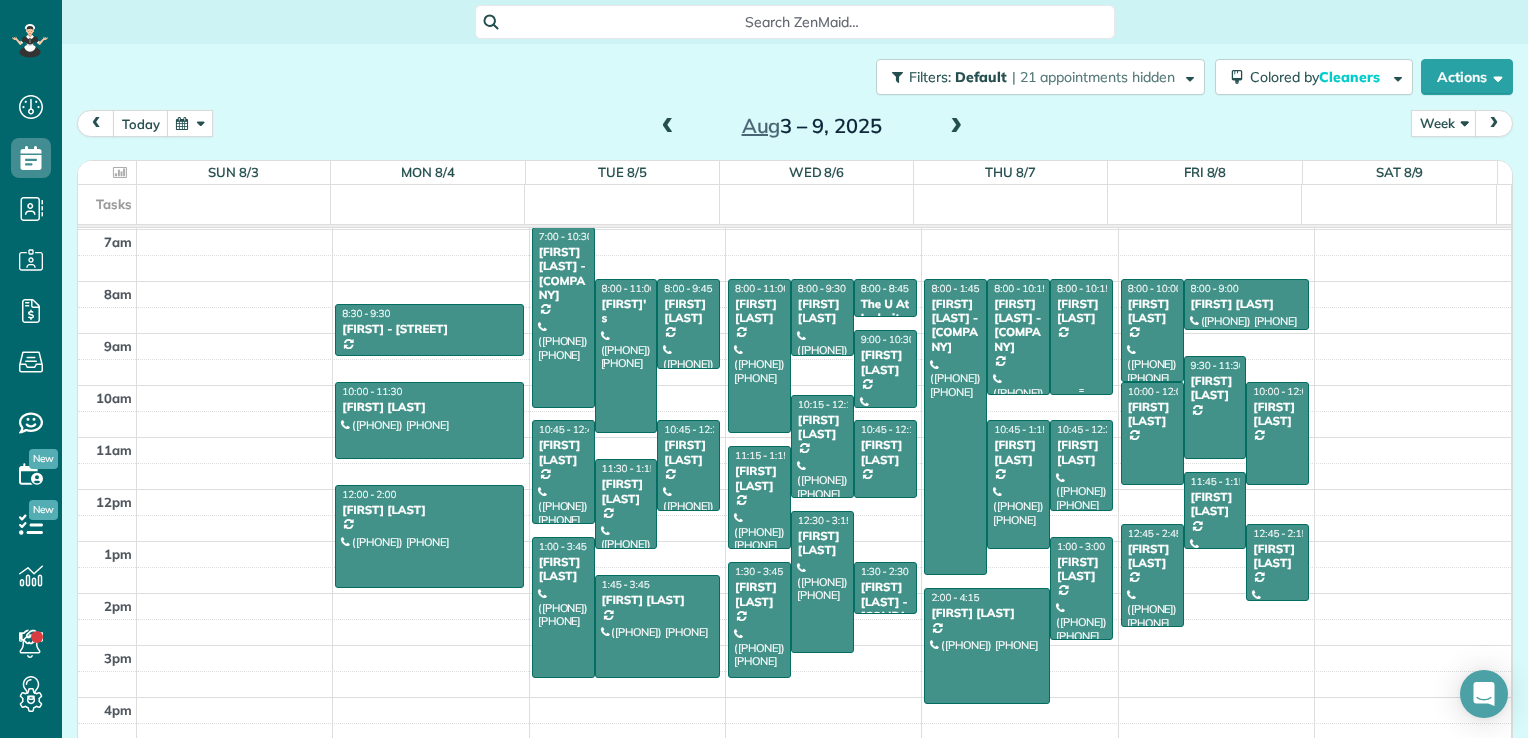click on "[FIRST] [LAST]" at bounding box center (1081, 311) 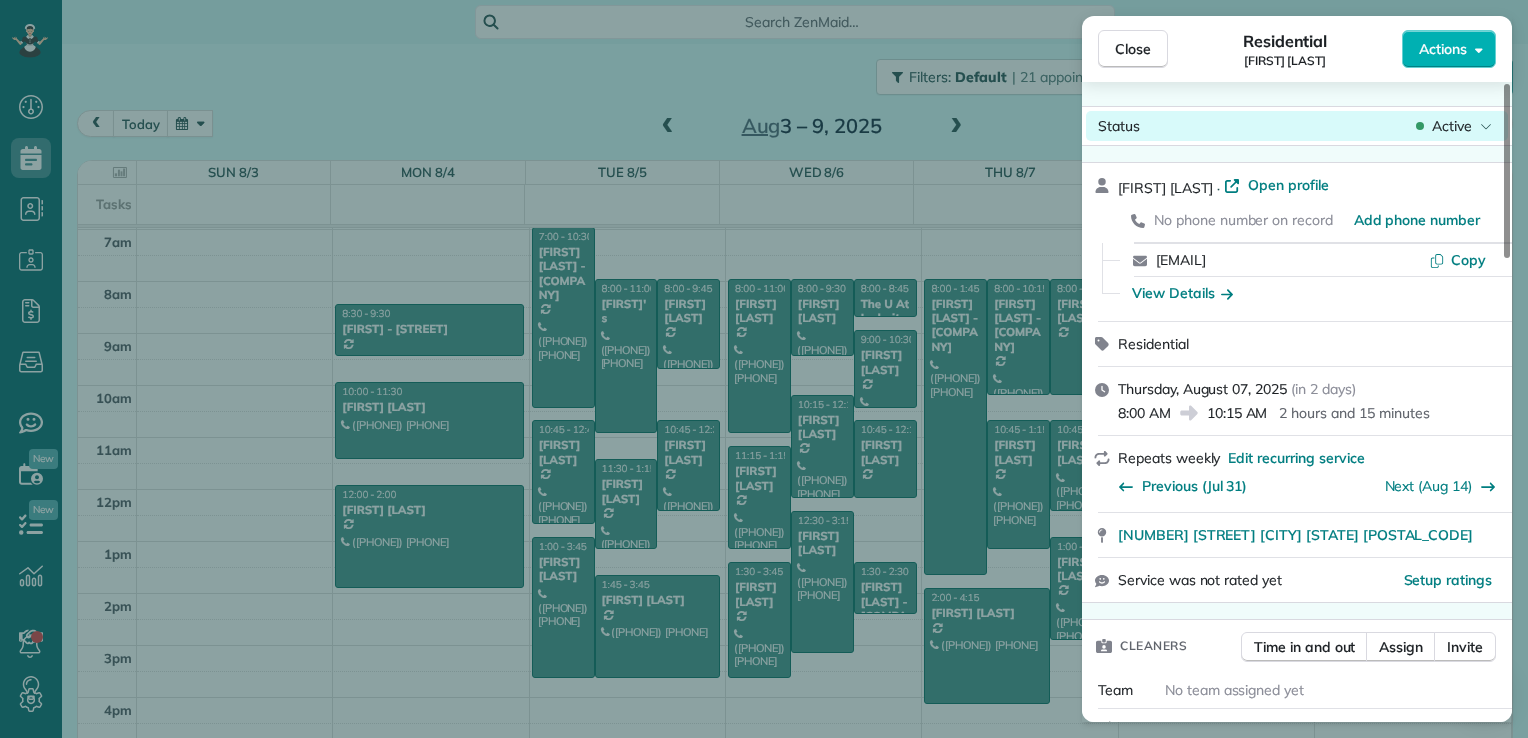 click 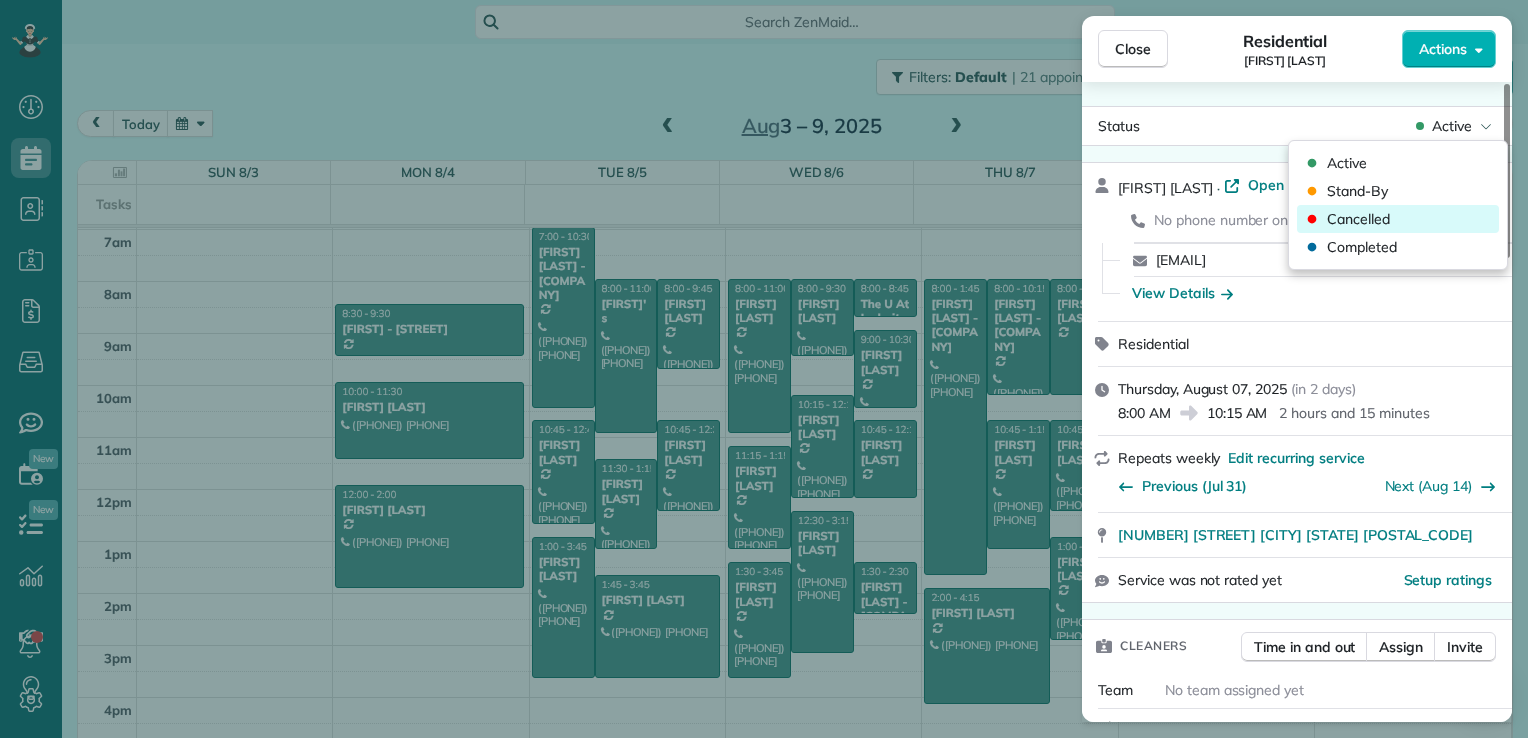click on "Cancelled" at bounding box center [1398, 219] 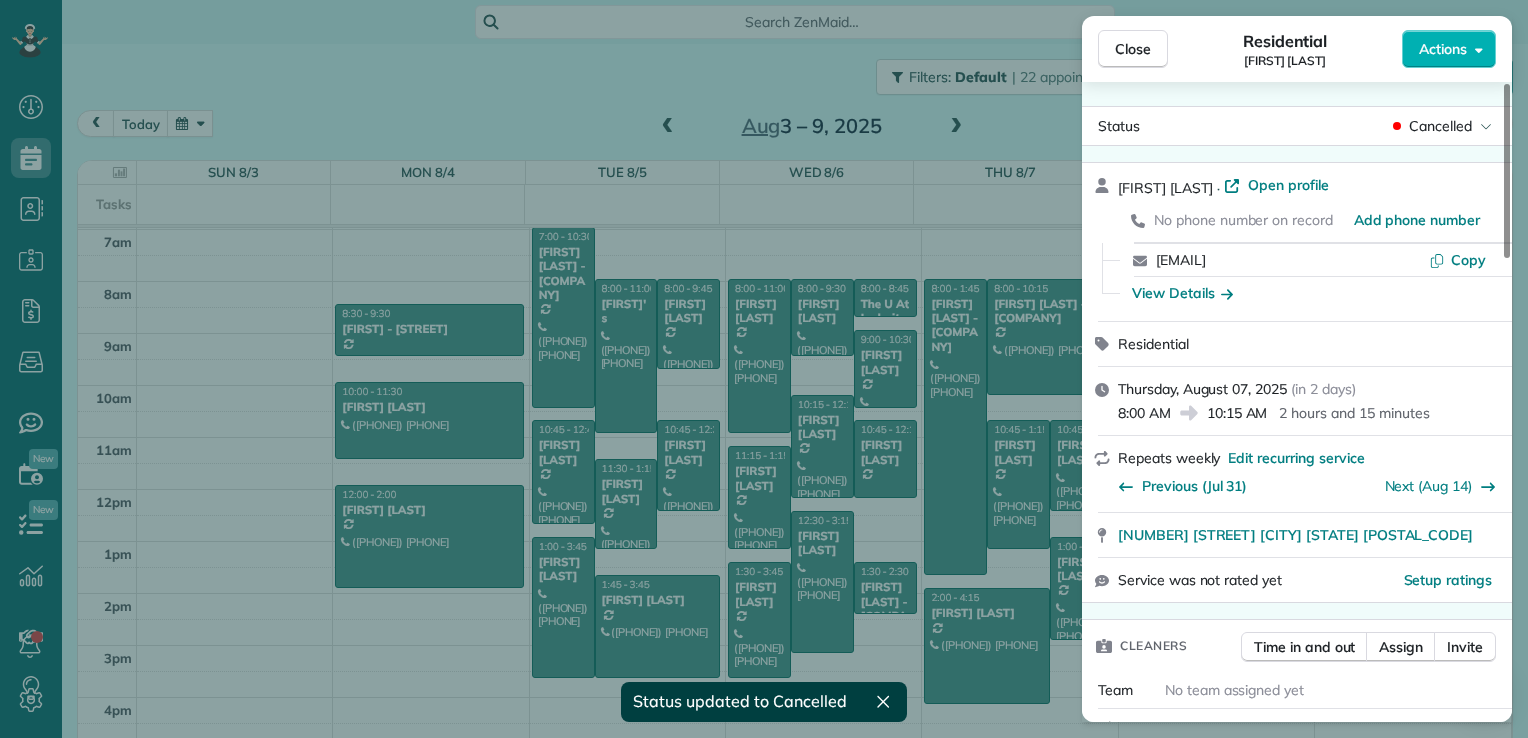 drag, startPoint x: 1132, startPoint y: 57, endPoint x: 1084, endPoint y: 71, distance: 50 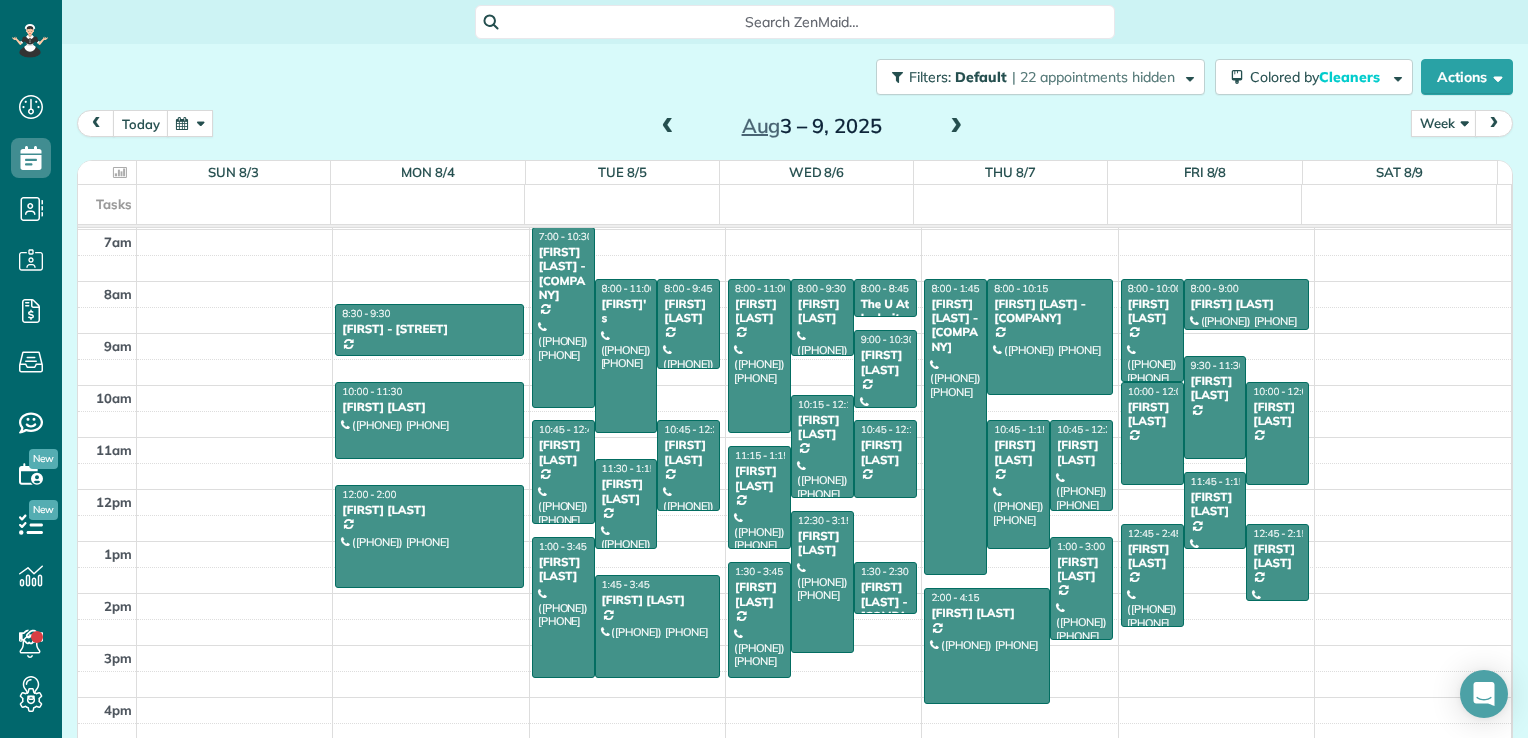 click at bounding box center [956, 127] 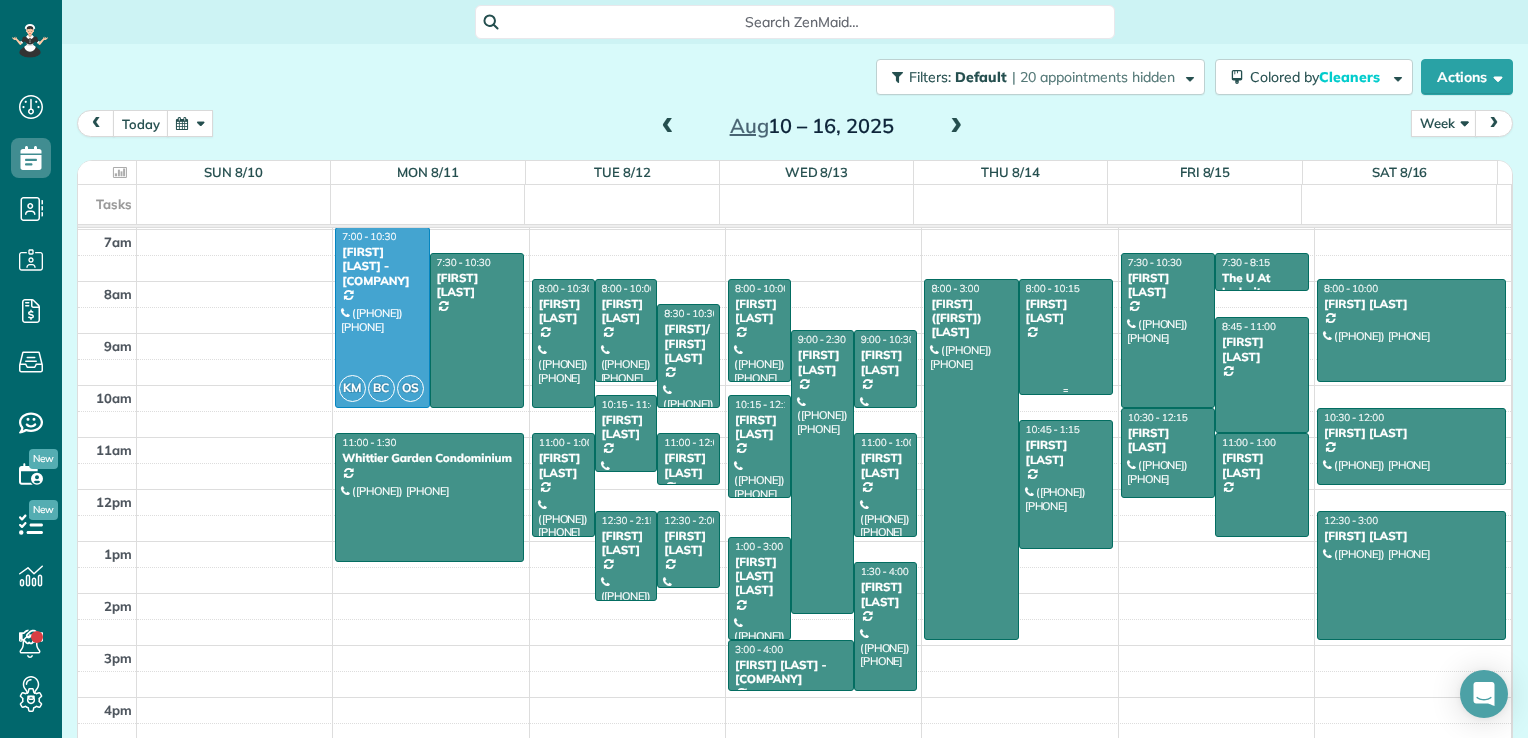 click at bounding box center (1066, 337) 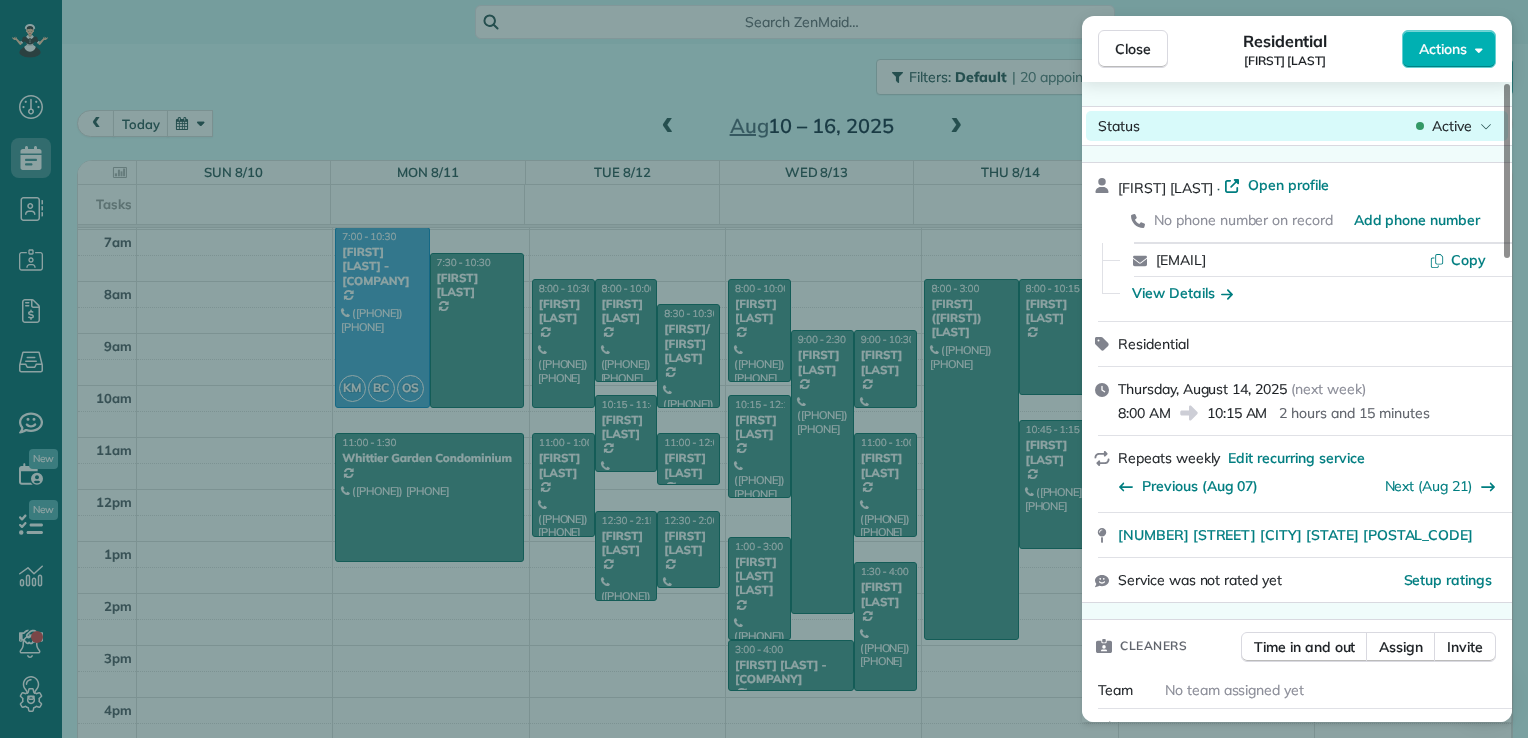 click on "Active" at bounding box center (1452, 126) 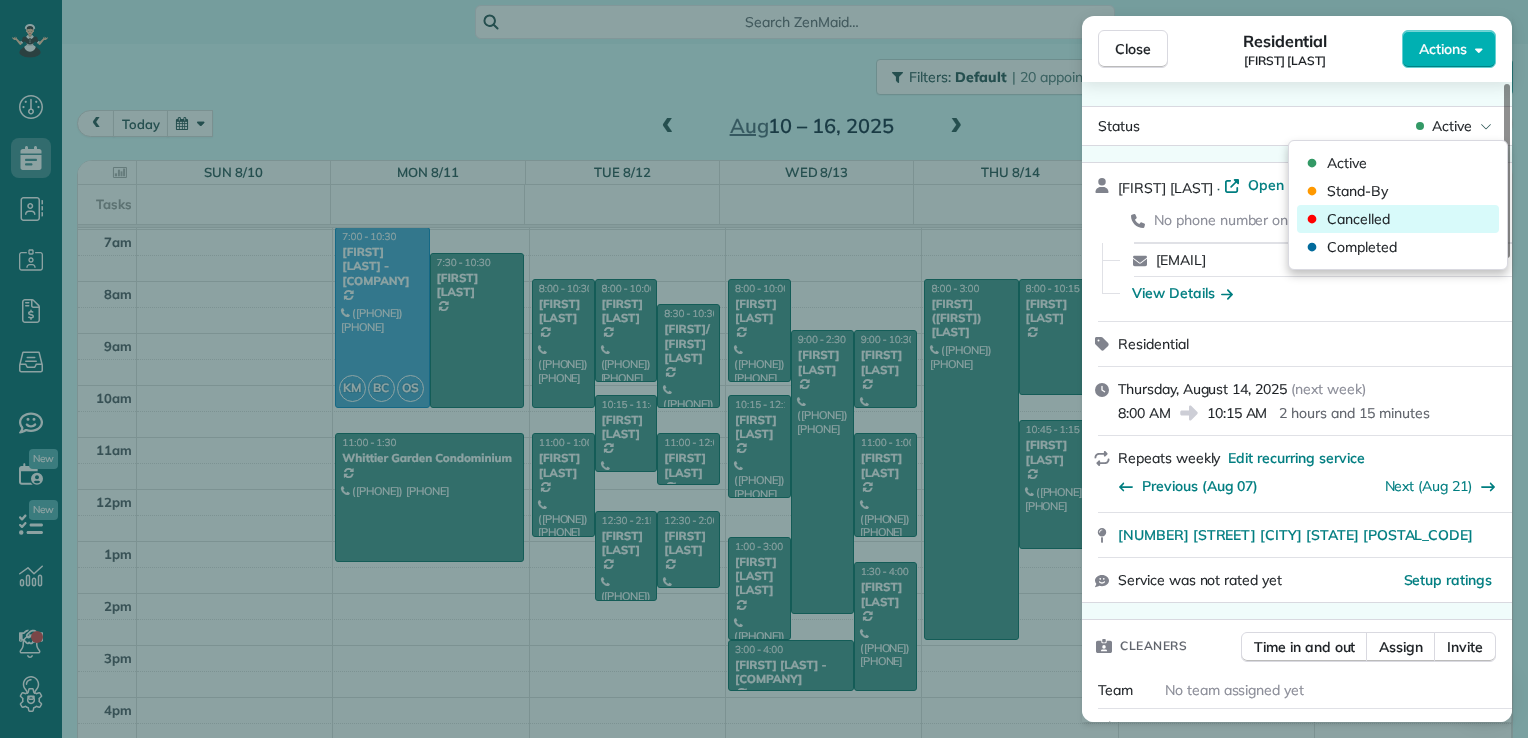 click on "Cancelled" at bounding box center (1398, 219) 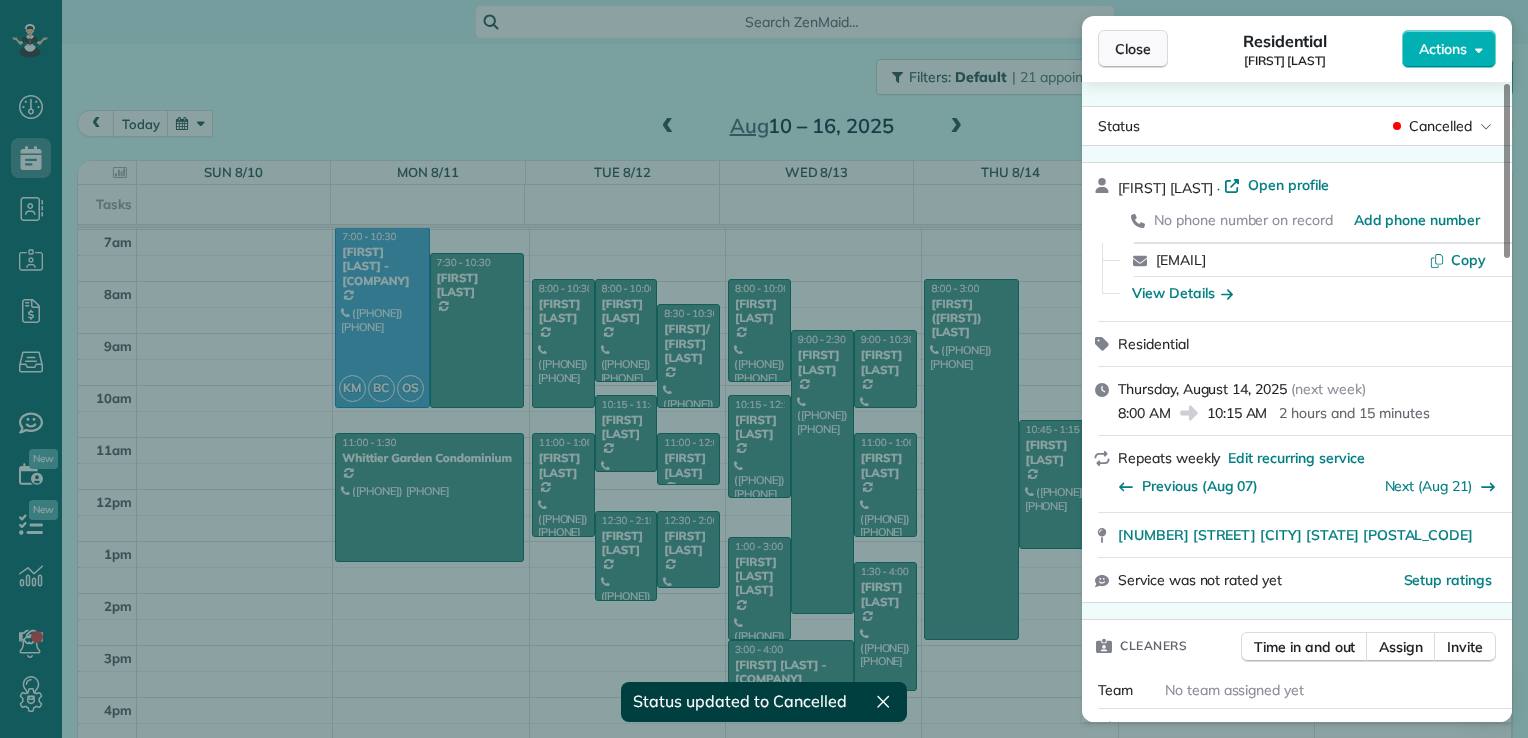click on "Close" at bounding box center (1133, 49) 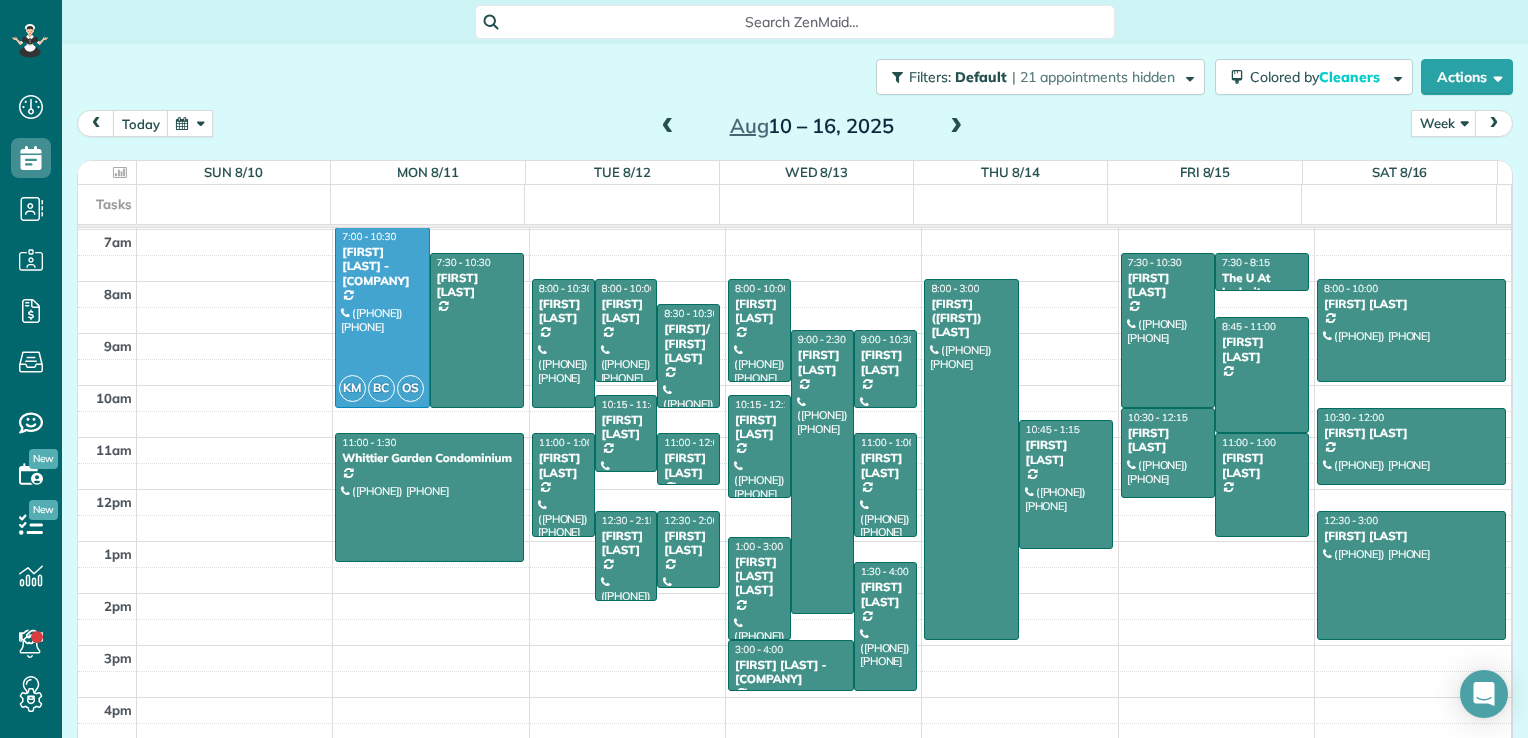 click at bounding box center [668, 127] 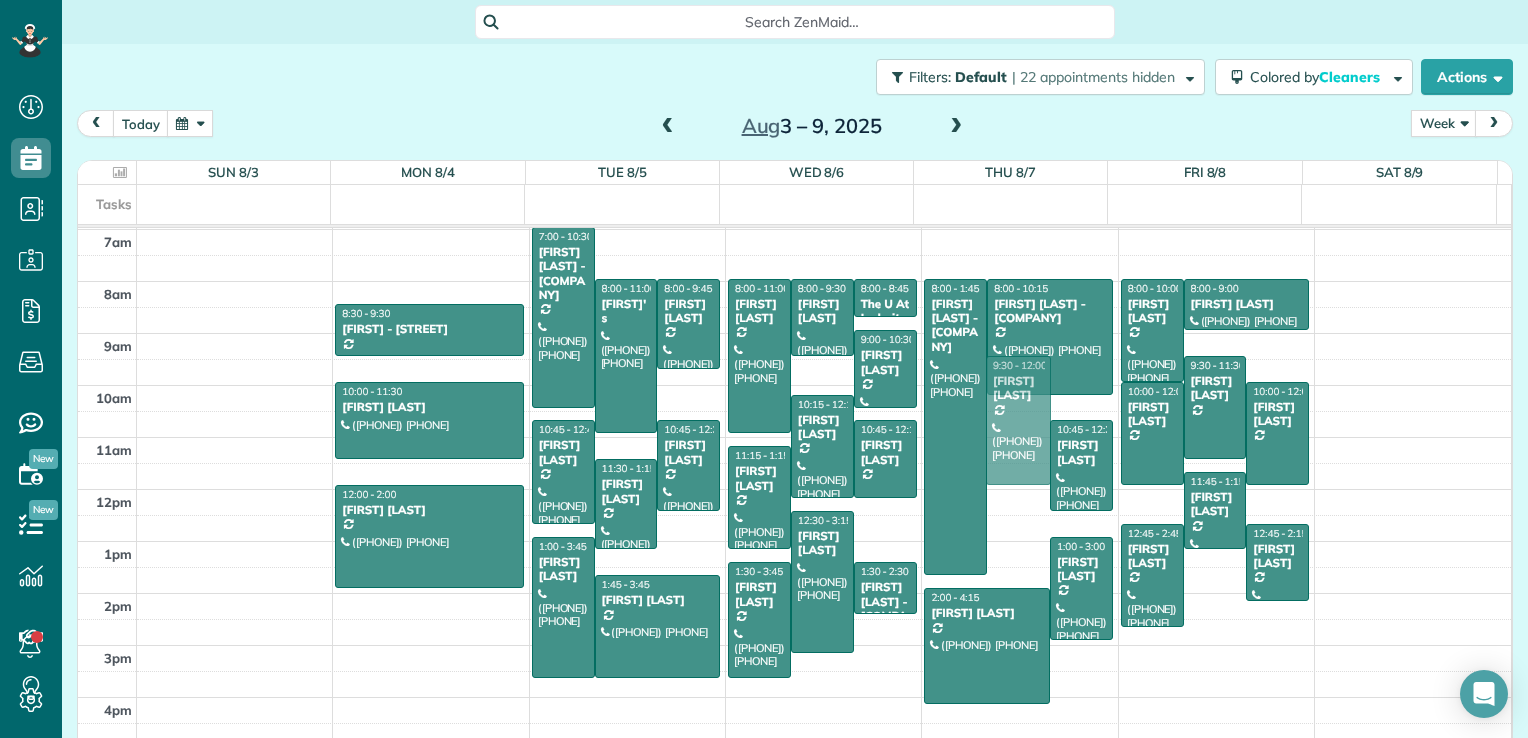 drag, startPoint x: 1001, startPoint y: 470, endPoint x: 1012, endPoint y: 400, distance: 70.85902 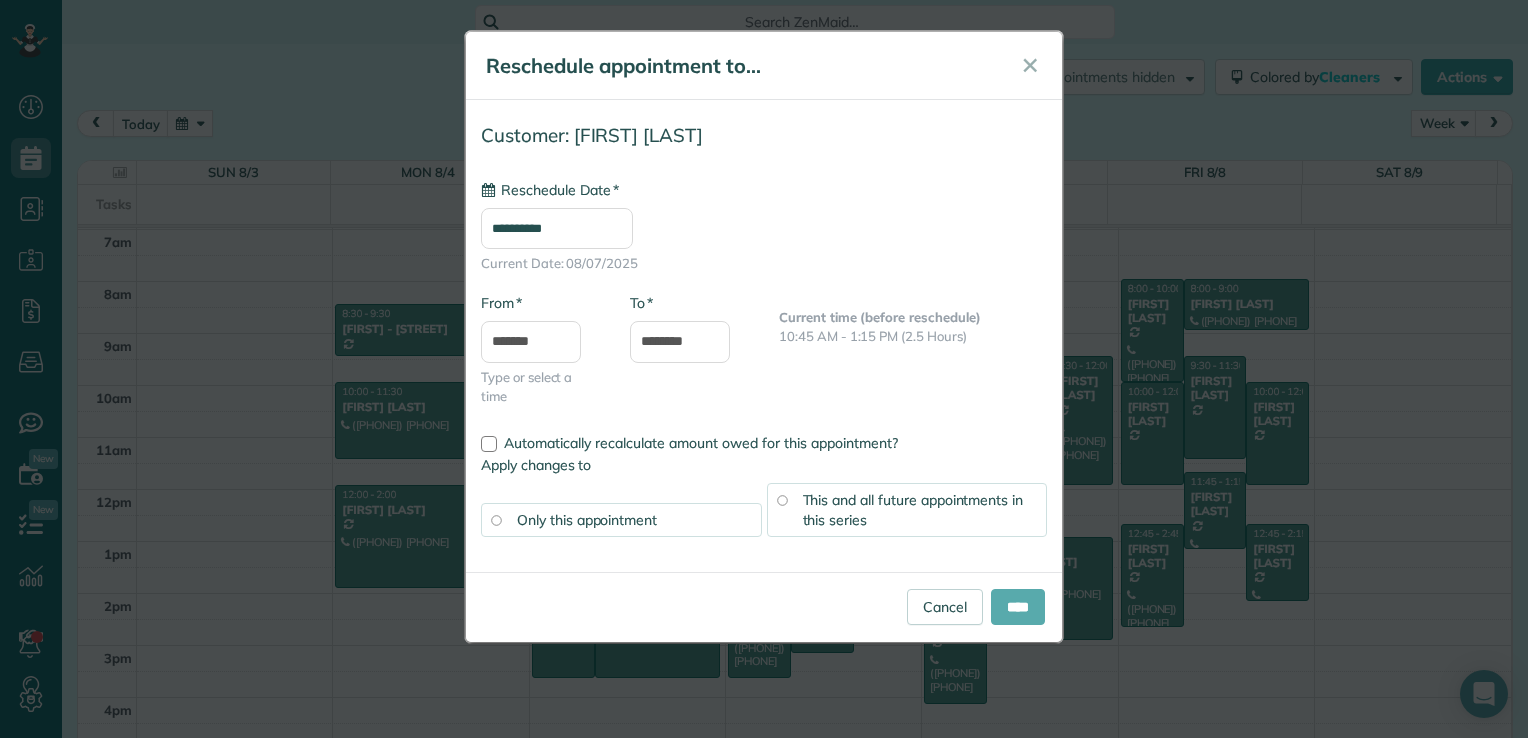 type on "**********" 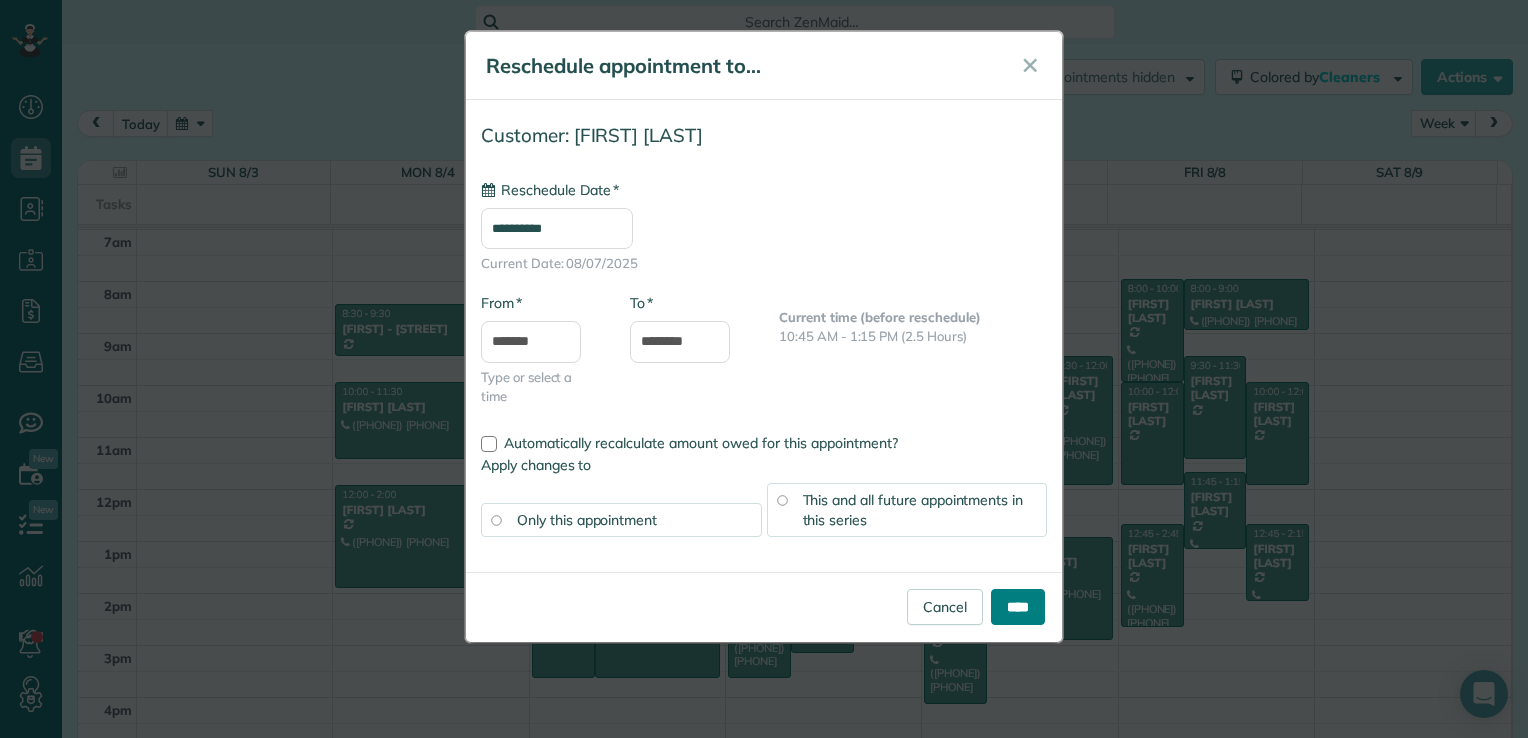 click on "****" at bounding box center (1018, 607) 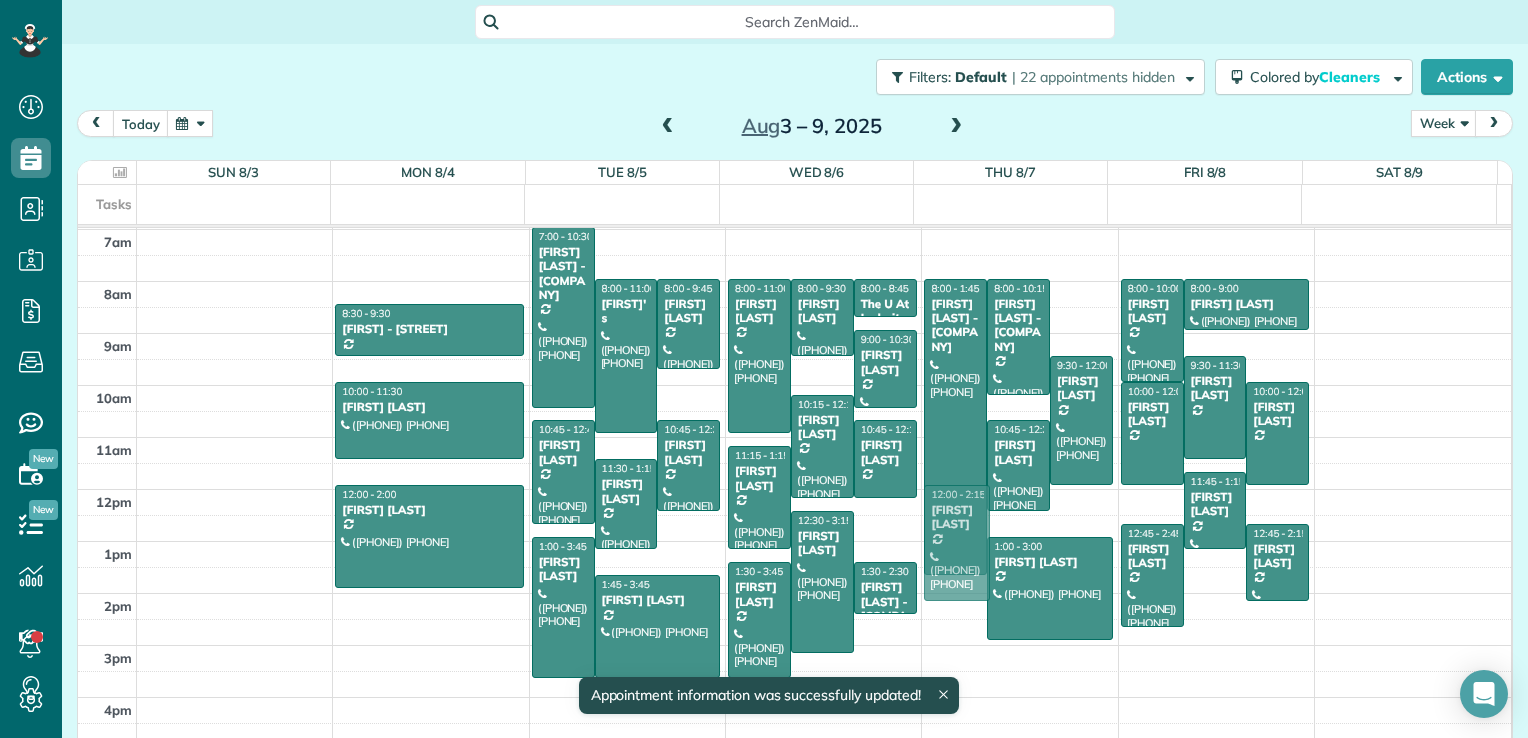 drag, startPoint x: 924, startPoint y: 661, endPoint x: 992, endPoint y: 552, distance: 128.47179 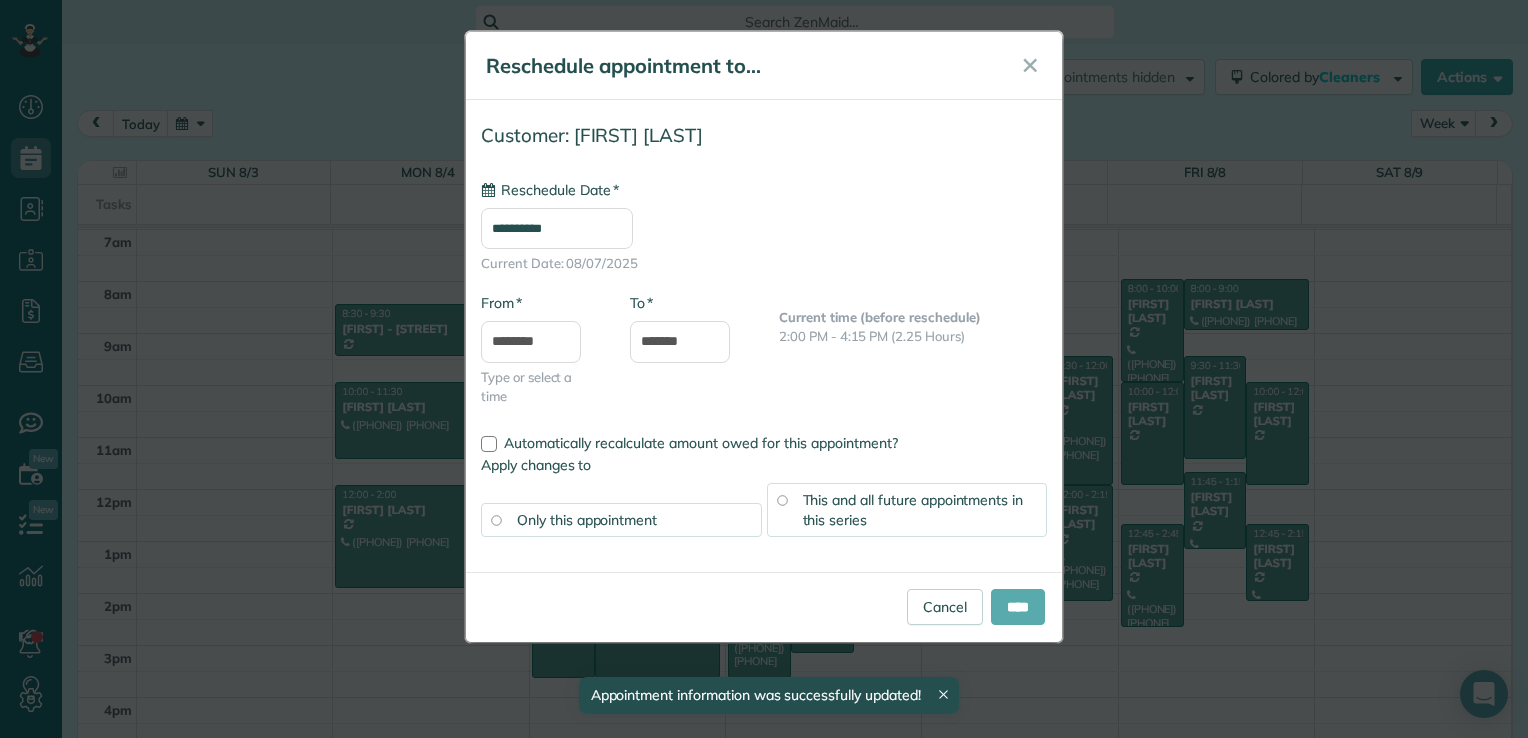 type on "**********" 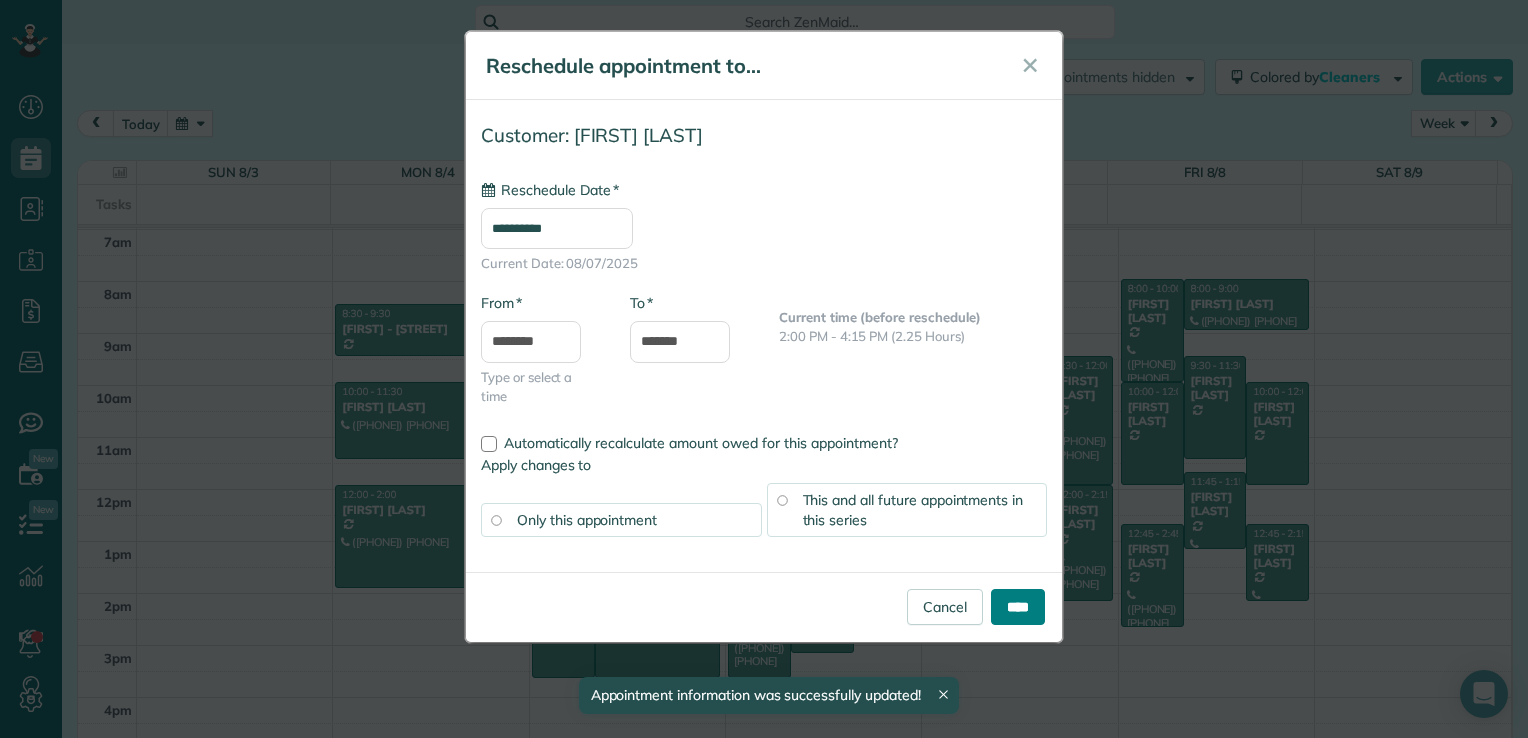 click on "****" at bounding box center (1018, 607) 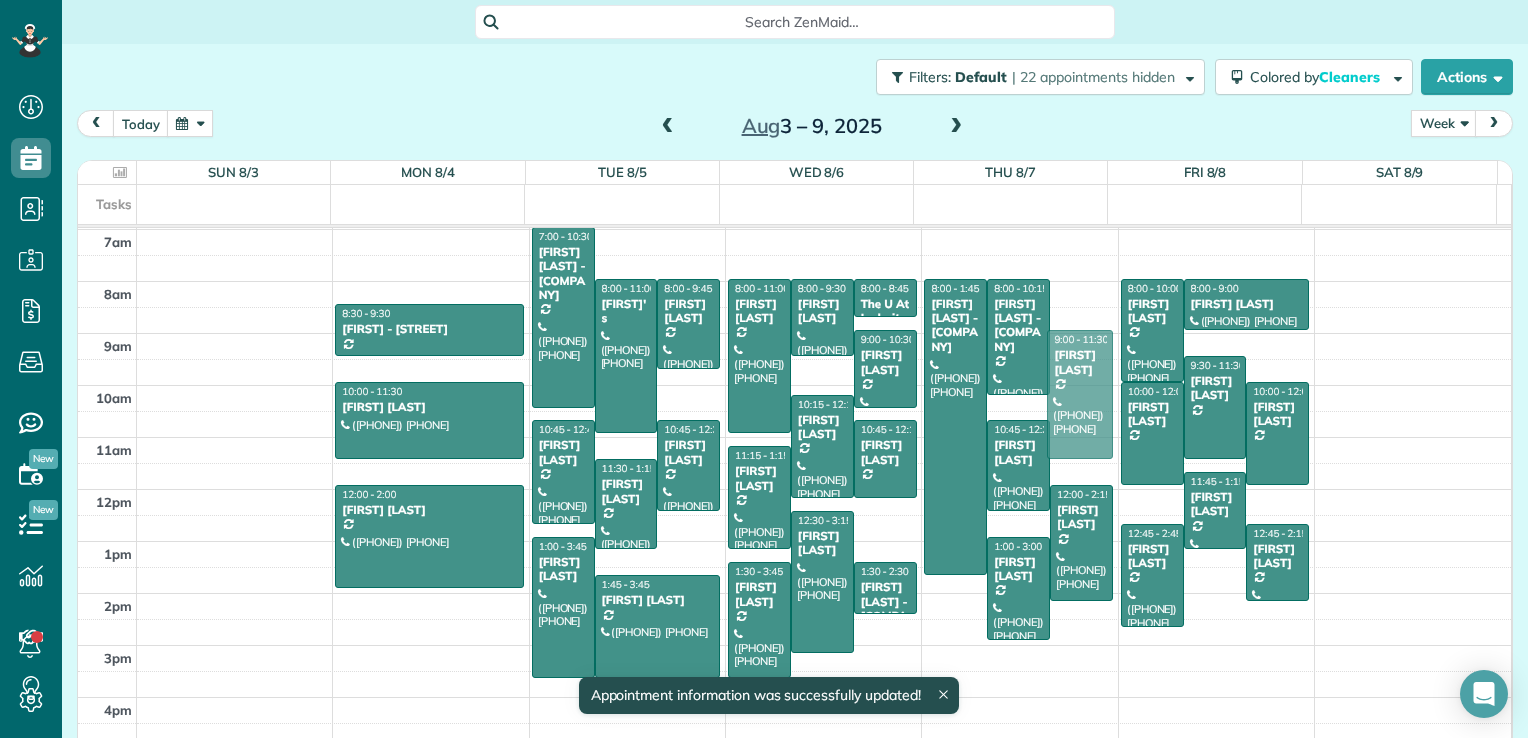 drag, startPoint x: 1055, startPoint y: 446, endPoint x: 1058, endPoint y: 422, distance: 24.186773 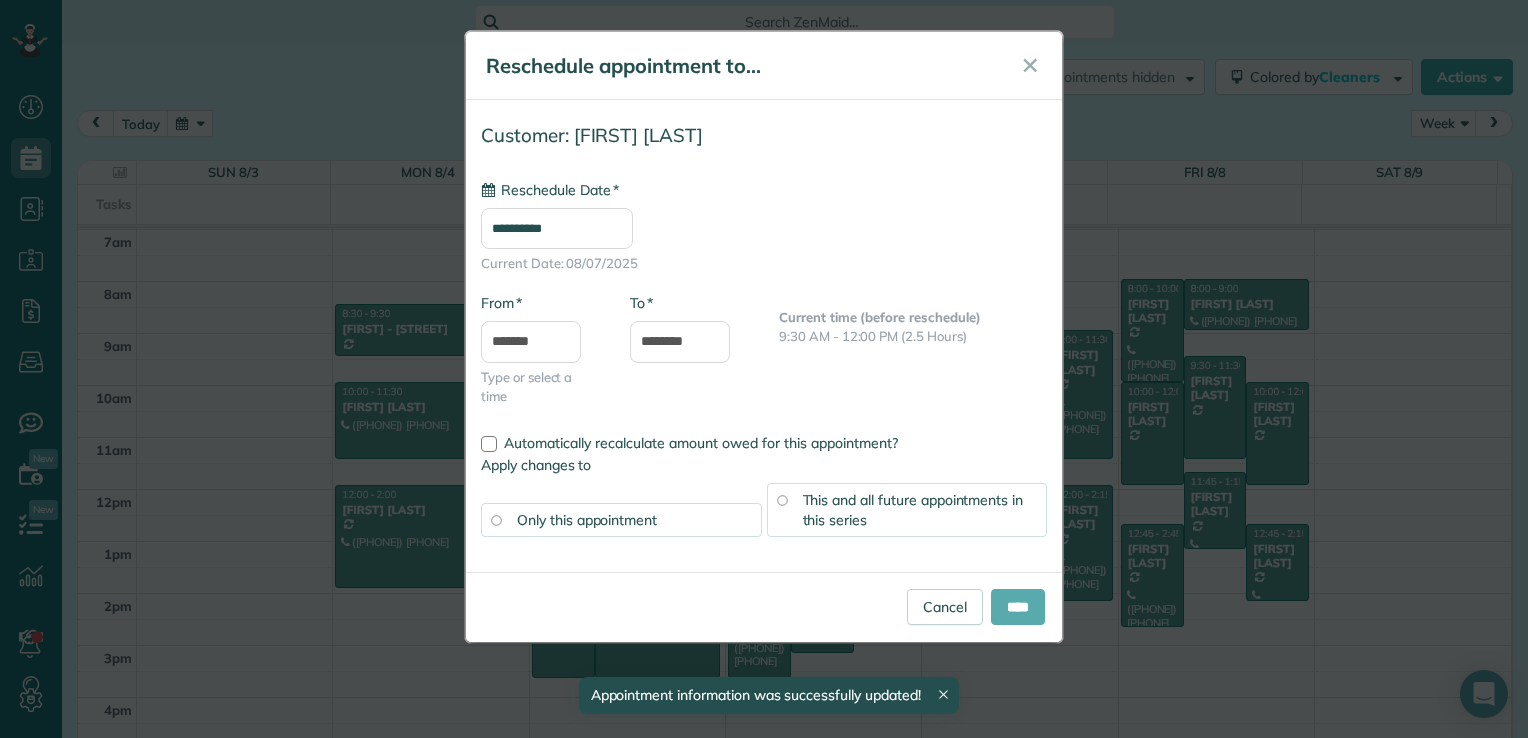 type on "**********" 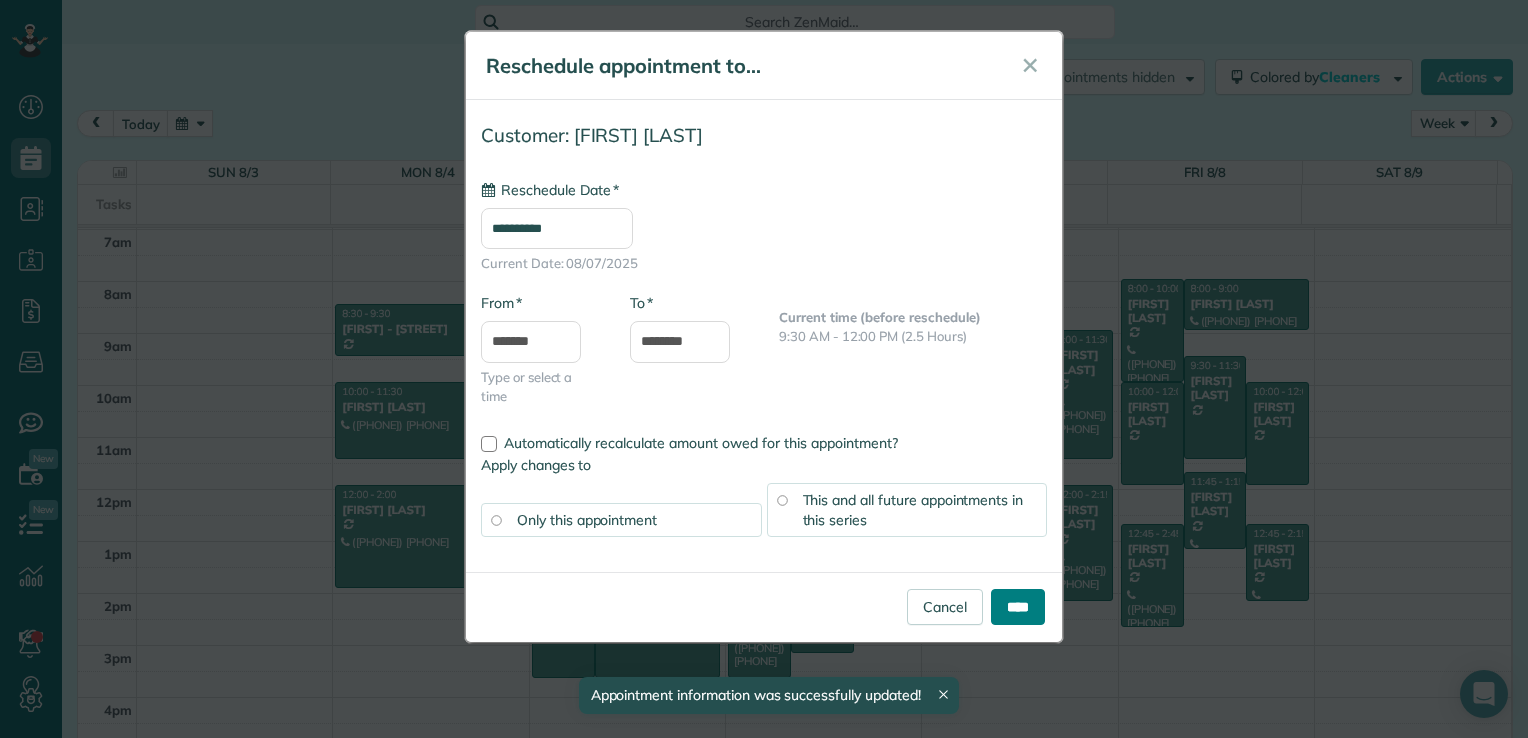 click on "****" at bounding box center (1018, 607) 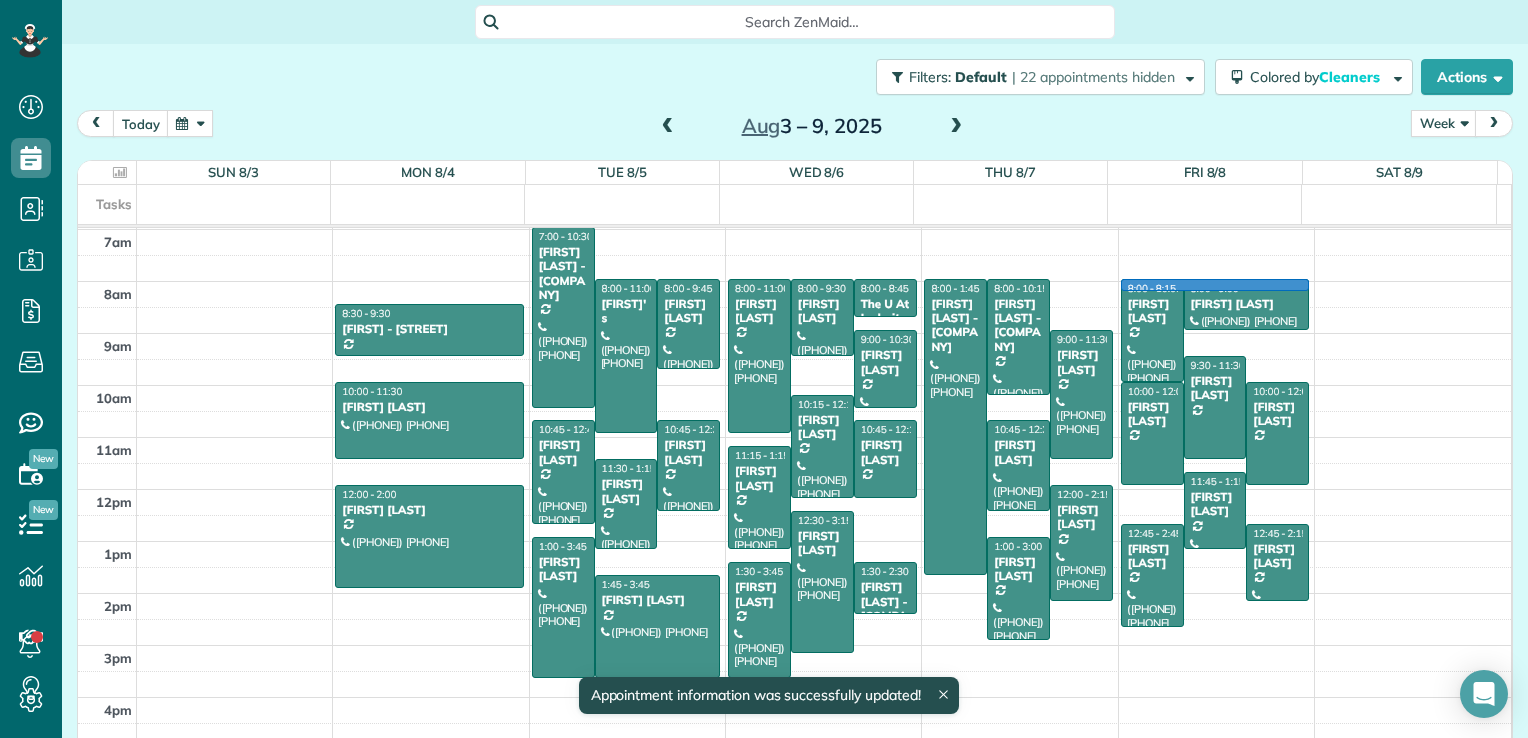 click at bounding box center (824, 295) 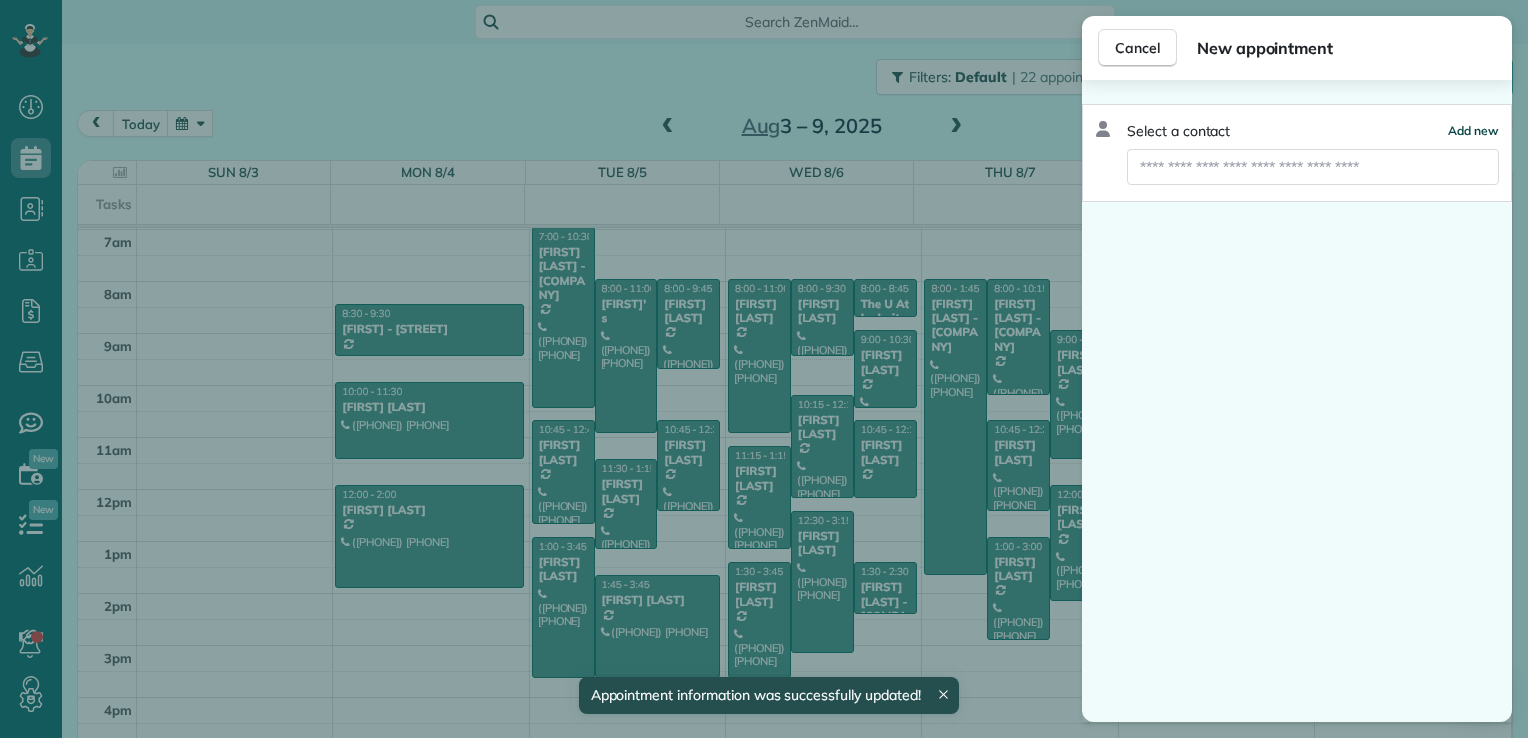 click on "Add new" at bounding box center [1473, 130] 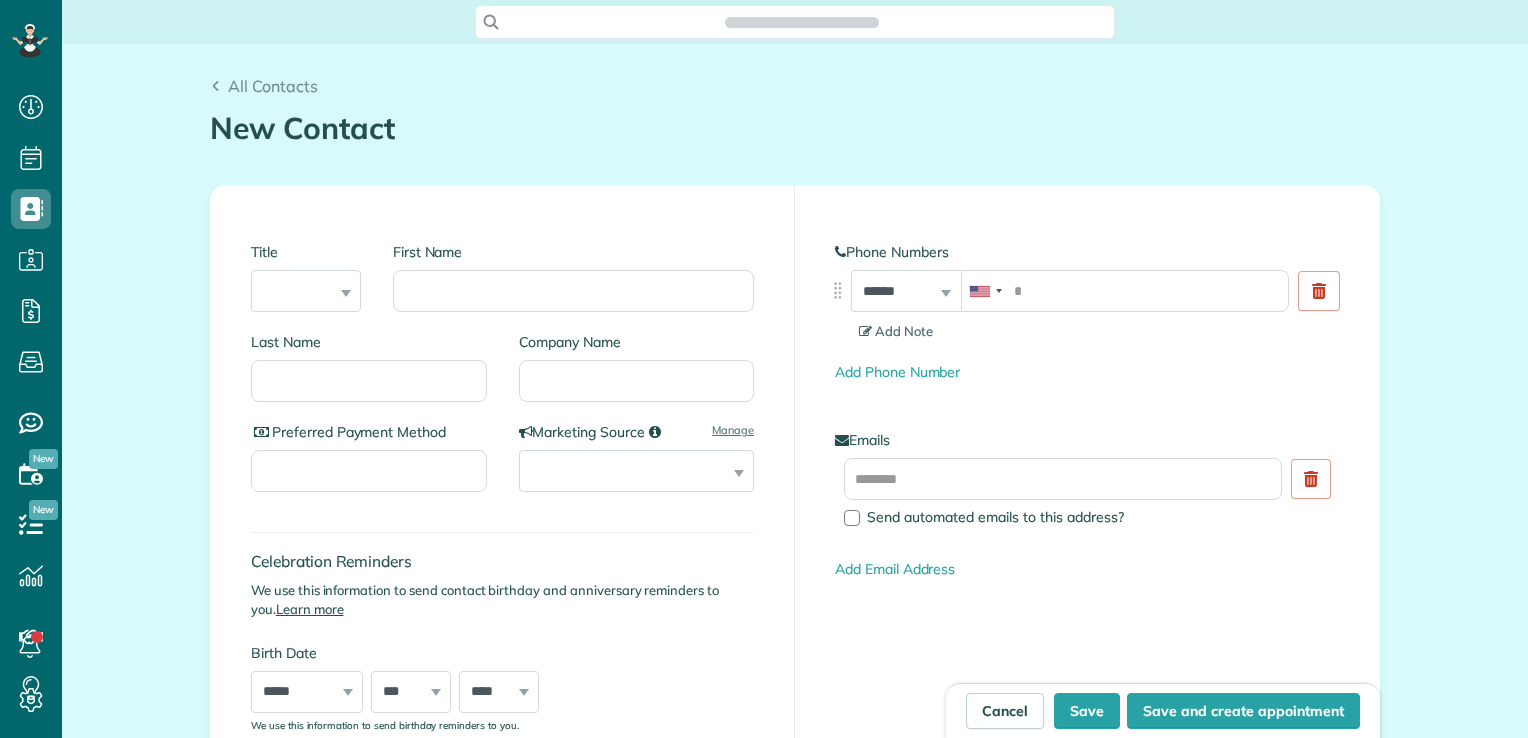scroll, scrollTop: 0, scrollLeft: 0, axis: both 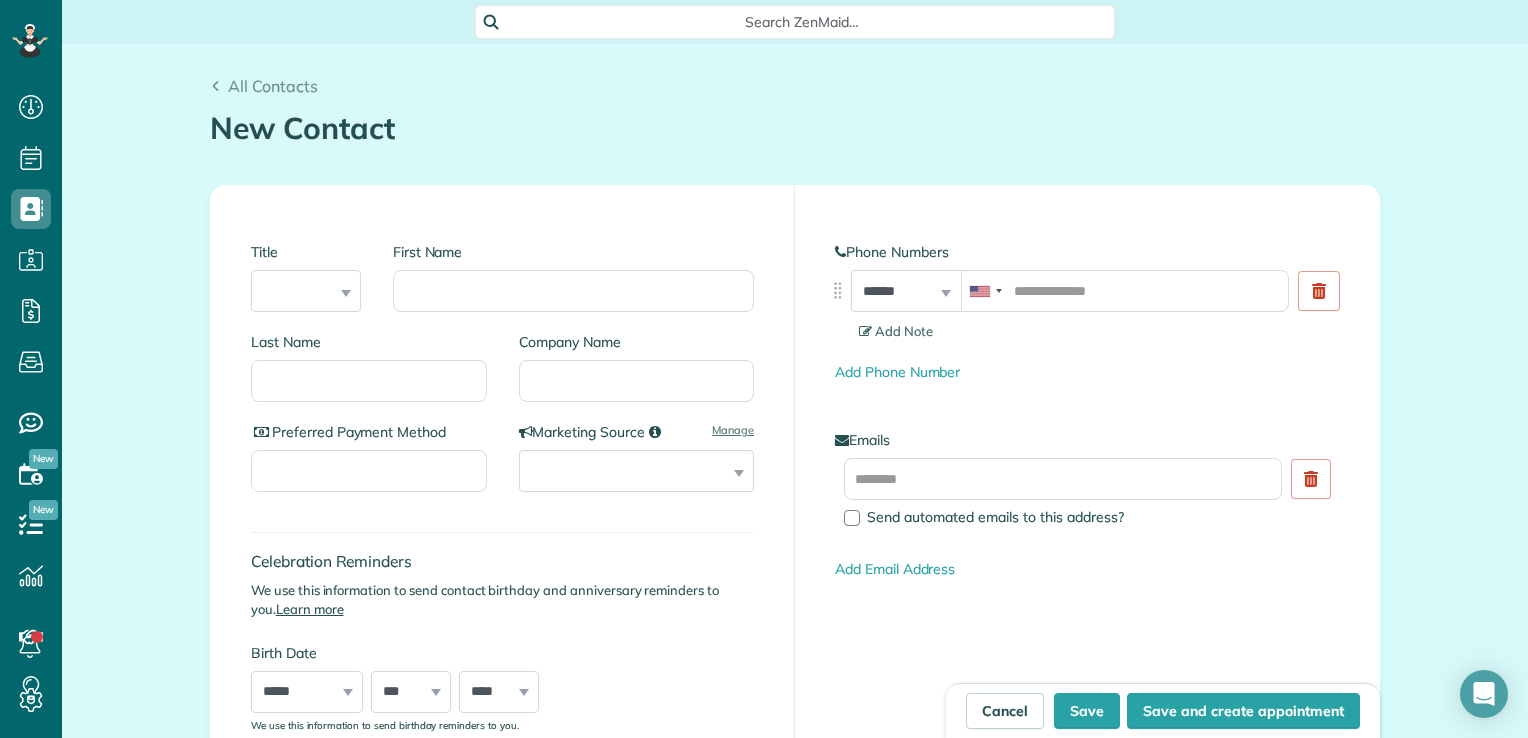 click on "First Name" at bounding box center (565, 287) 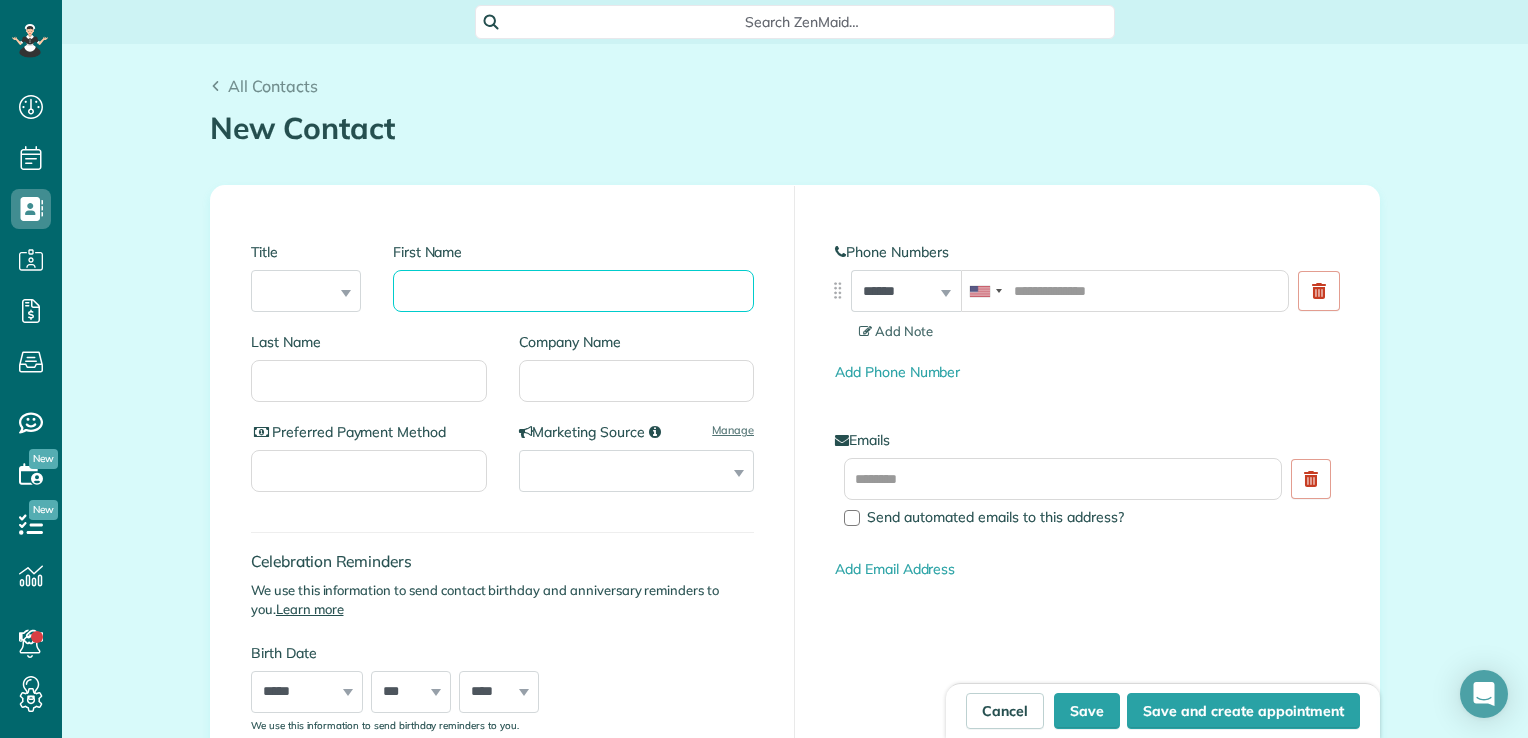 click on "First Name" at bounding box center (573, 291) 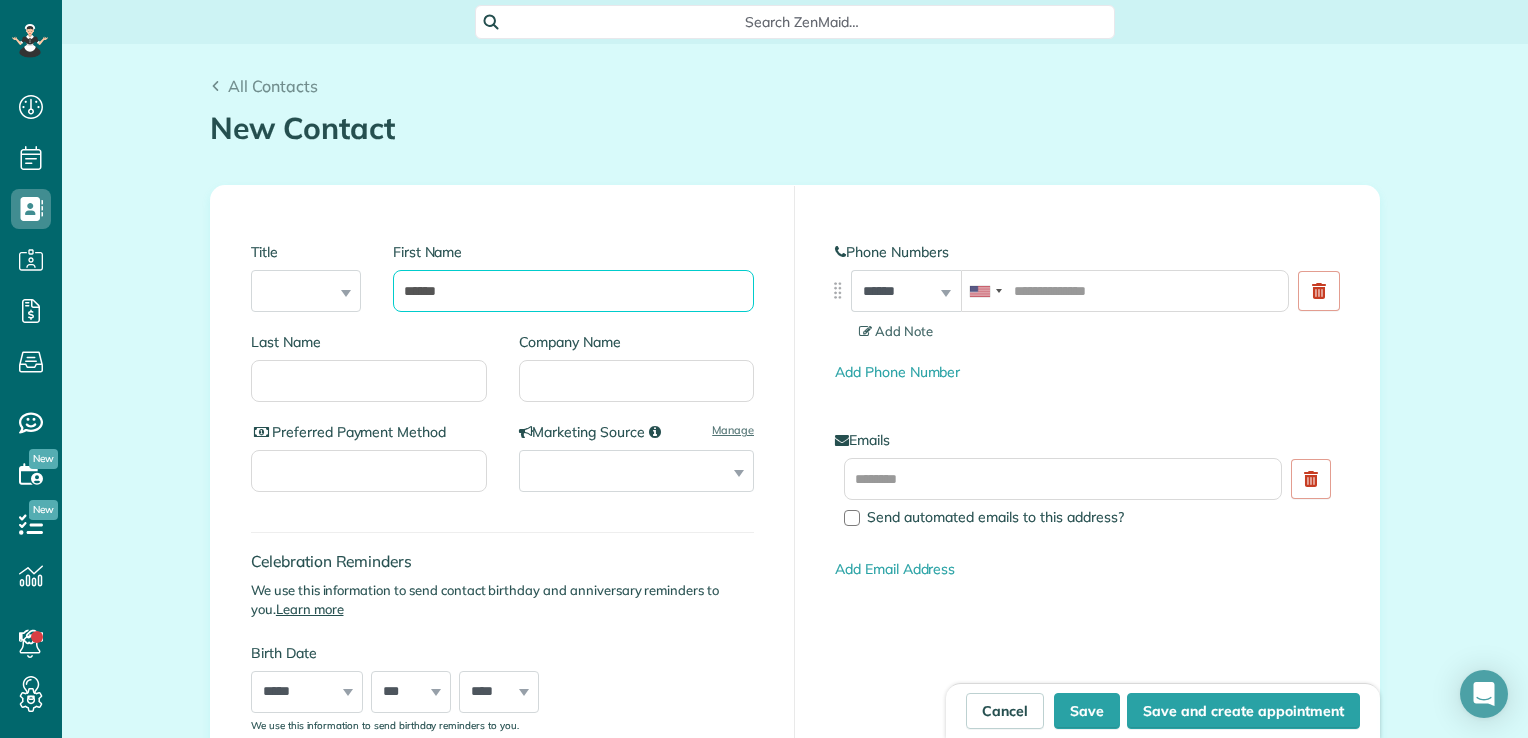 type on "*****" 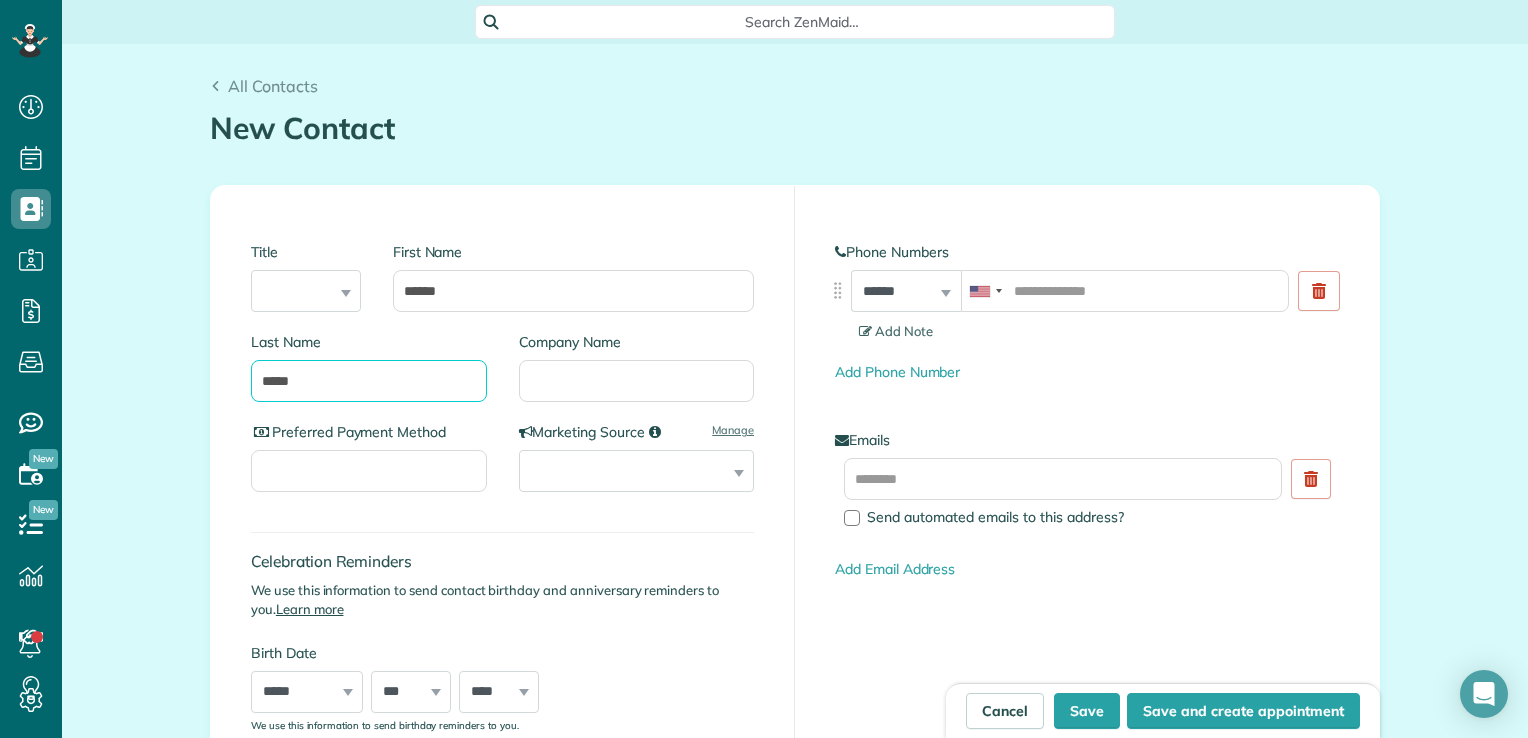 type on "*****" 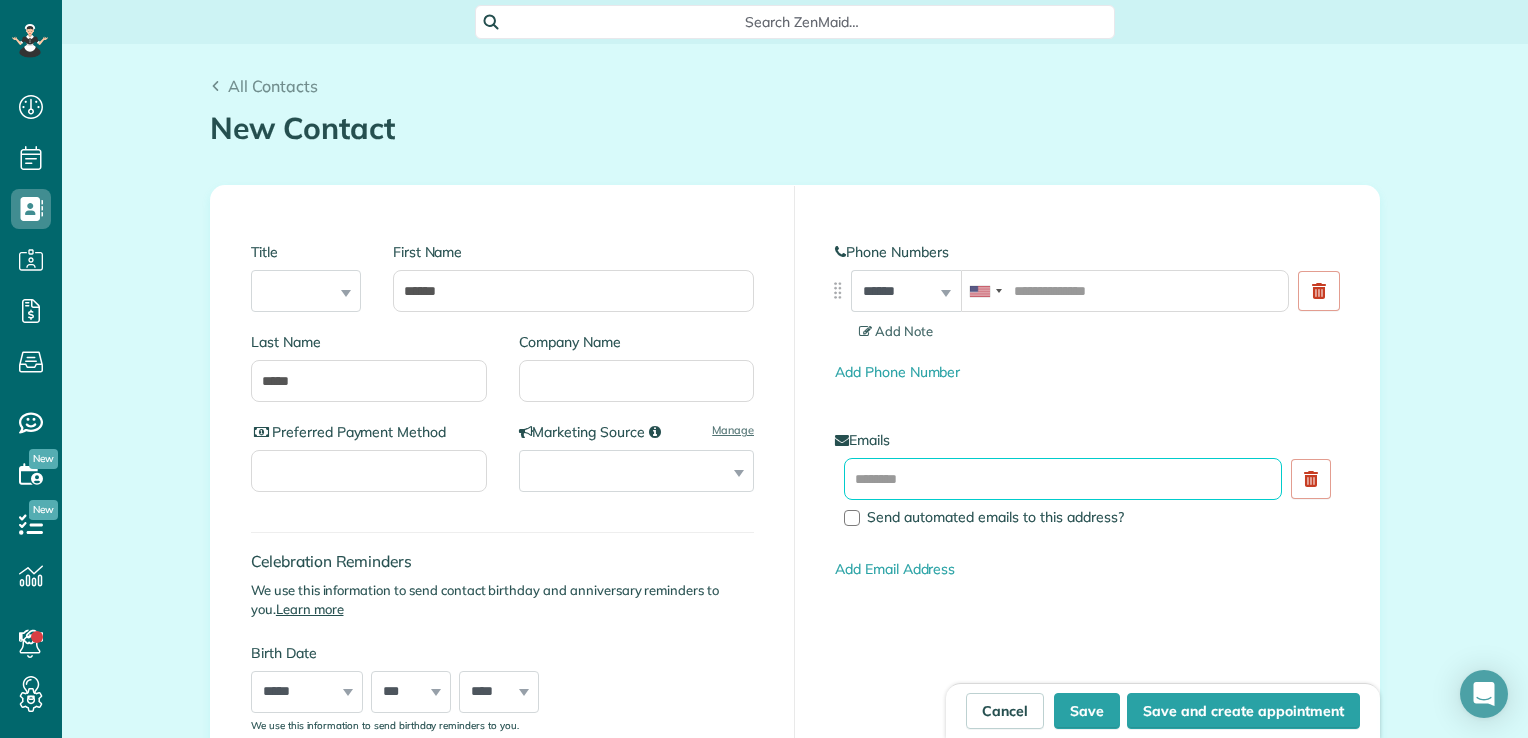 click at bounding box center (1063, 479) 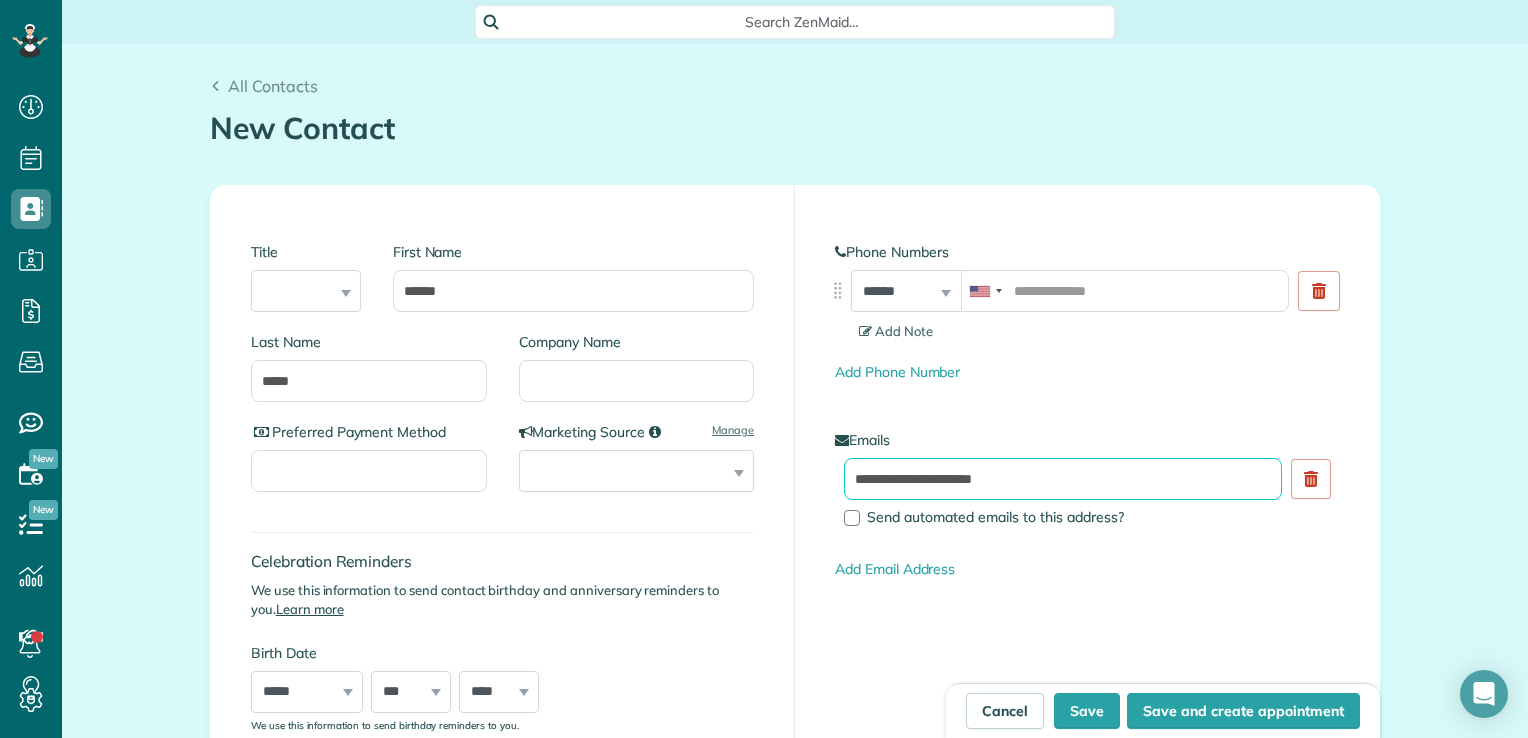 type on "**********" 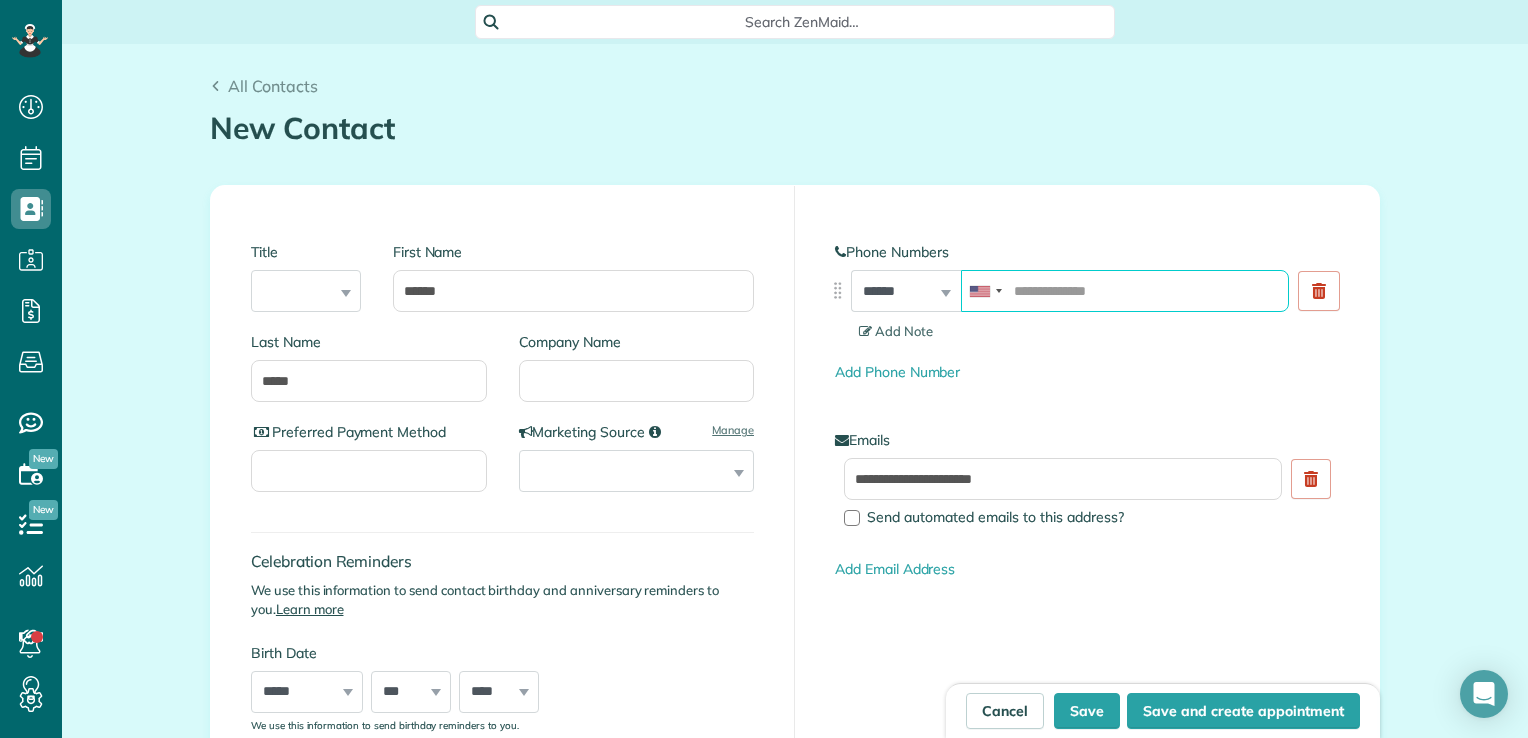 click at bounding box center [1125, 291] 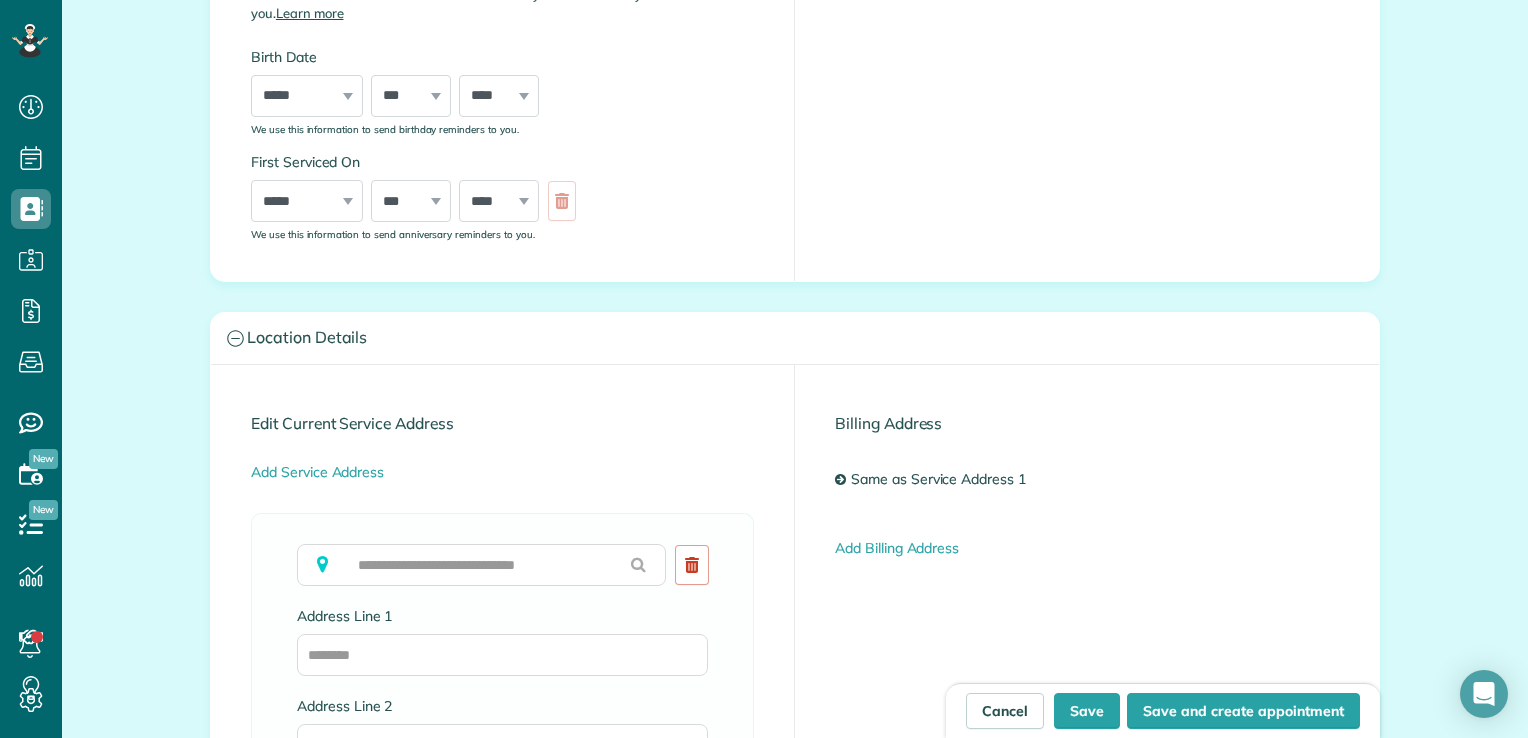 scroll, scrollTop: 600, scrollLeft: 0, axis: vertical 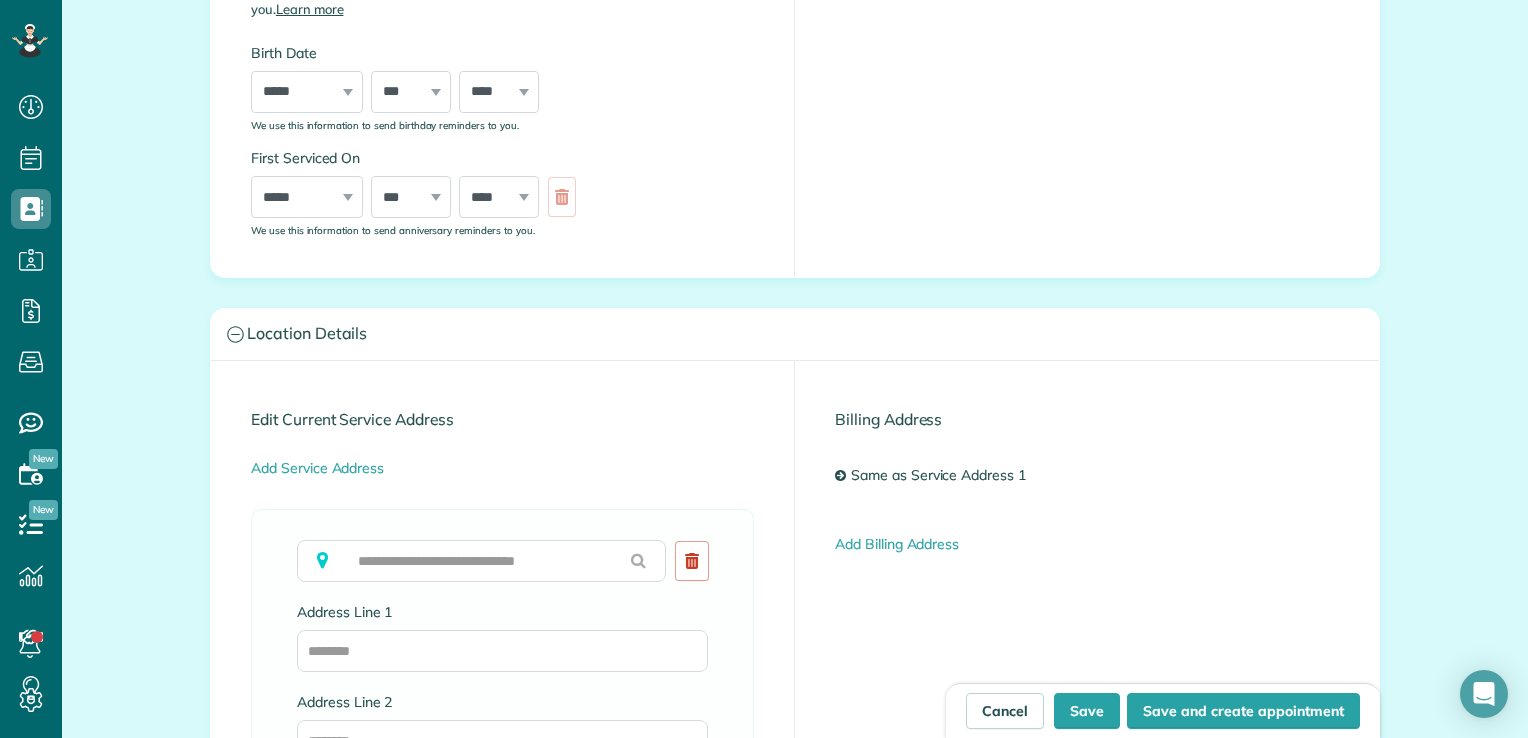 type on "**********" 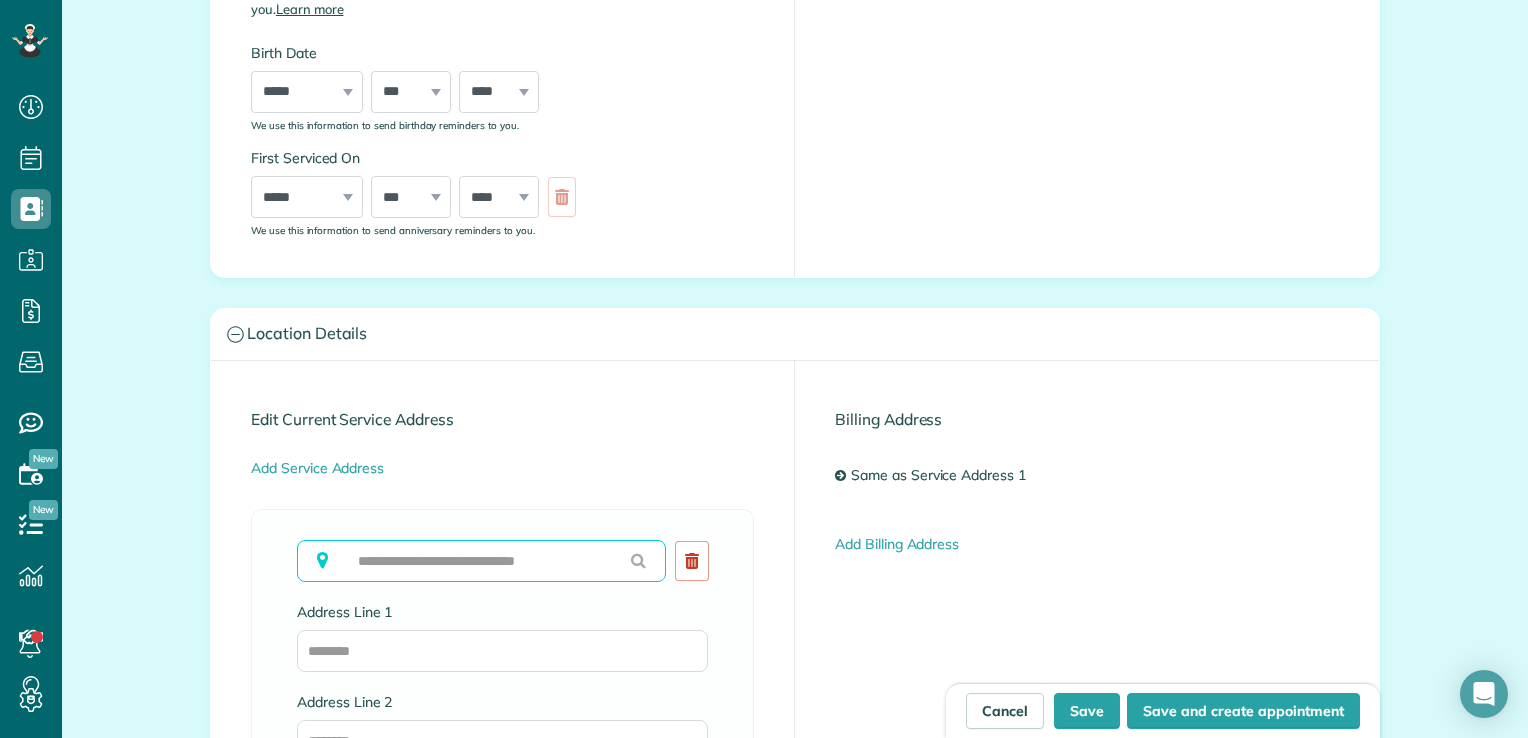 click at bounding box center [481, 561] 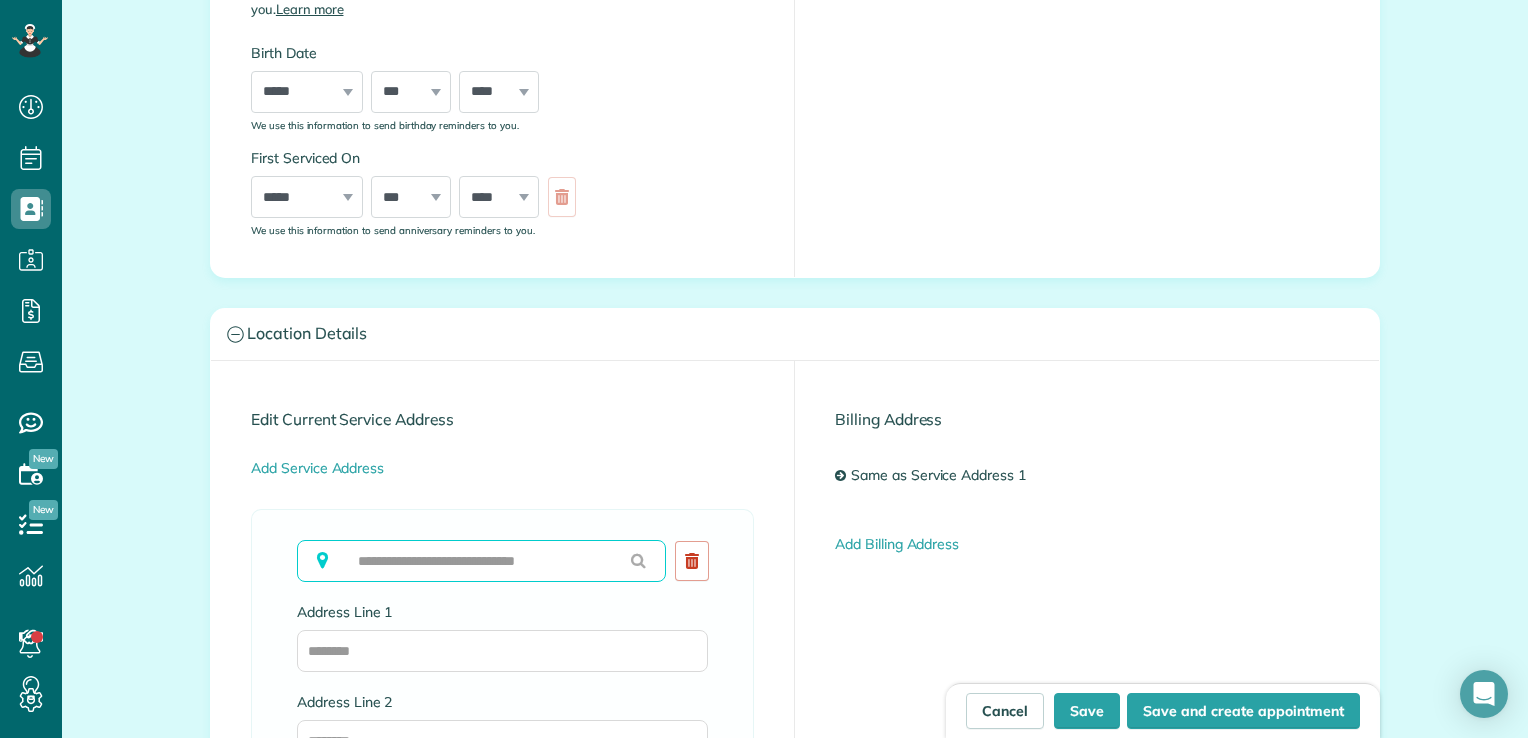 paste on "**********" 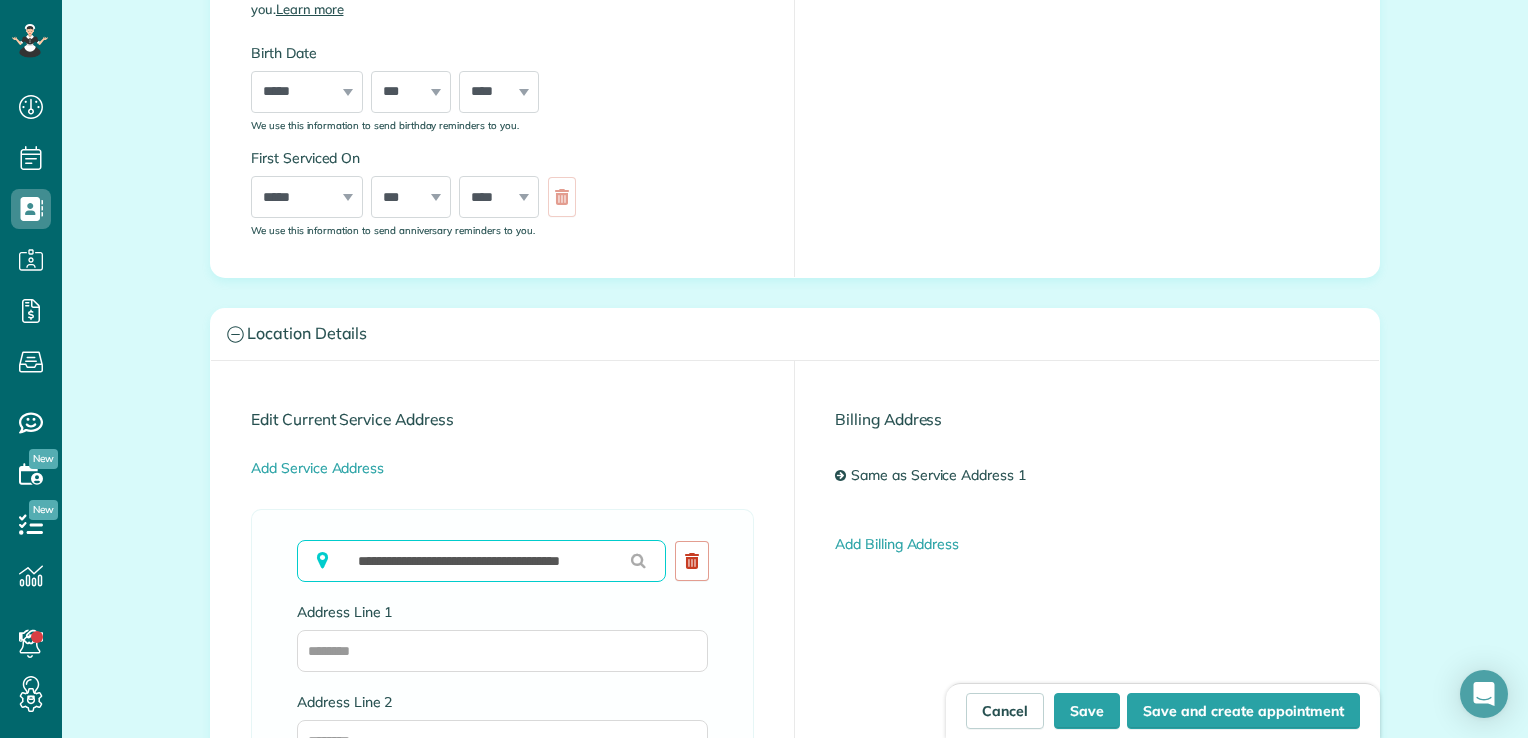 scroll, scrollTop: 0, scrollLeft: 4, axis: horizontal 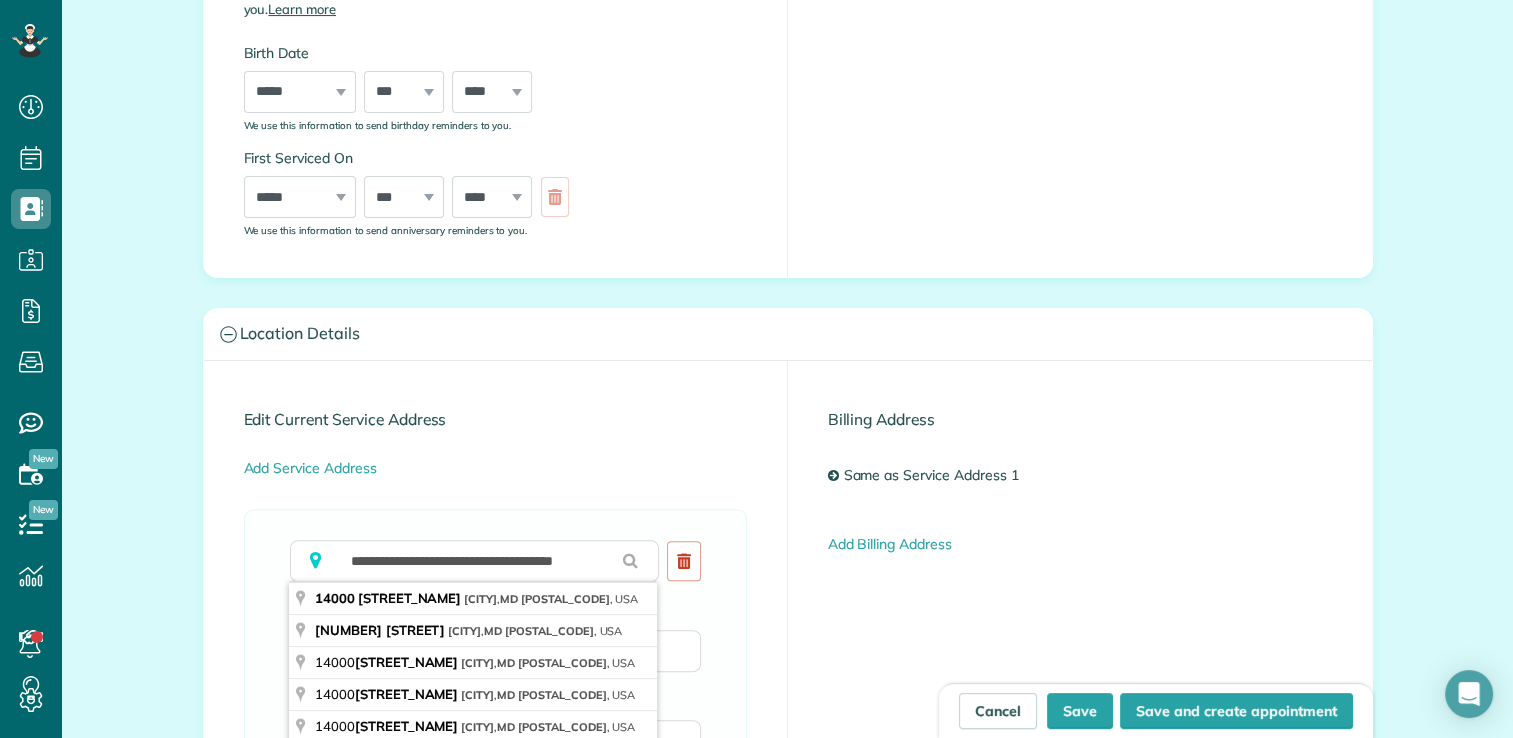 type on "**********" 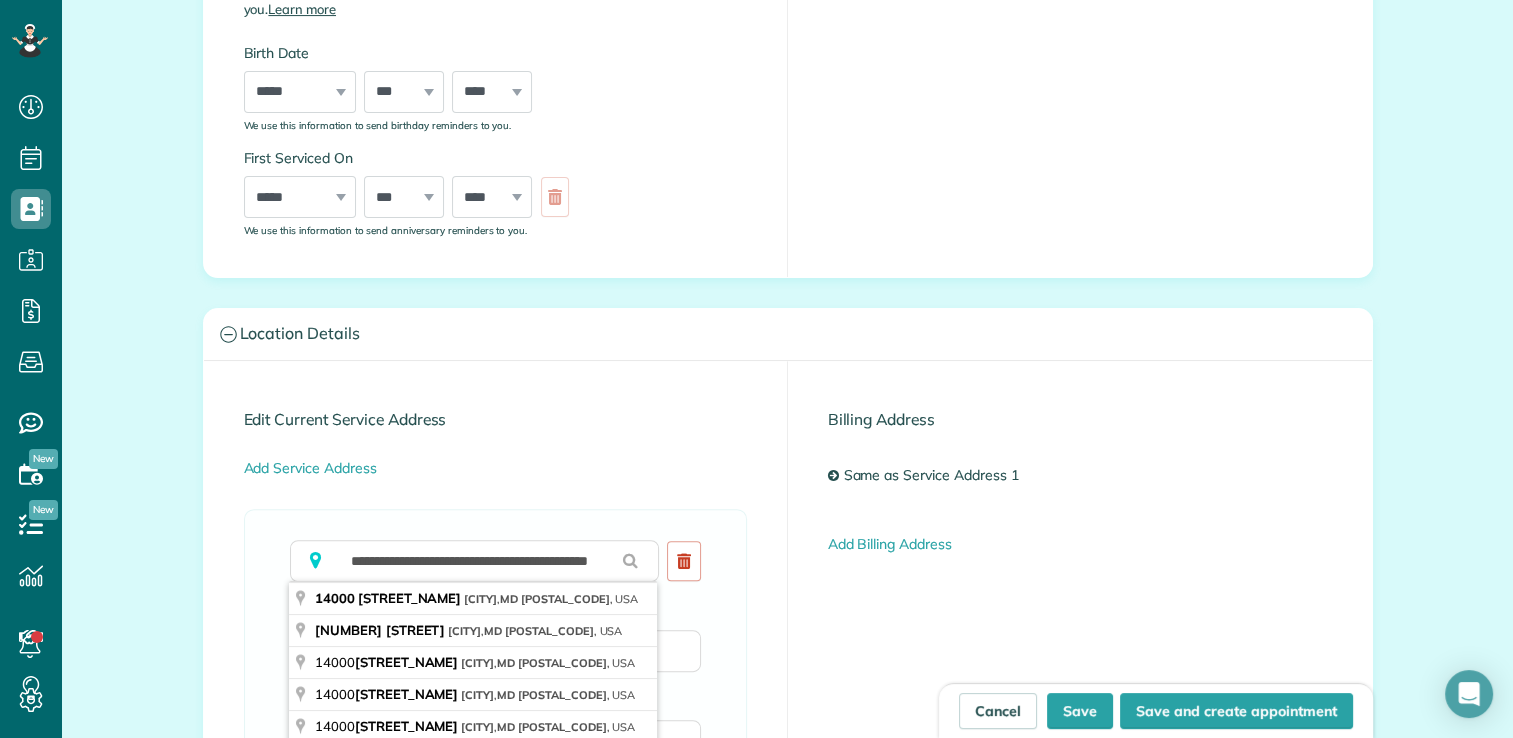 type on "**********" 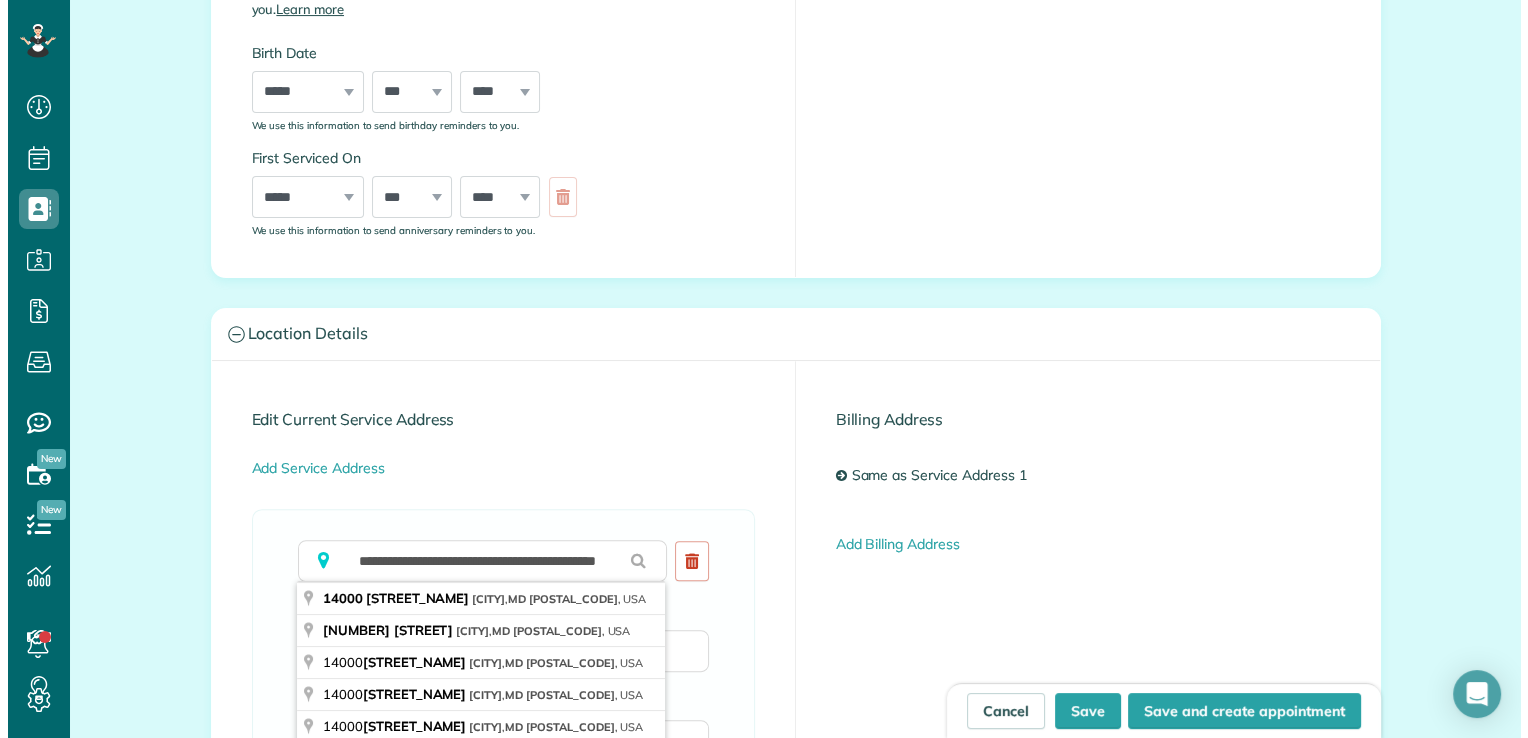 scroll, scrollTop: 0, scrollLeft: 0, axis: both 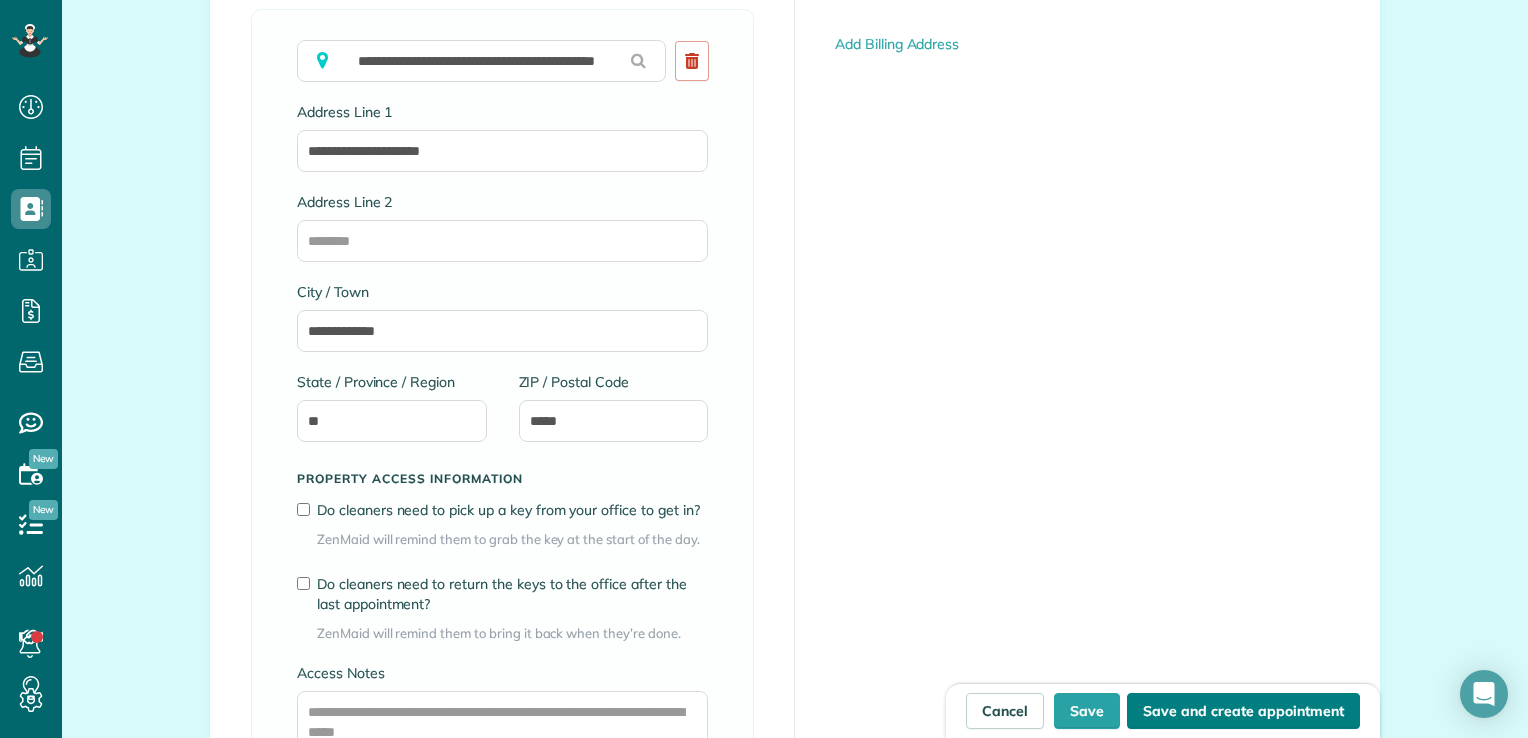 click on "Save and create appointment" at bounding box center [1243, 711] 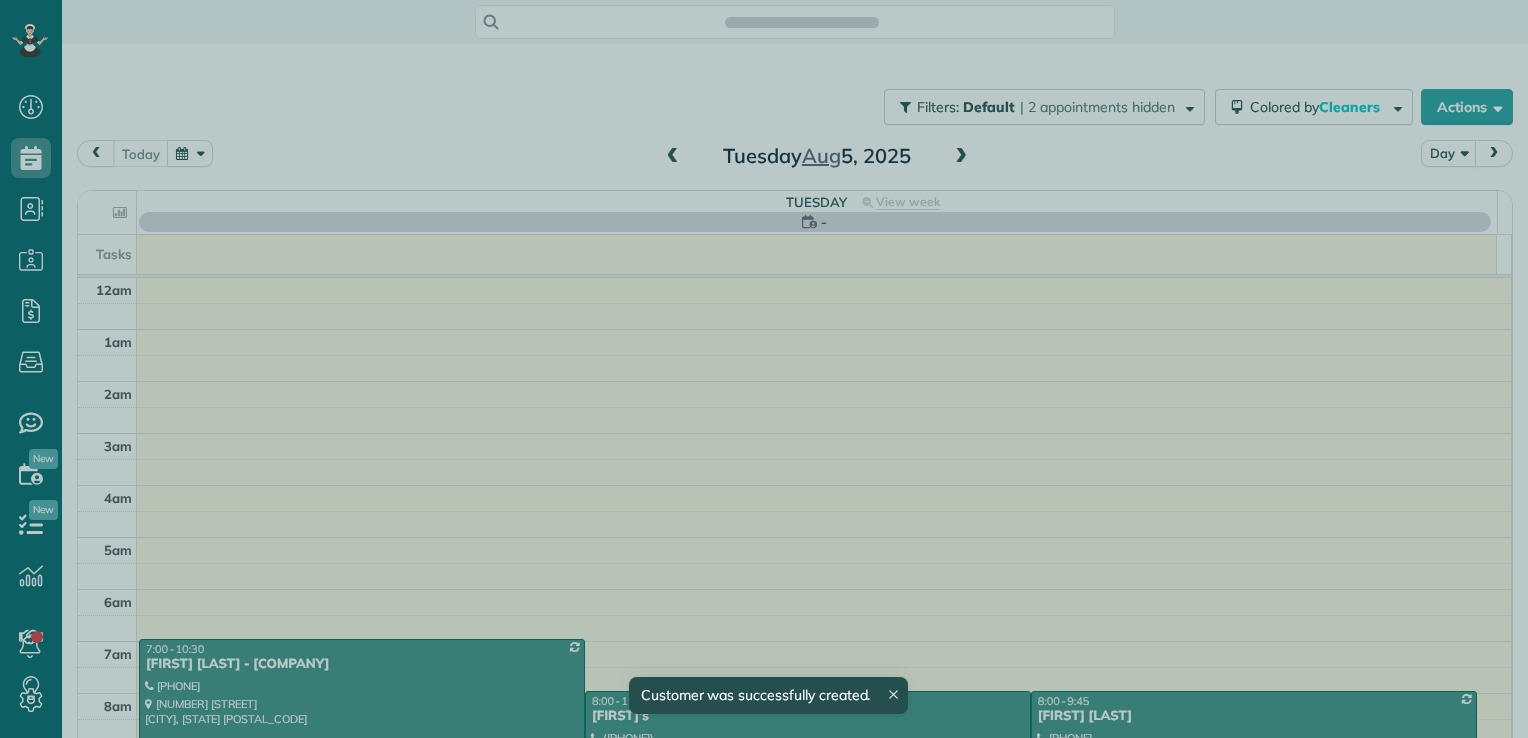 scroll, scrollTop: 0, scrollLeft: 0, axis: both 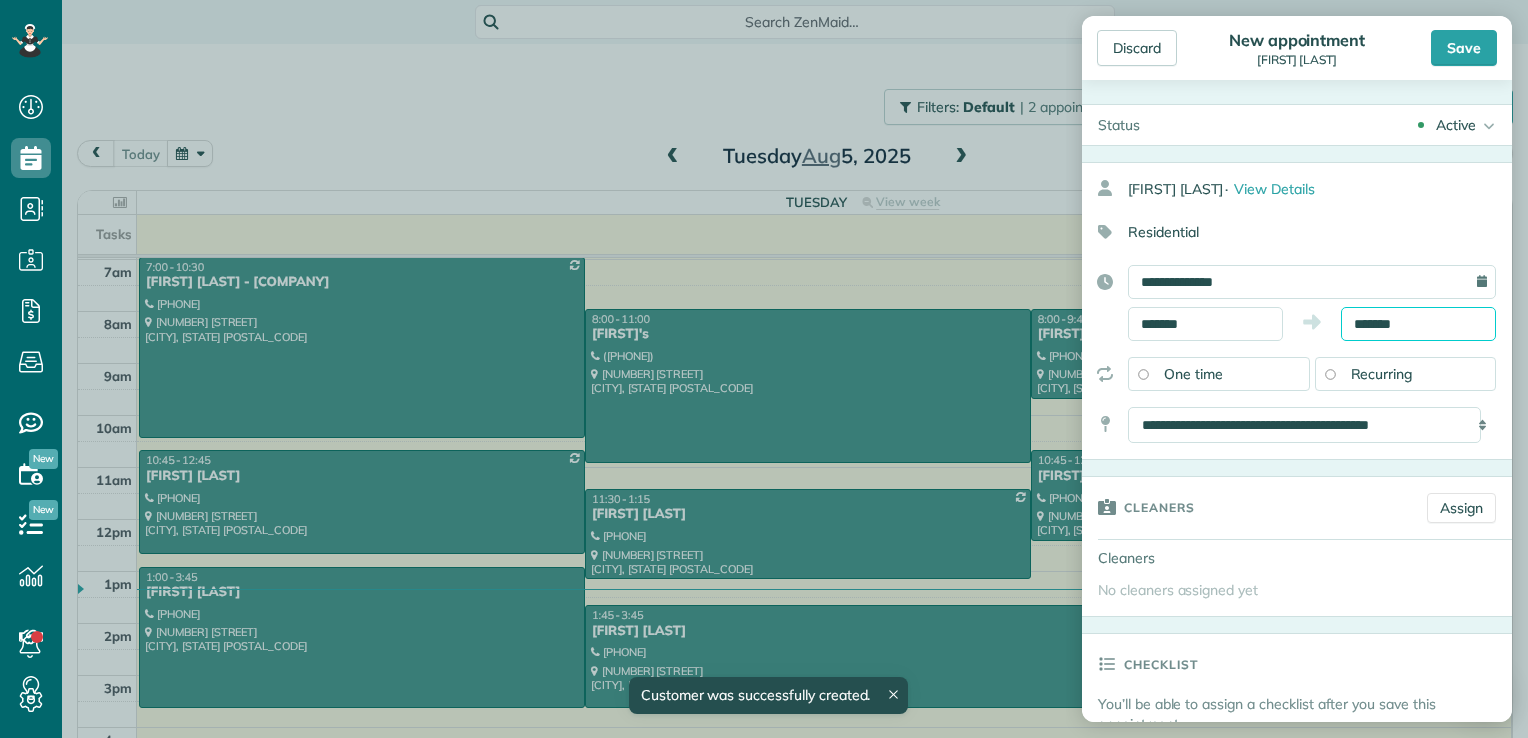 click on "*******" at bounding box center [1418, 324] 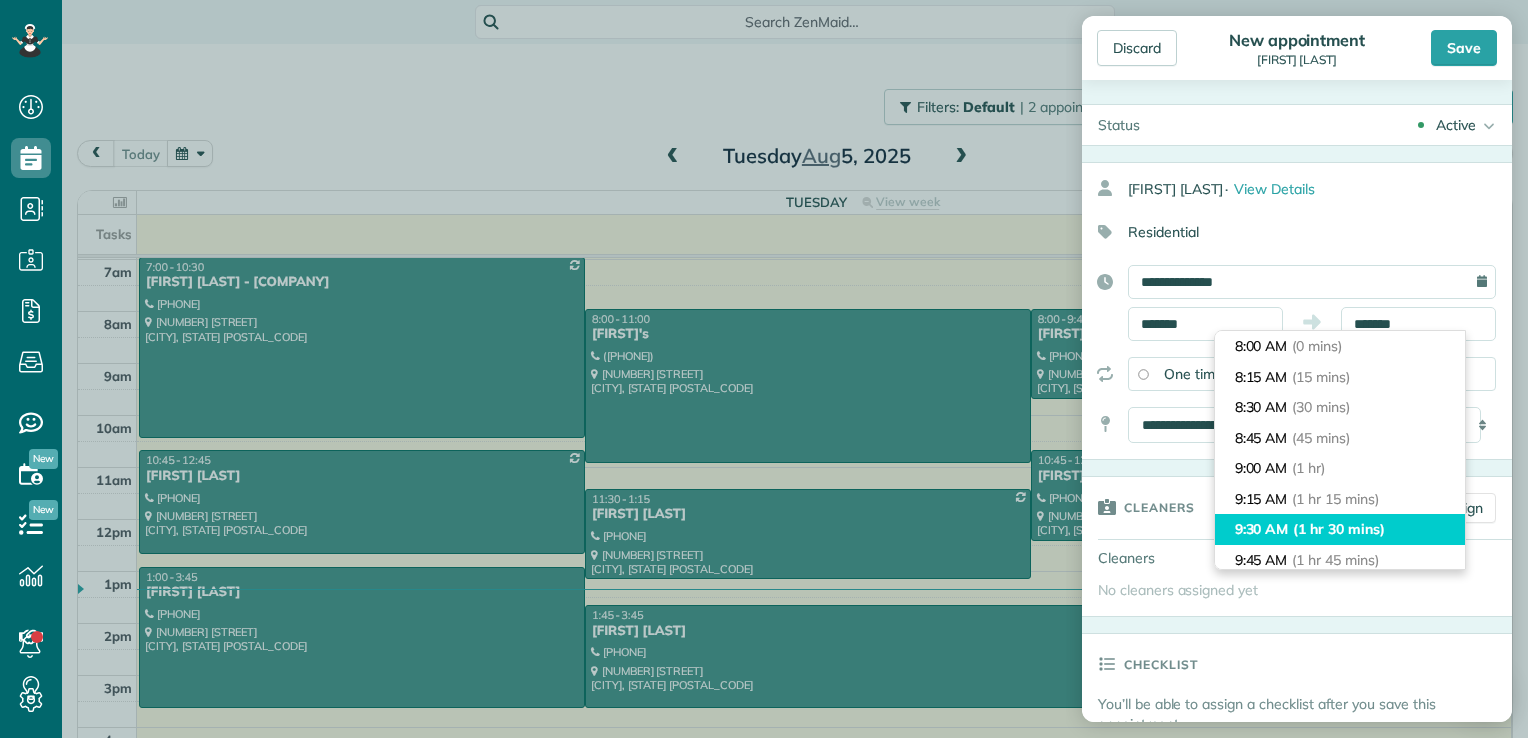 type on "*******" 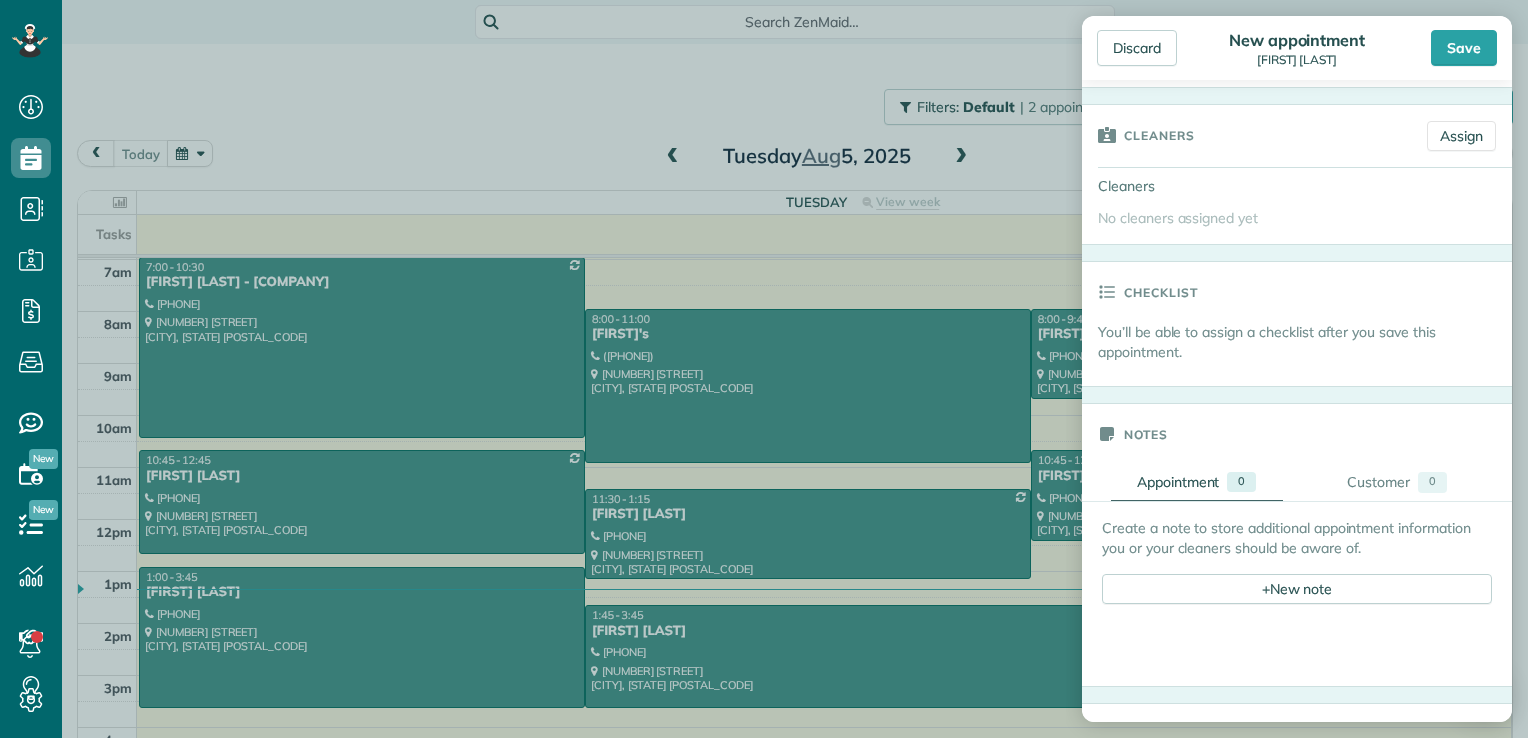 scroll, scrollTop: 500, scrollLeft: 0, axis: vertical 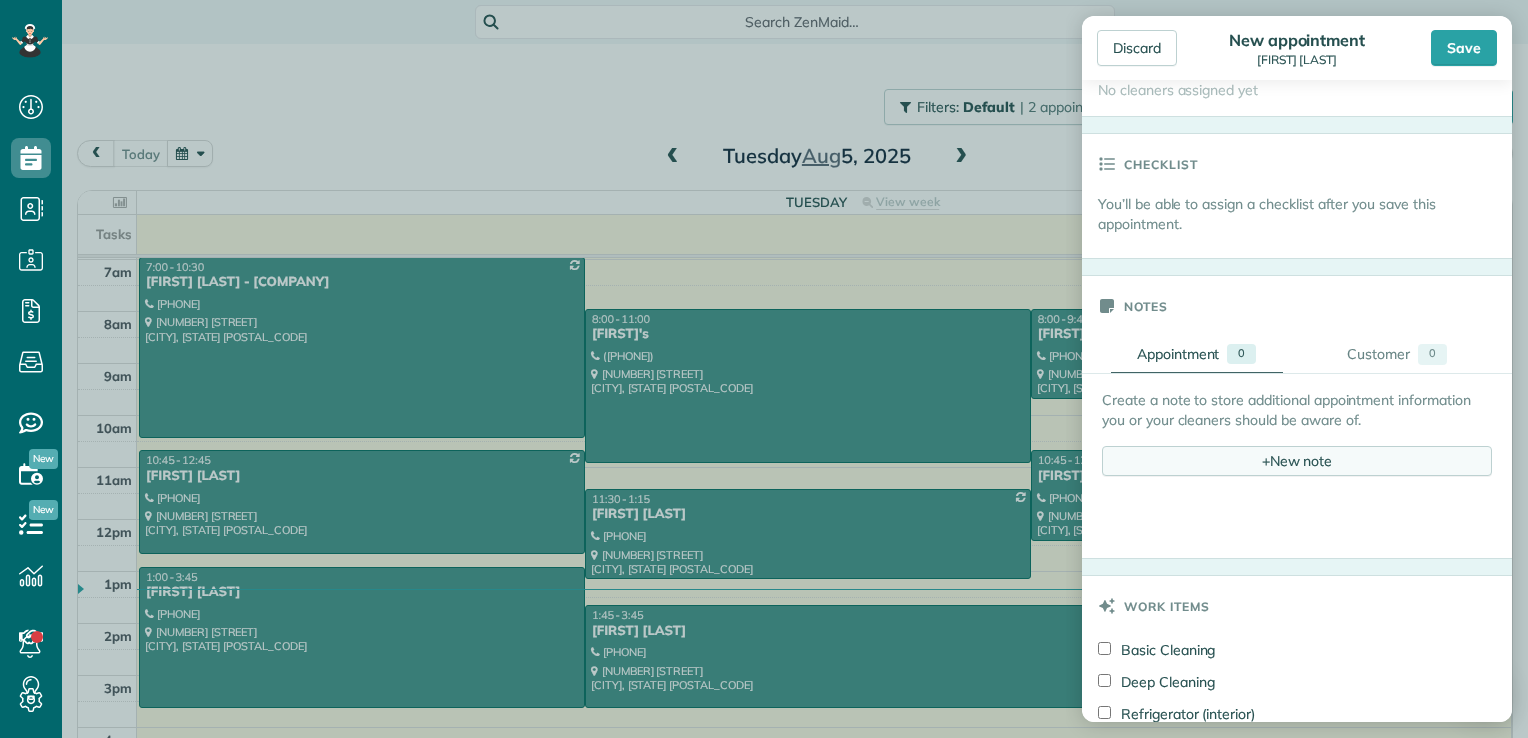 click on "+ New note" at bounding box center [1297, 461] 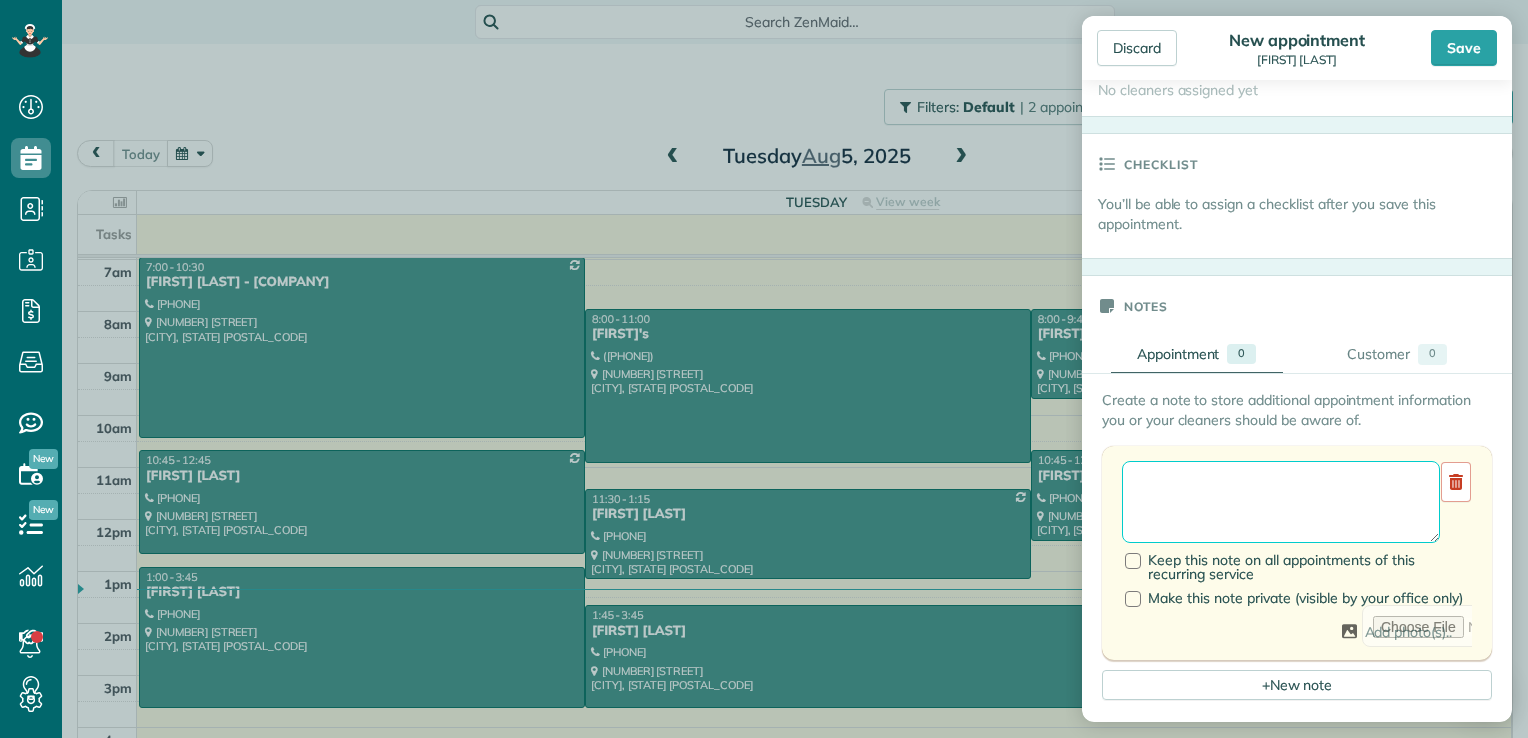 drag, startPoint x: 1205, startPoint y: 519, endPoint x: 1205, endPoint y: 506, distance: 13 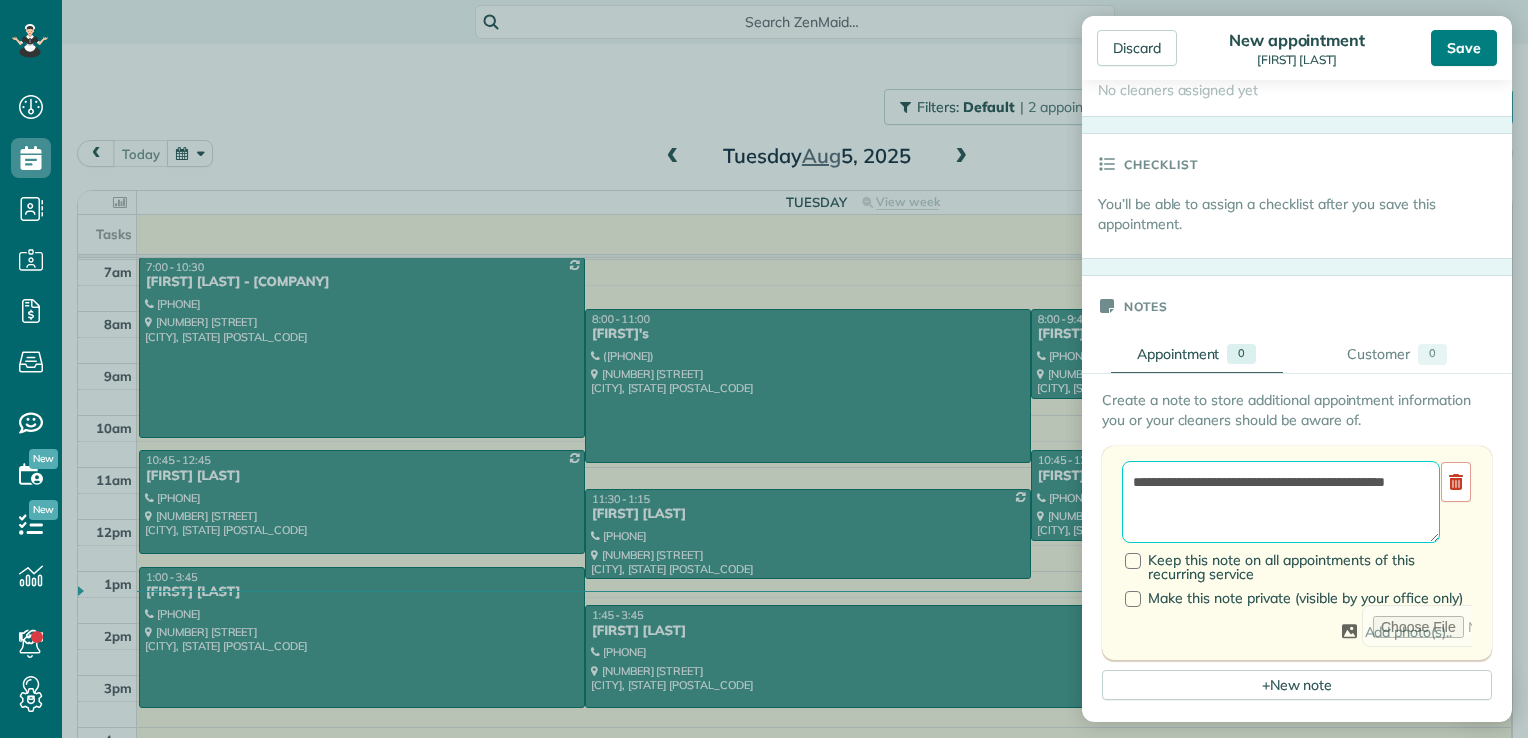 type on "**********" 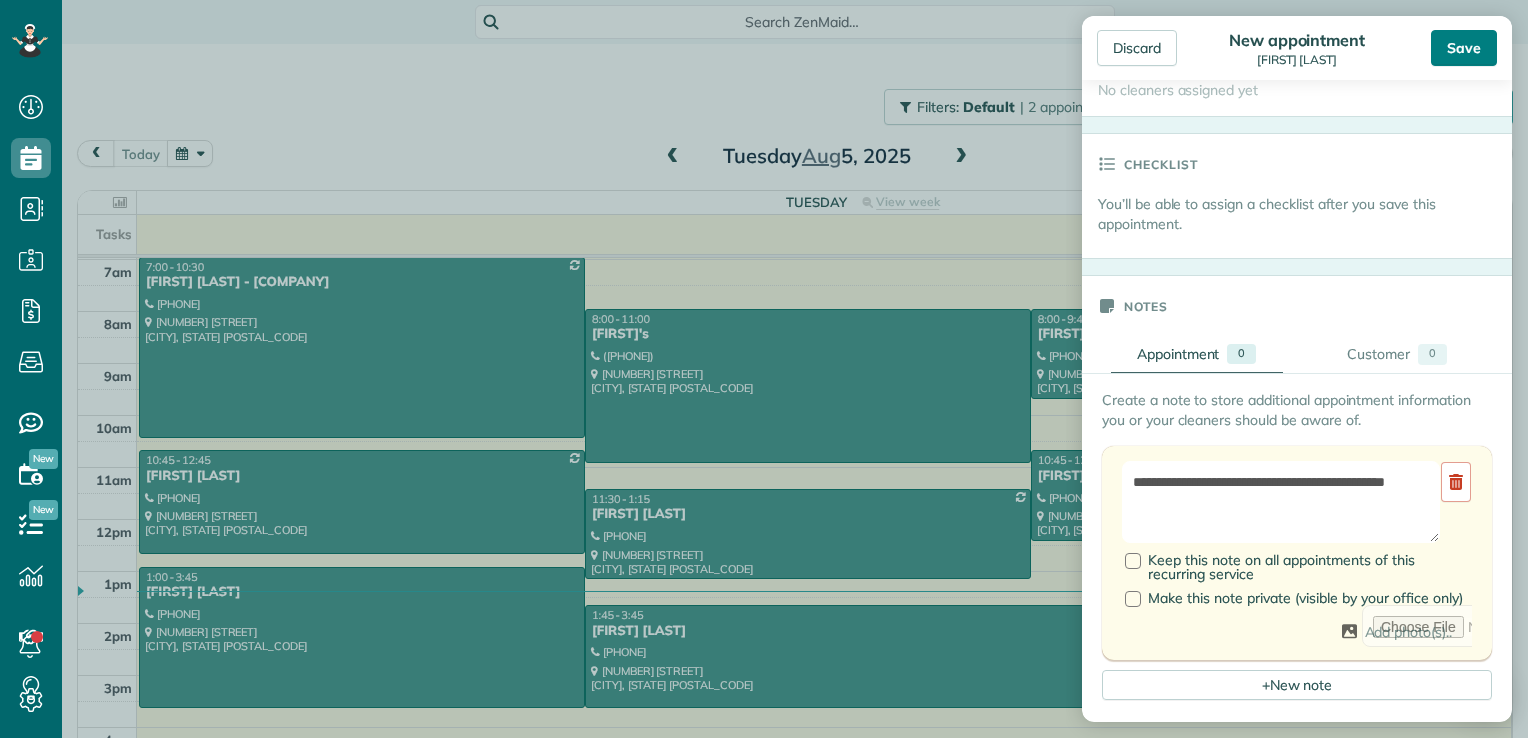 click on "Save" at bounding box center (1464, 48) 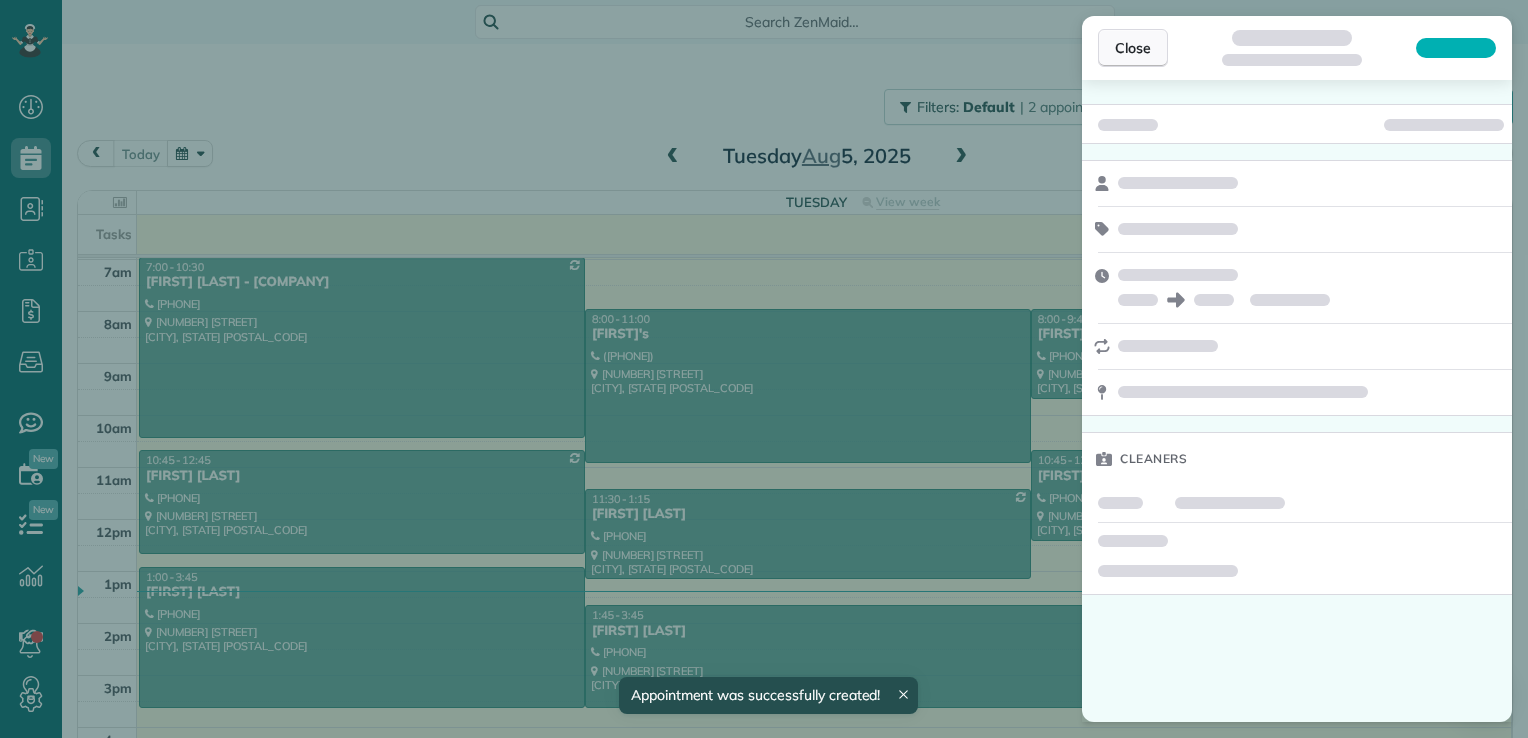 scroll, scrollTop: 361, scrollLeft: 0, axis: vertical 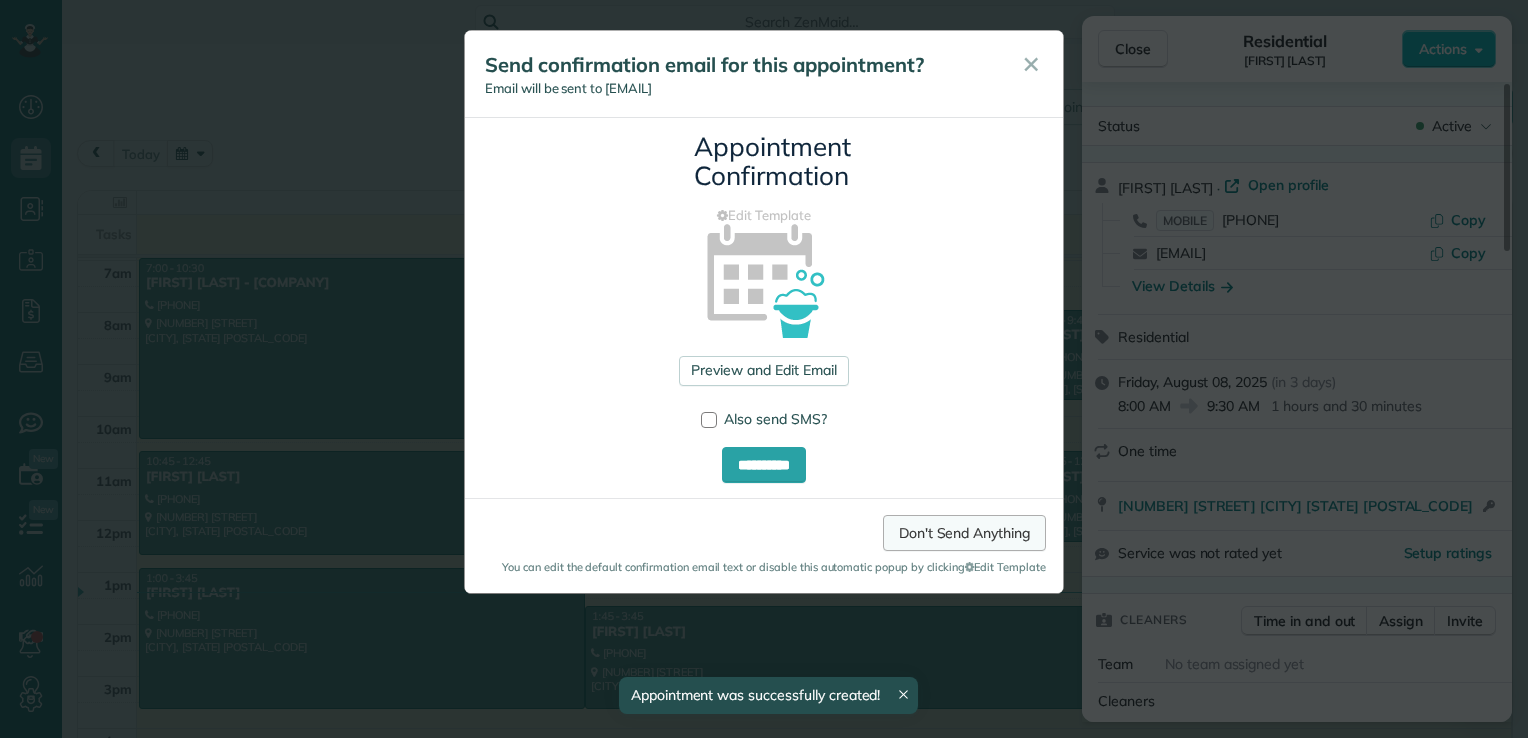 click on "Don't Send Anything" at bounding box center [964, 533] 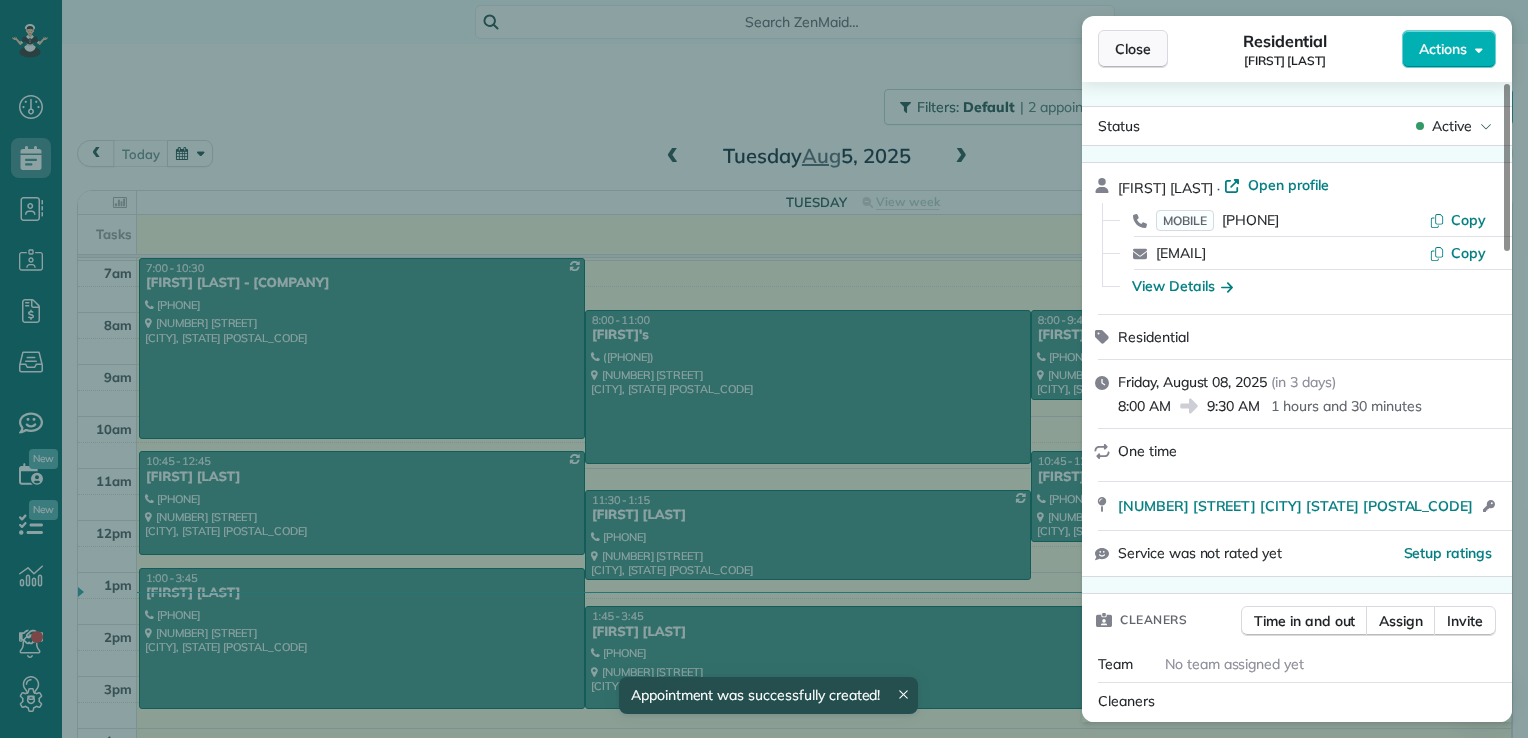 click on "Close" at bounding box center (1133, 49) 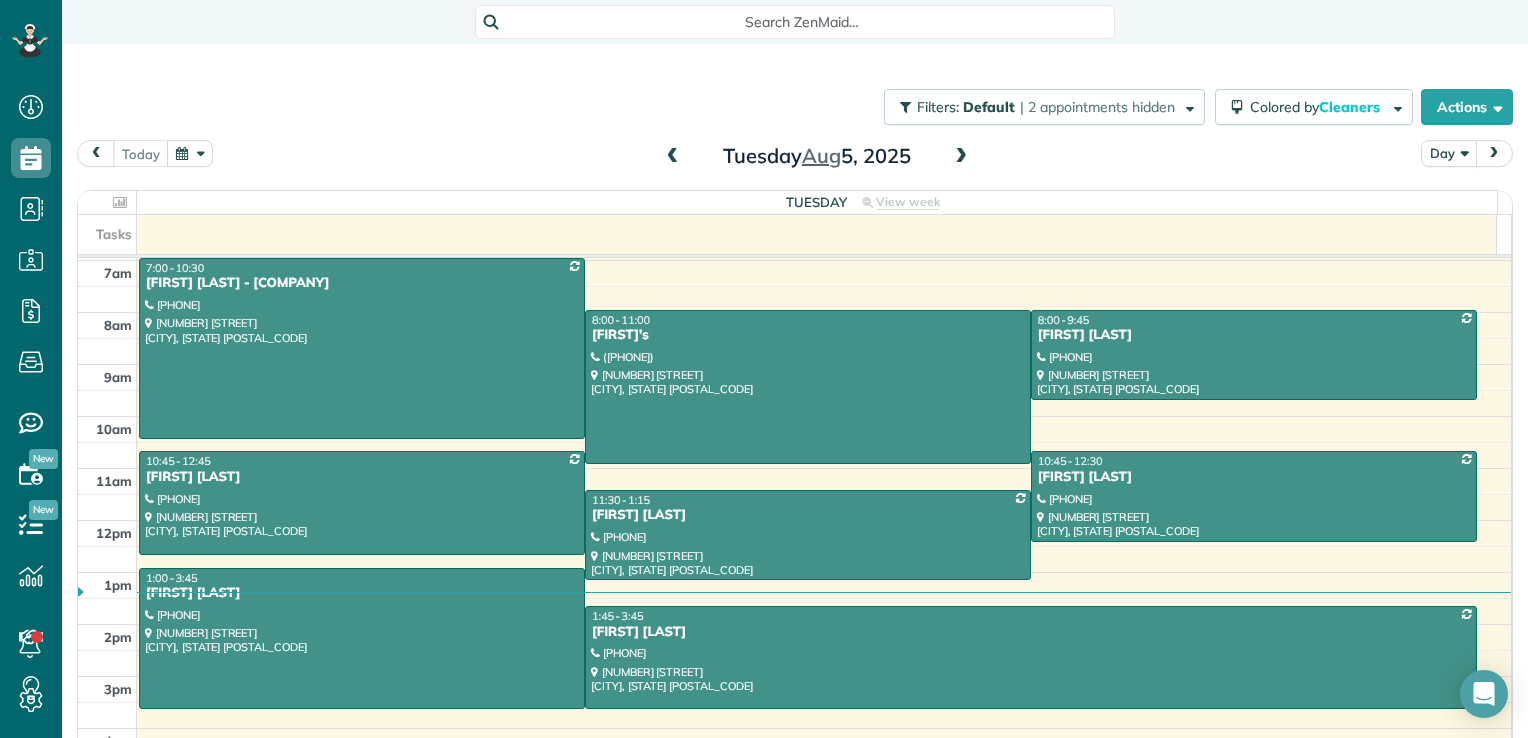 click on "Day" at bounding box center [1449, 153] 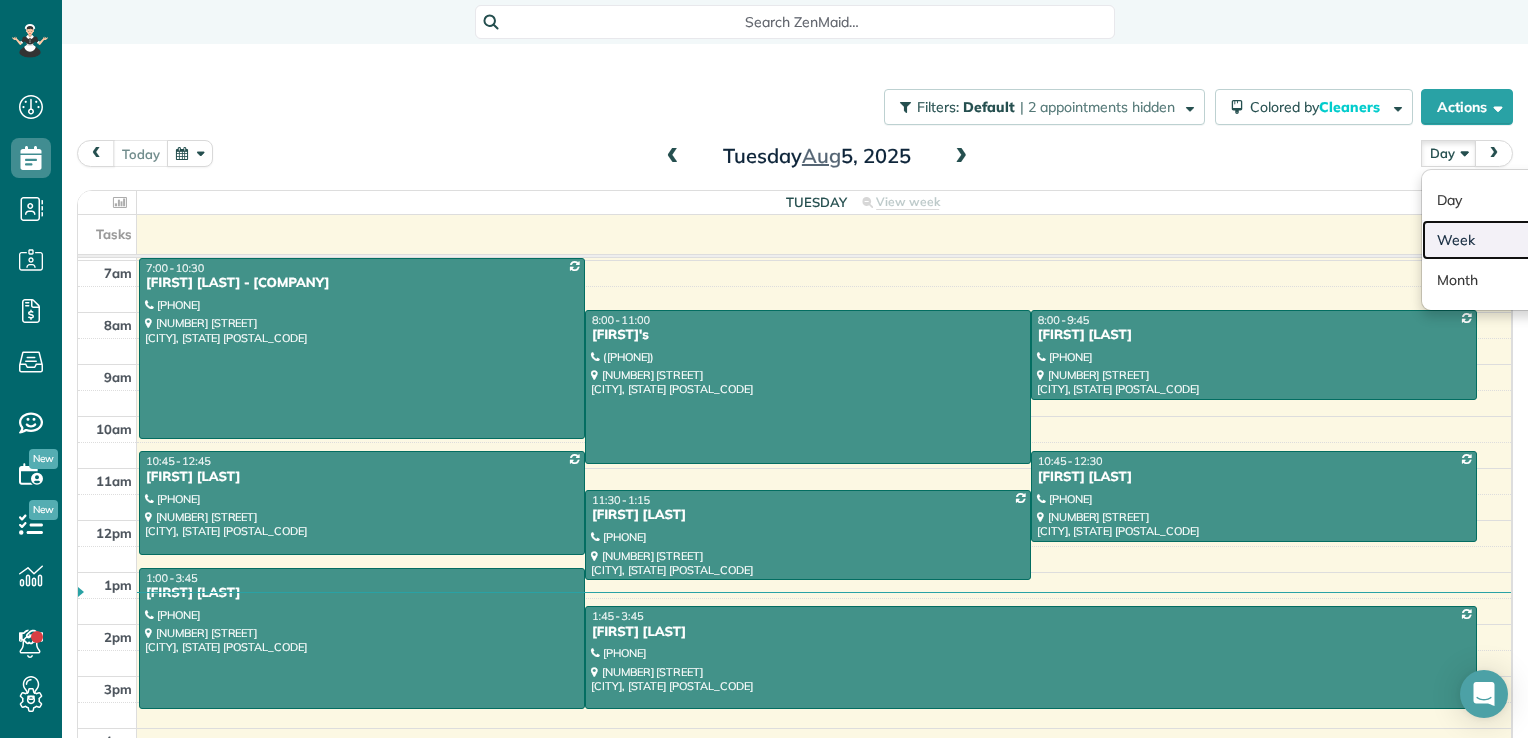 click on "Week" at bounding box center [1501, 240] 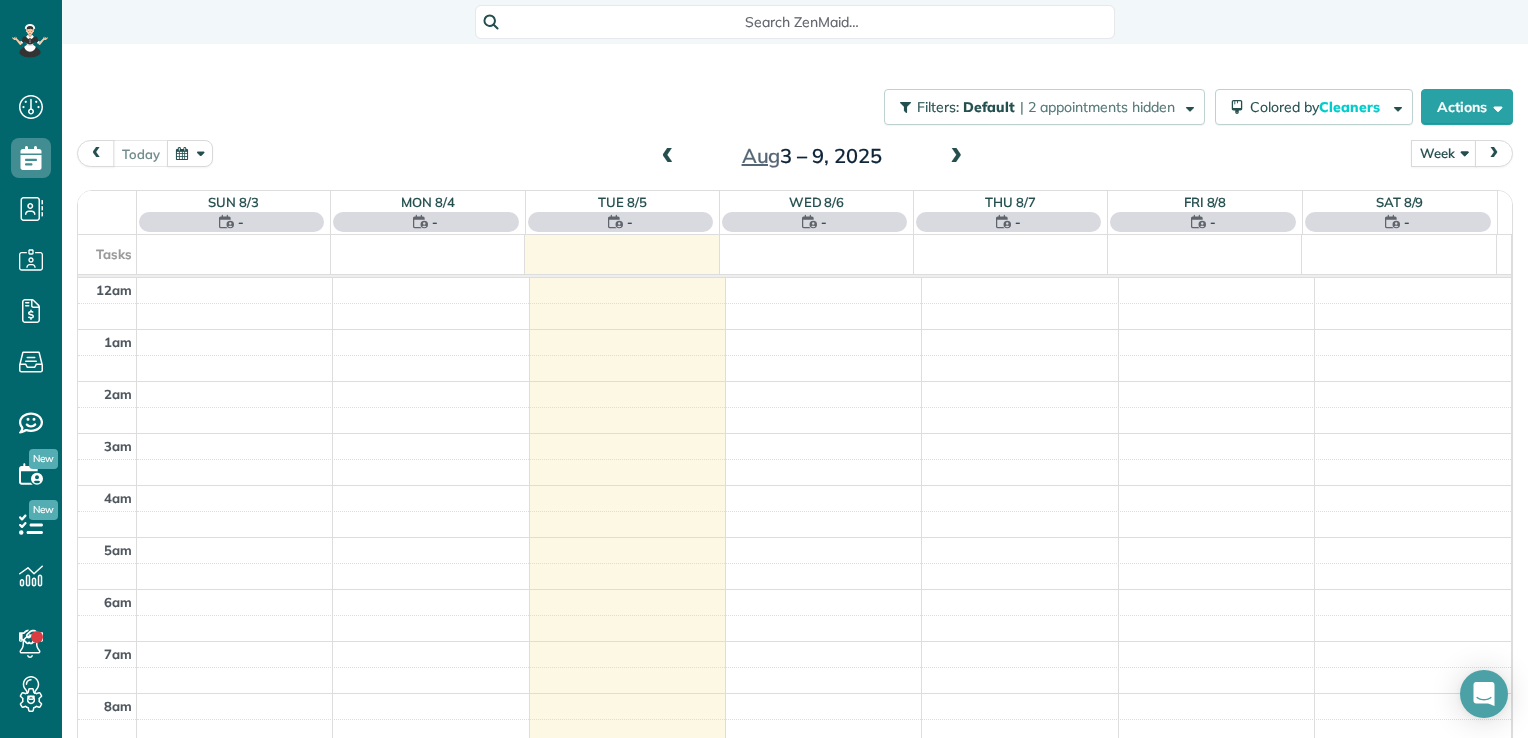 scroll, scrollTop: 362, scrollLeft: 0, axis: vertical 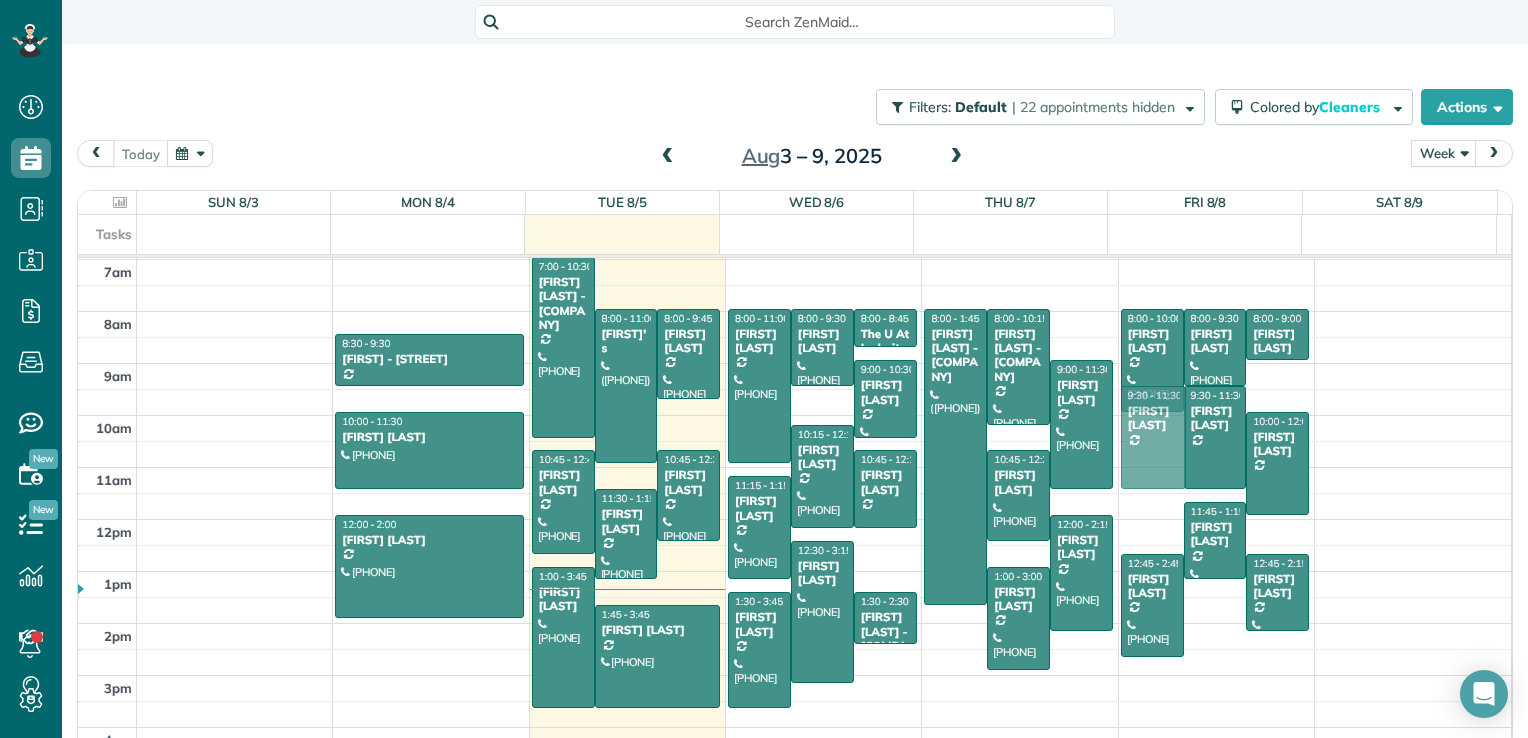 drag, startPoint x: 1136, startPoint y: 466, endPoint x: 1140, endPoint y: 446, distance: 20.396078 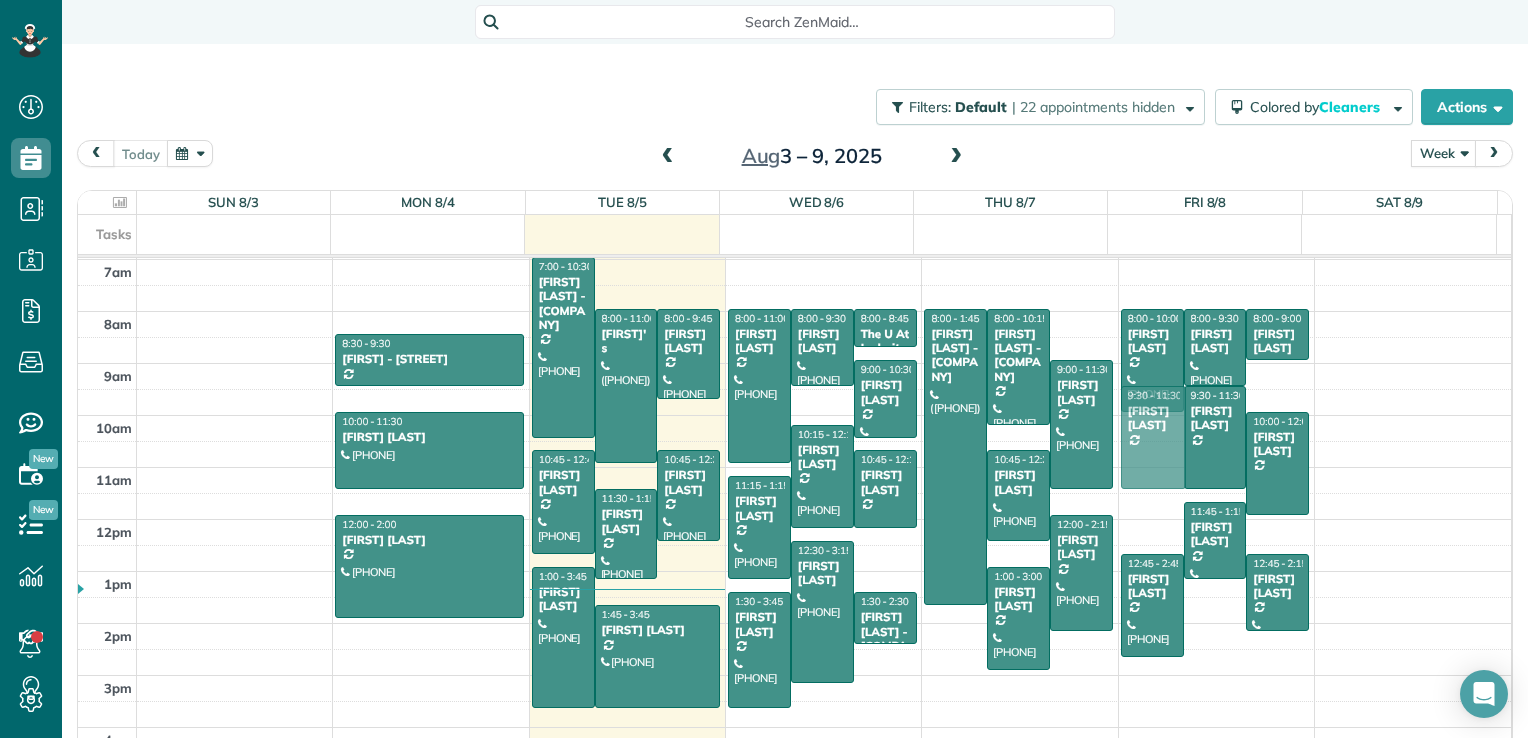 scroll, scrollTop: 361, scrollLeft: 0, axis: vertical 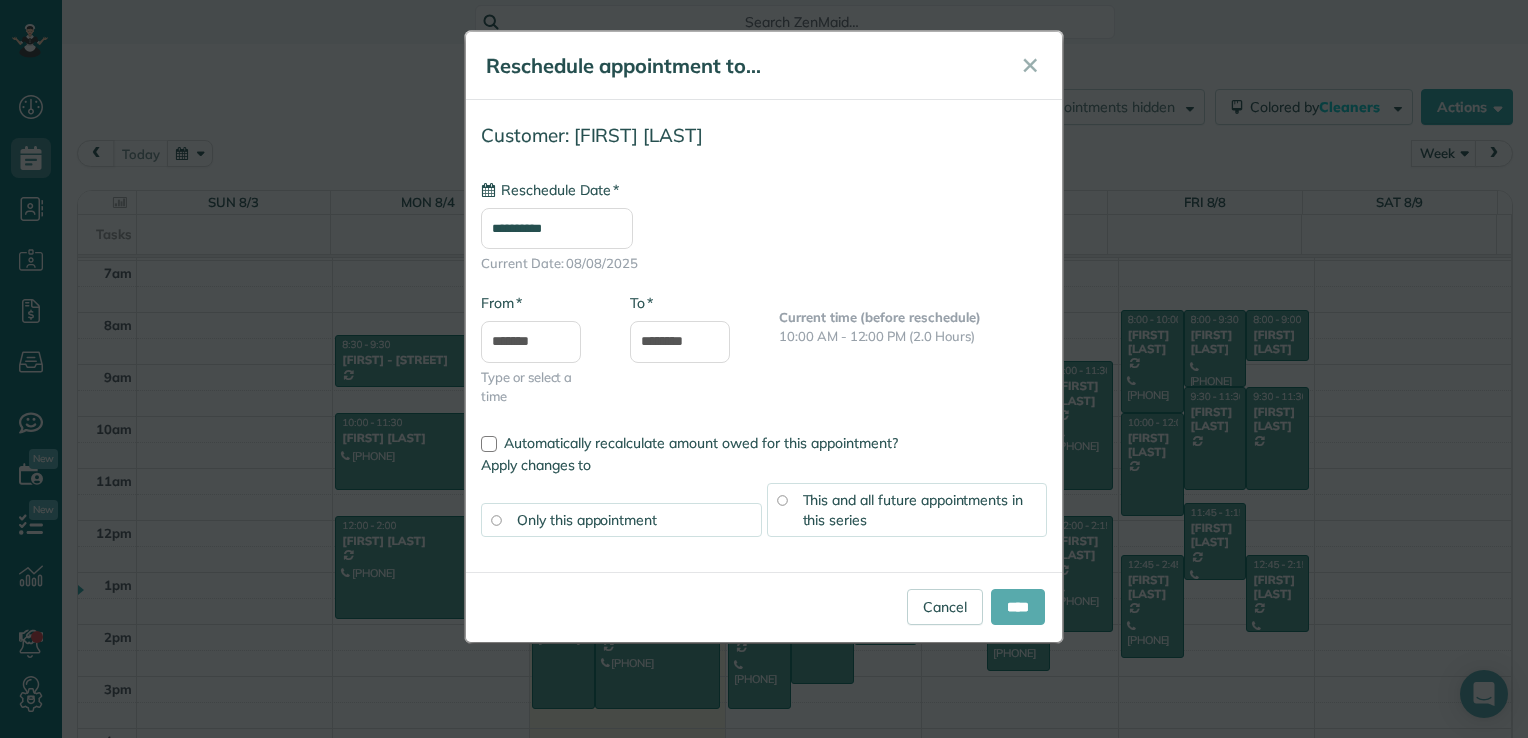 type on "**********" 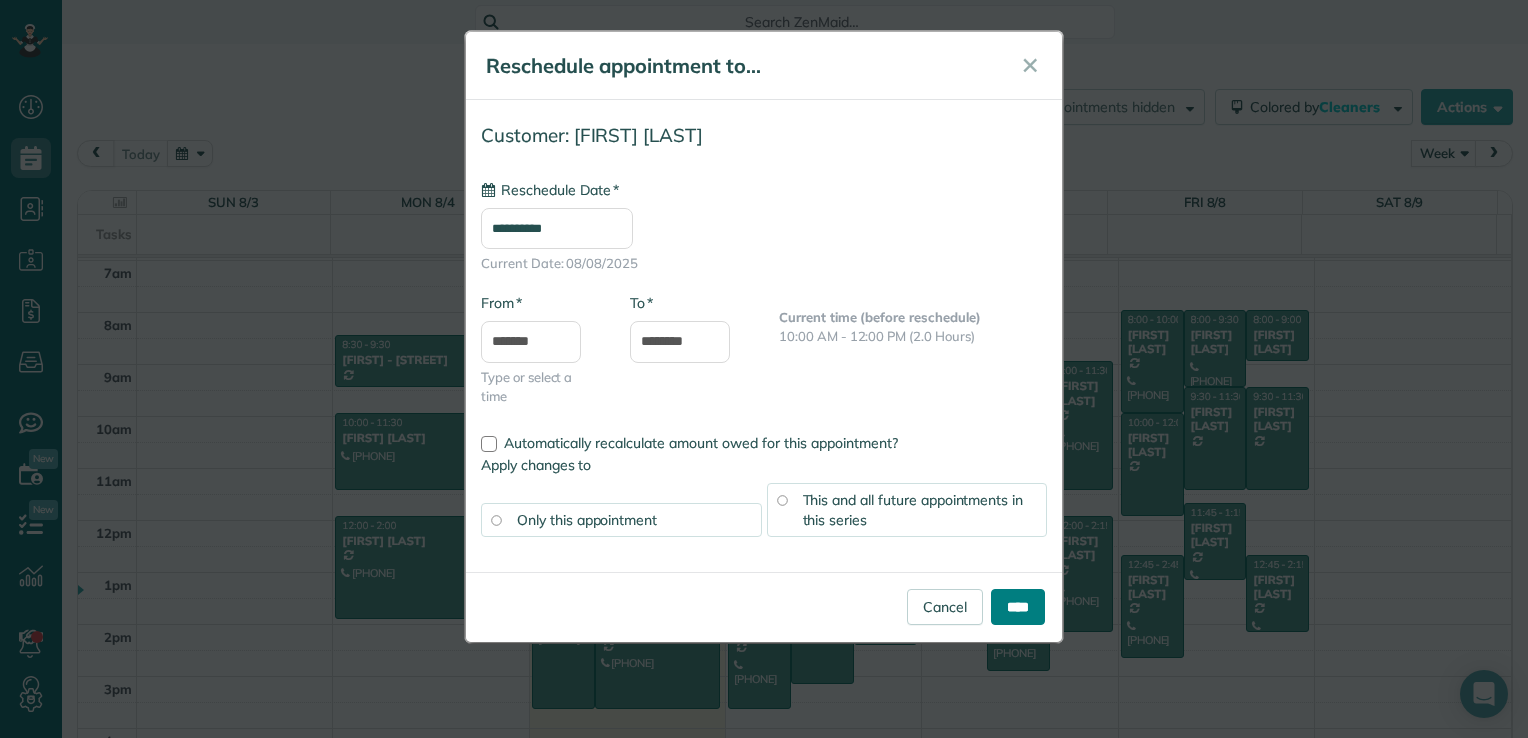 click on "****" at bounding box center [1018, 607] 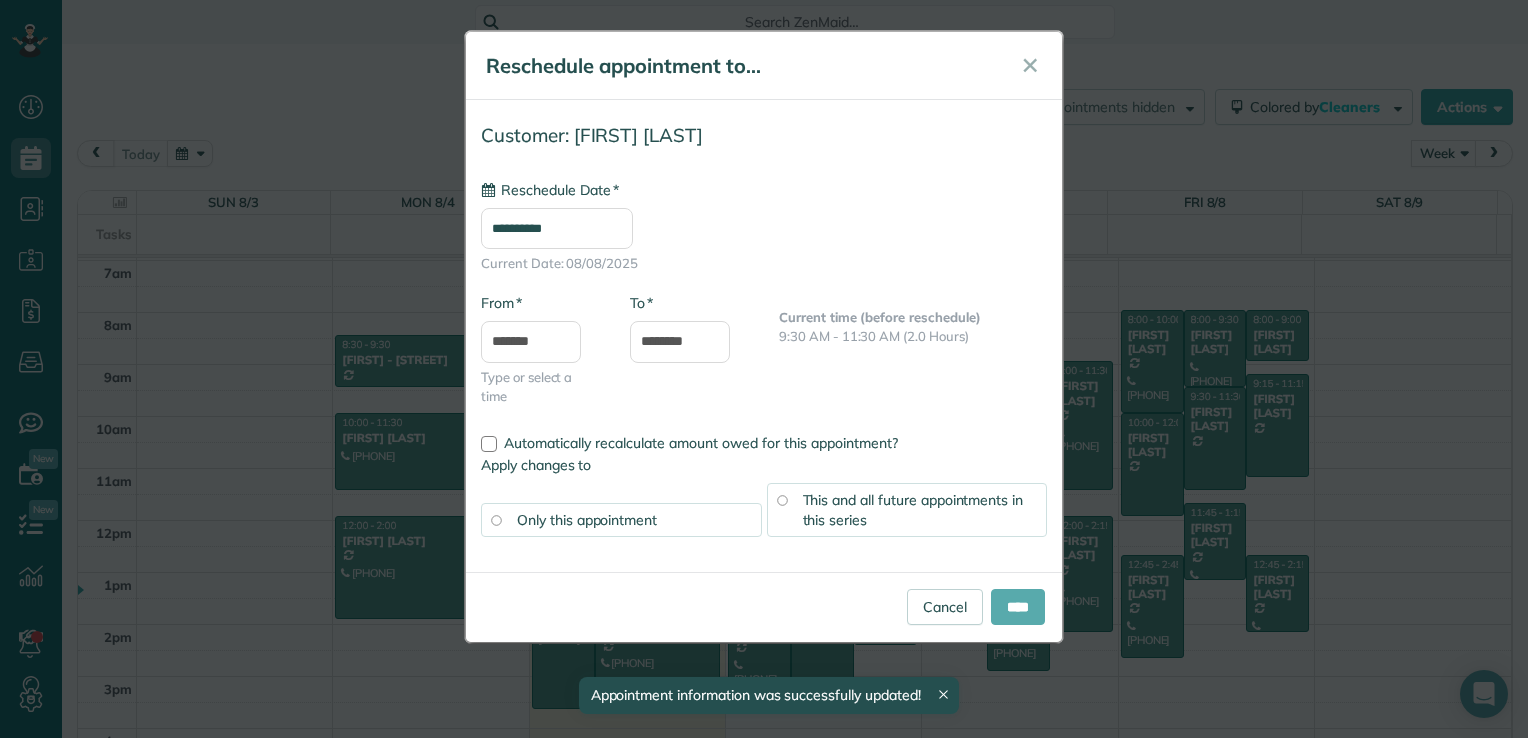 type on "**********" 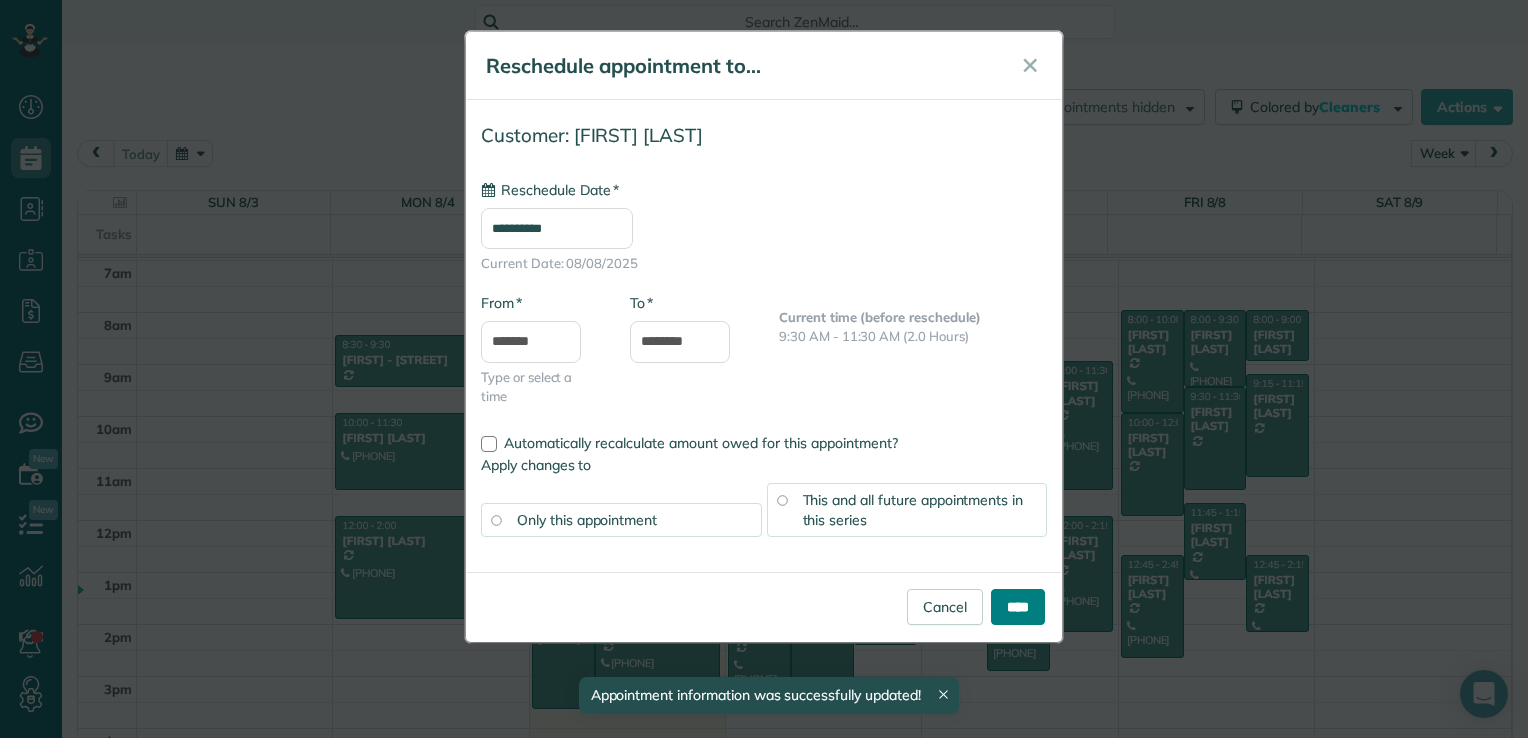 drag, startPoint x: 1025, startPoint y: 602, endPoint x: 1048, endPoint y: 585, distance: 28.600698 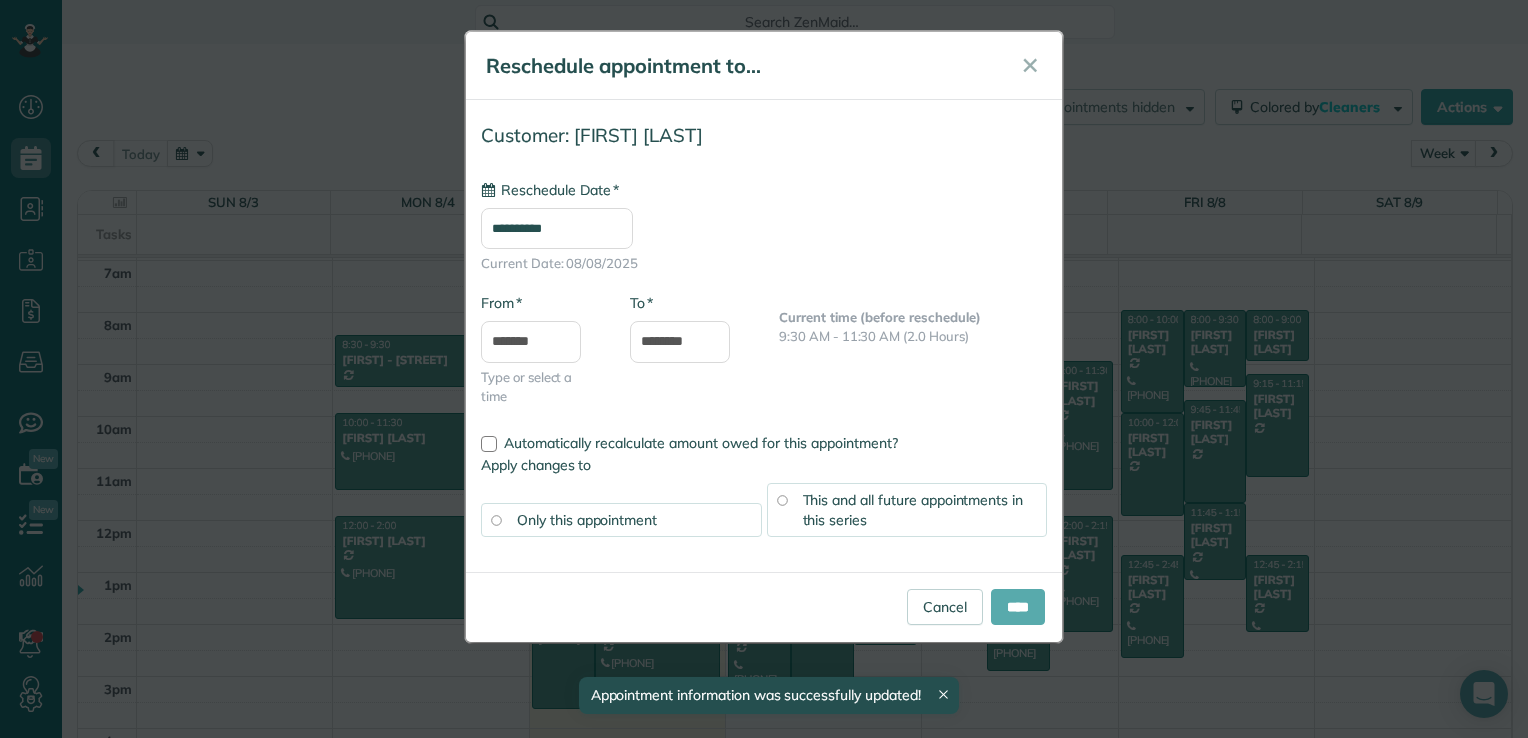 type on "**********" 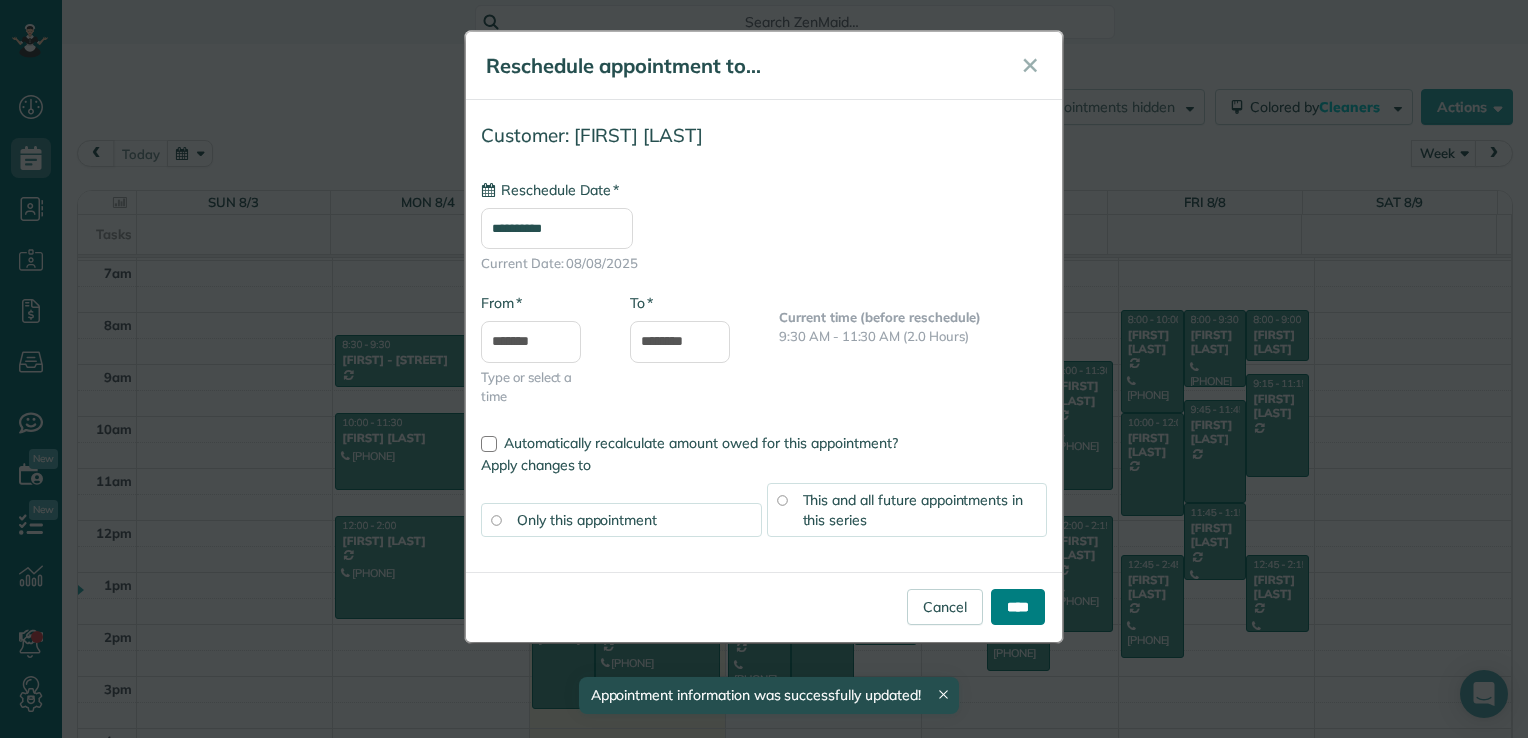 click on "****" at bounding box center (1018, 607) 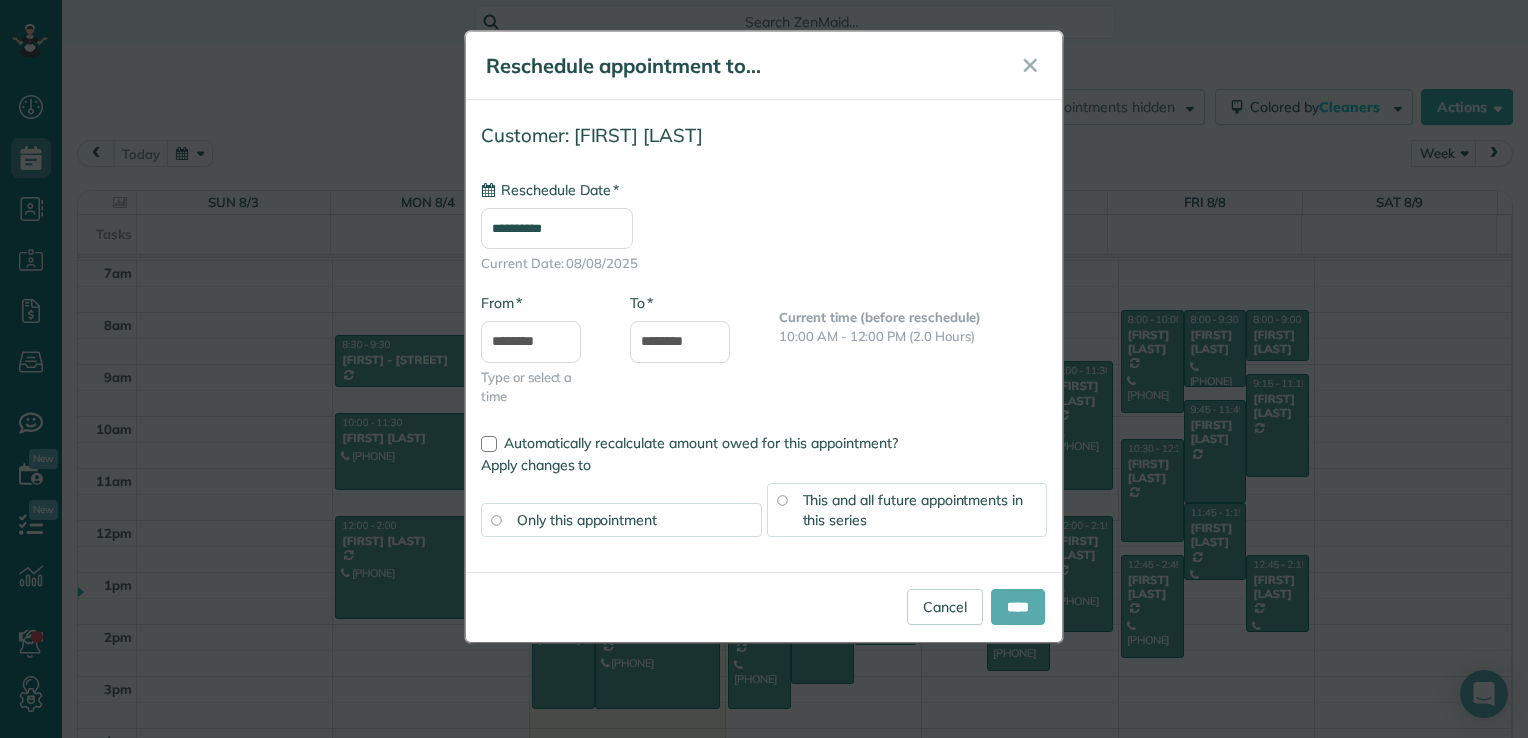 type on "**********" 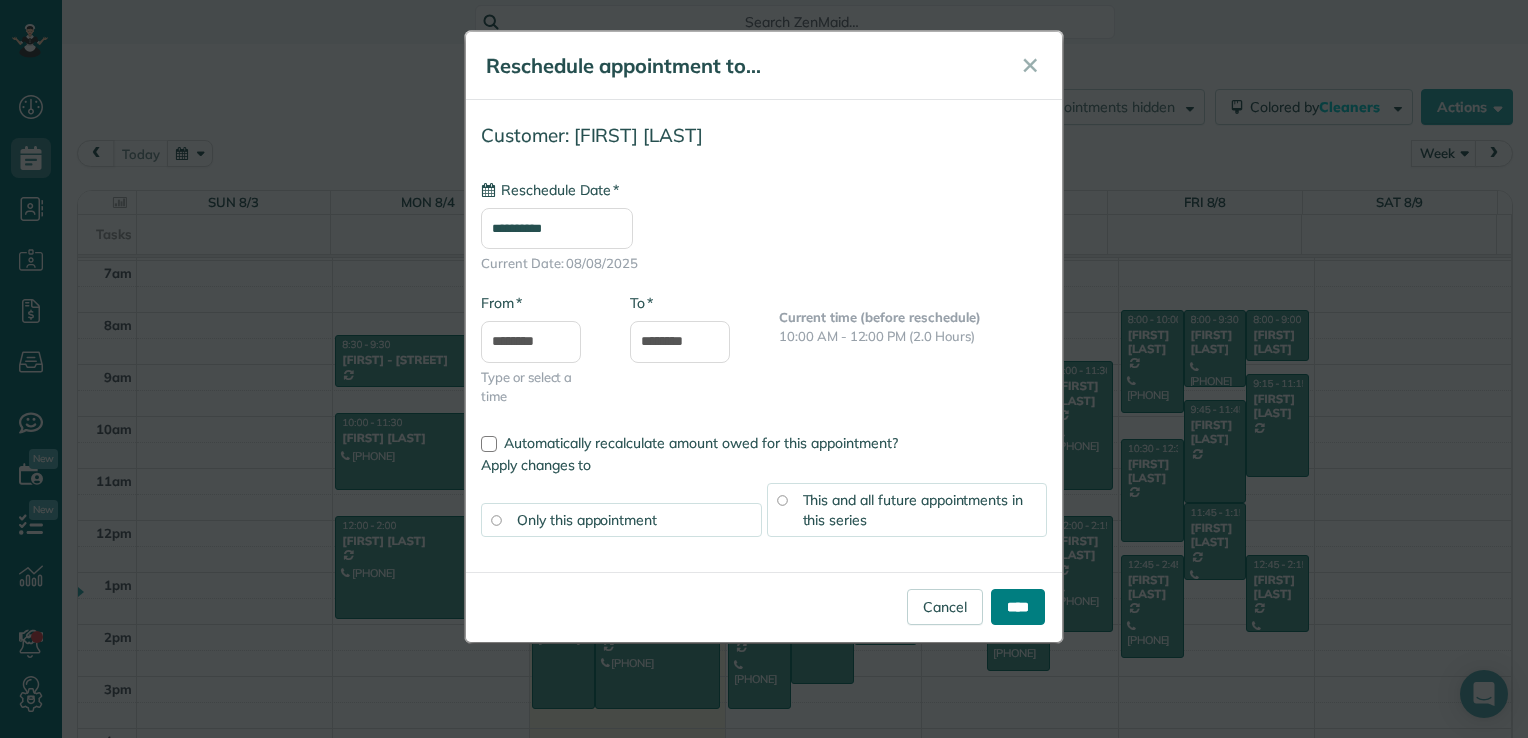 click on "****" at bounding box center [1018, 607] 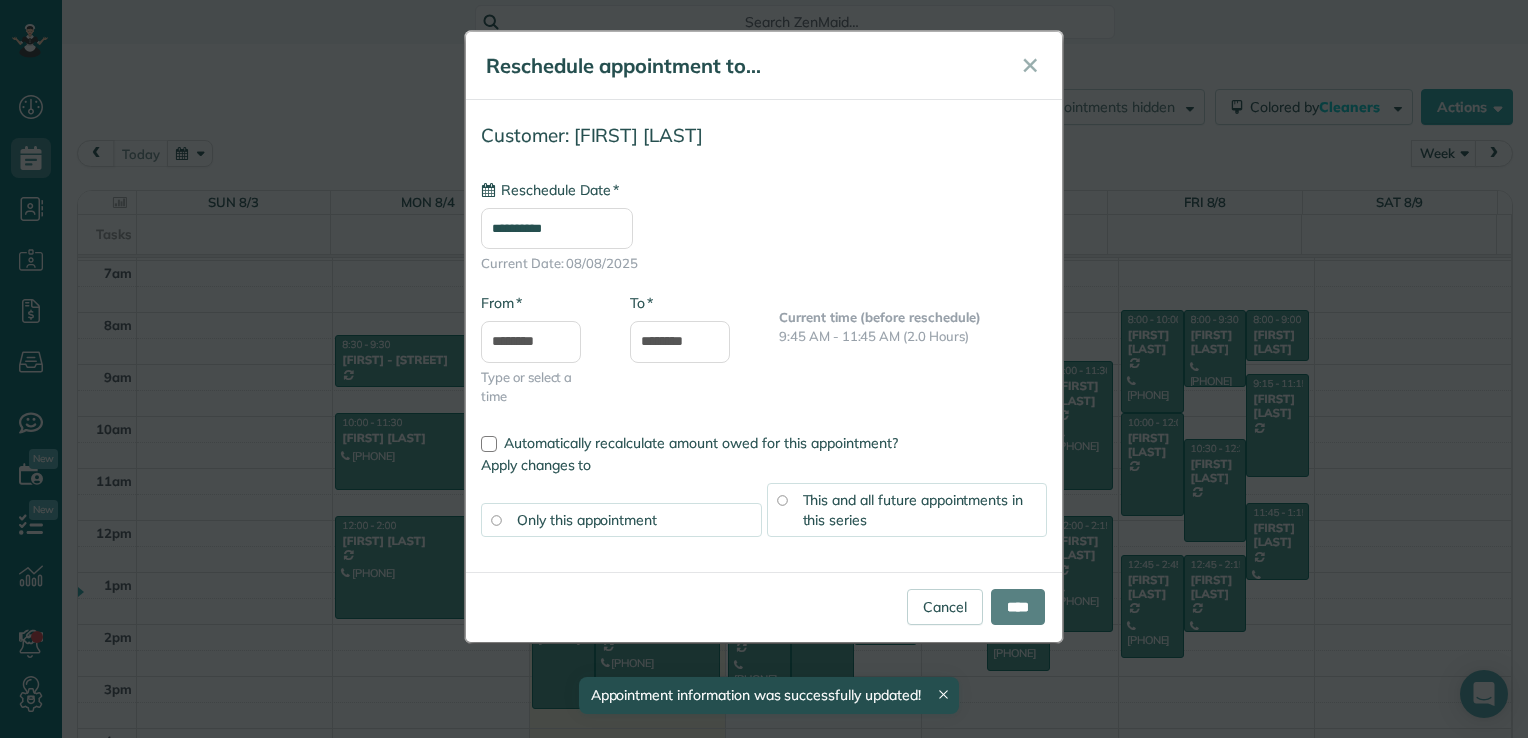 type on "**********" 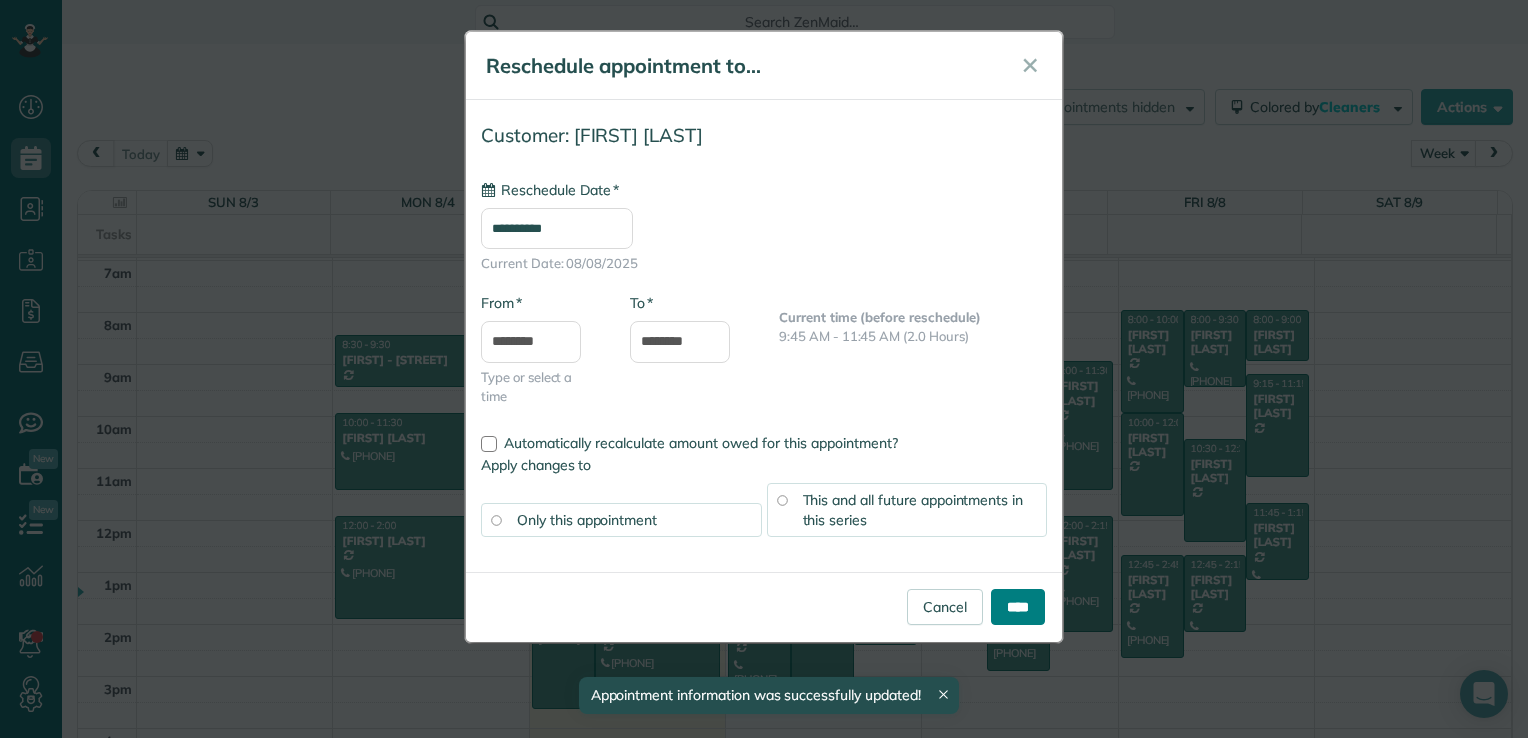 click on "****" at bounding box center (1018, 607) 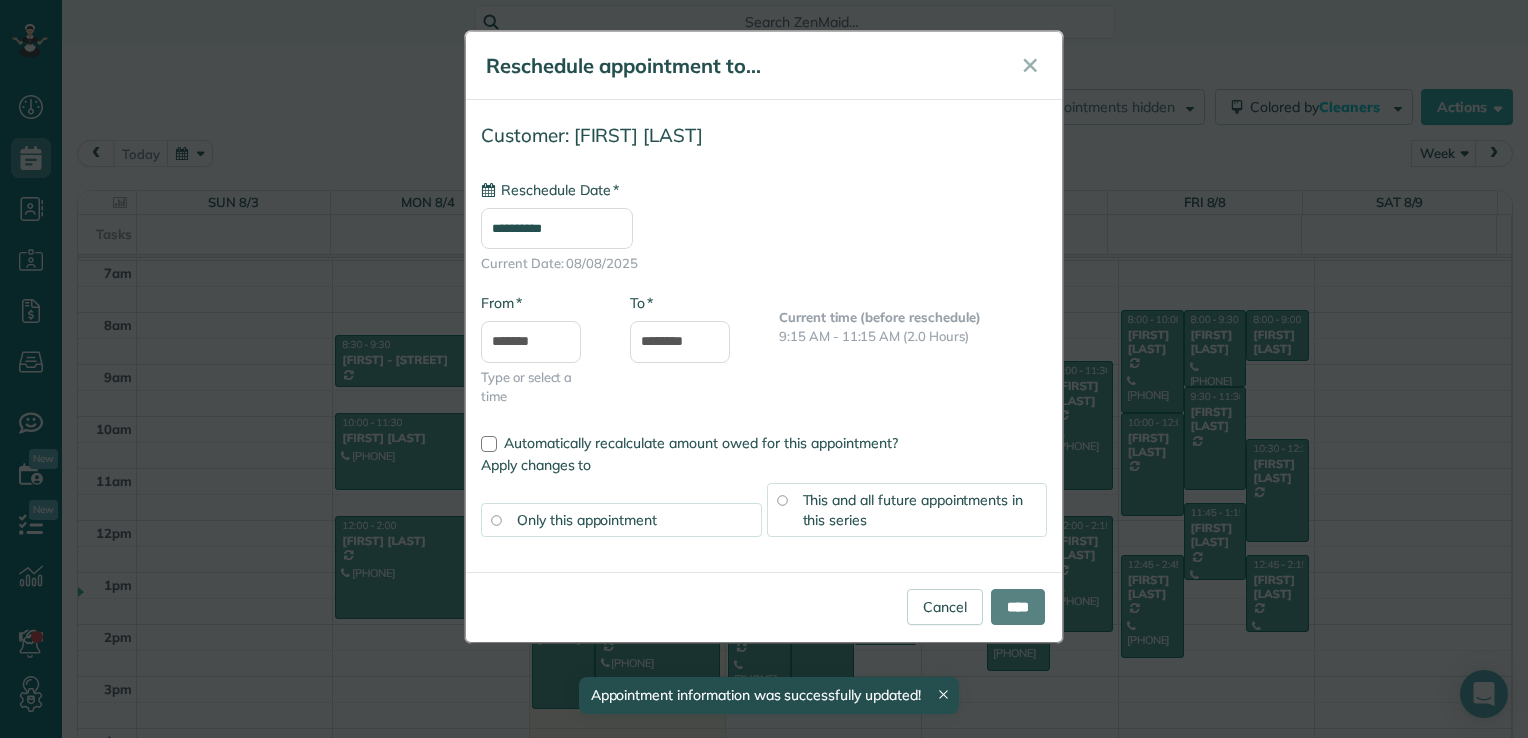 type on "**********" 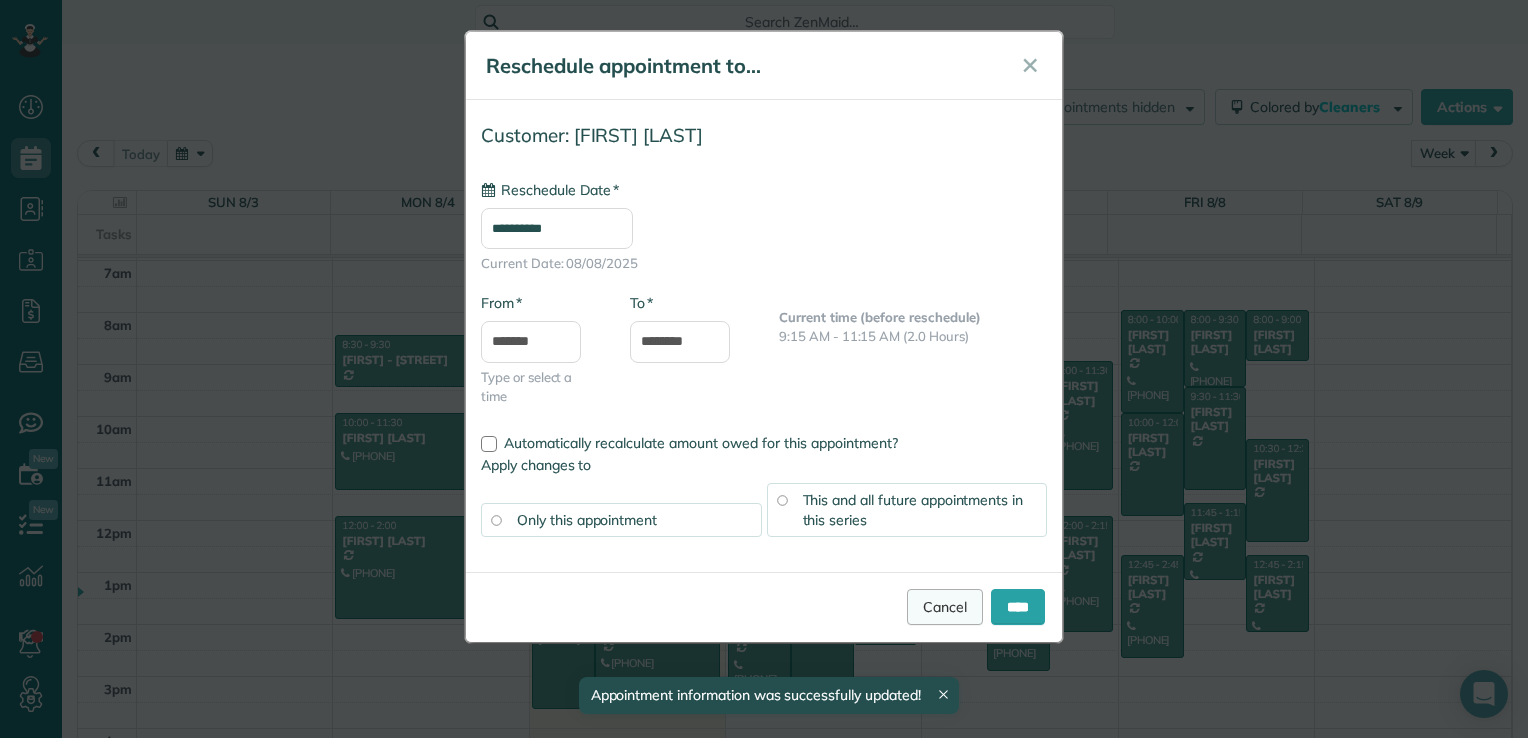 click on "Cancel" at bounding box center (945, 607) 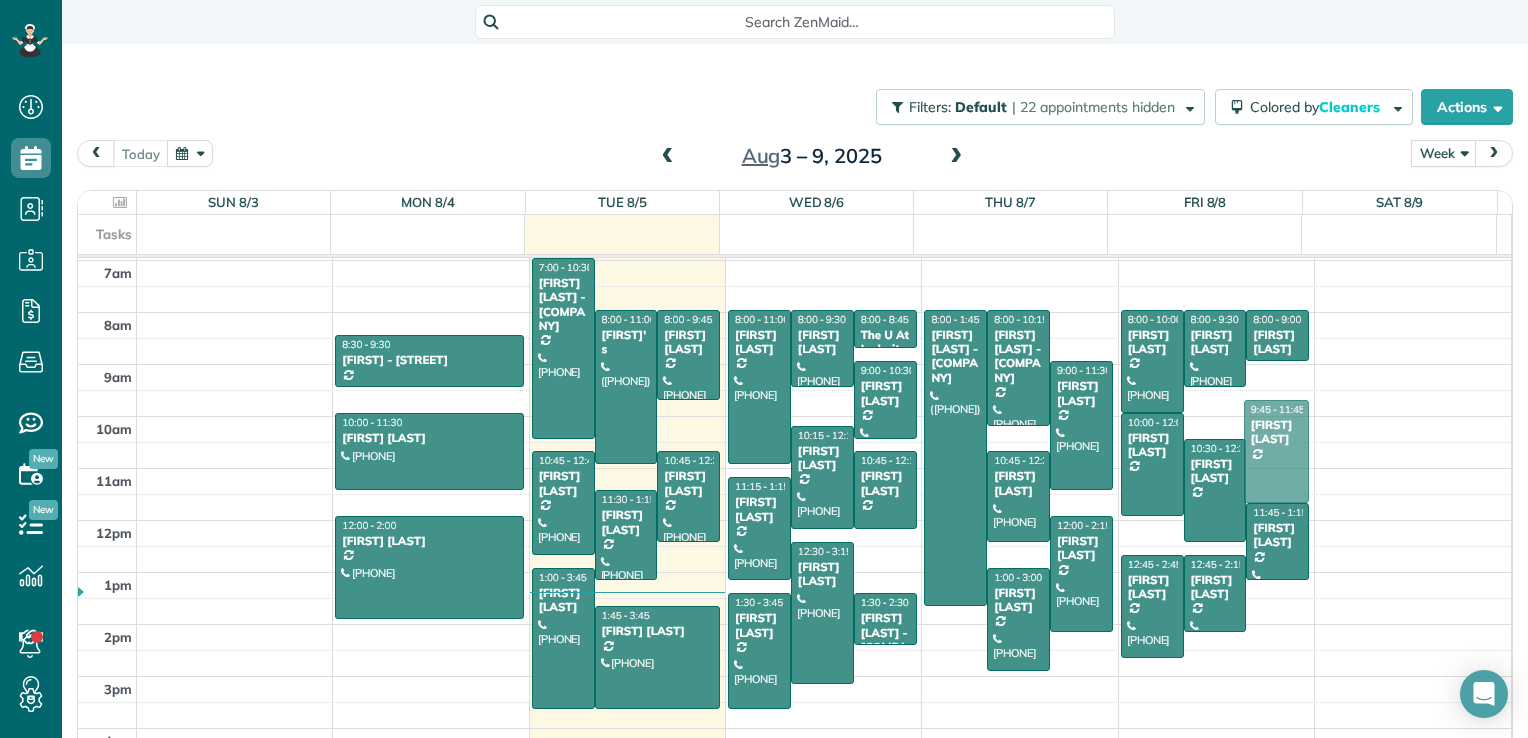 drag, startPoint x: 1261, startPoint y: 398, endPoint x: 1270, endPoint y: 418, distance: 21.931713 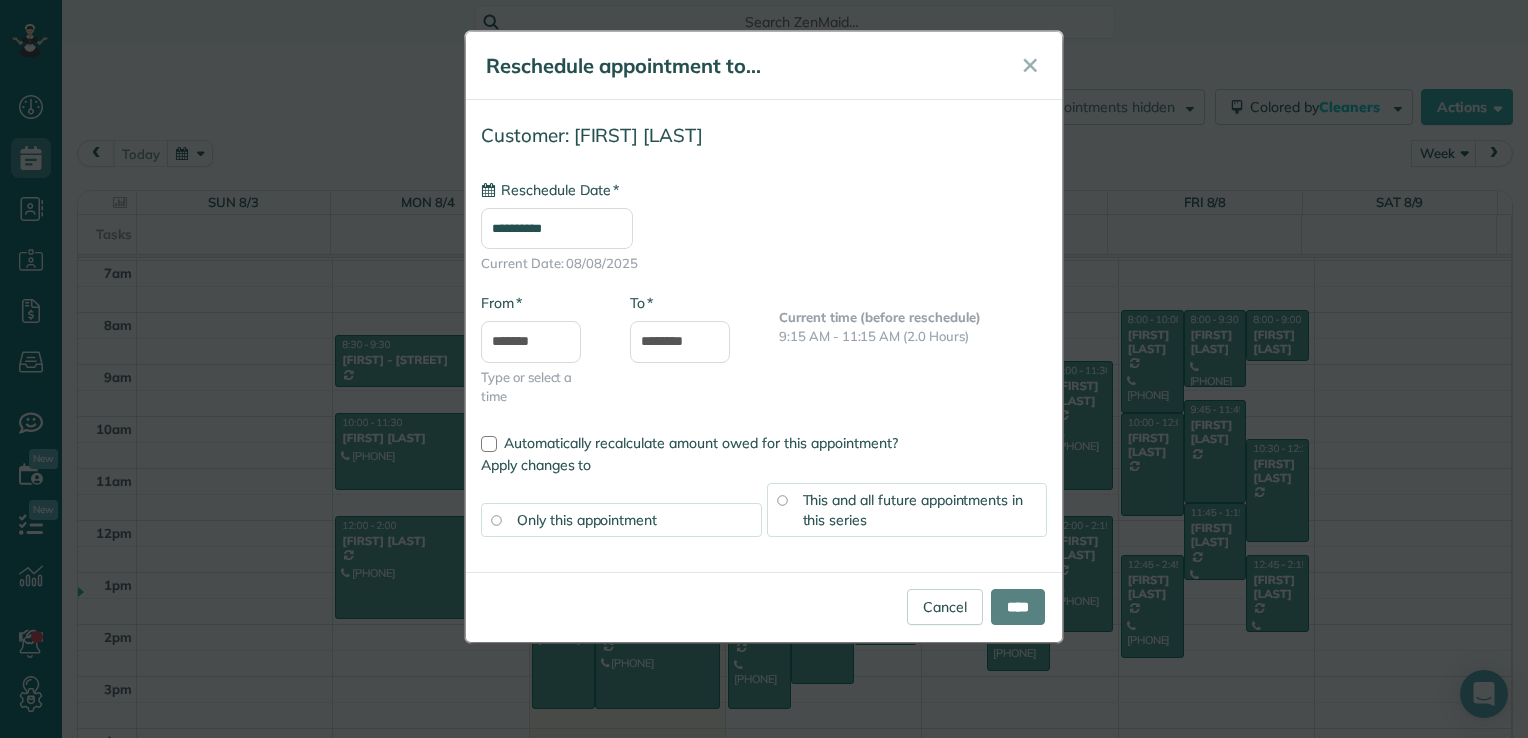 type on "**********" 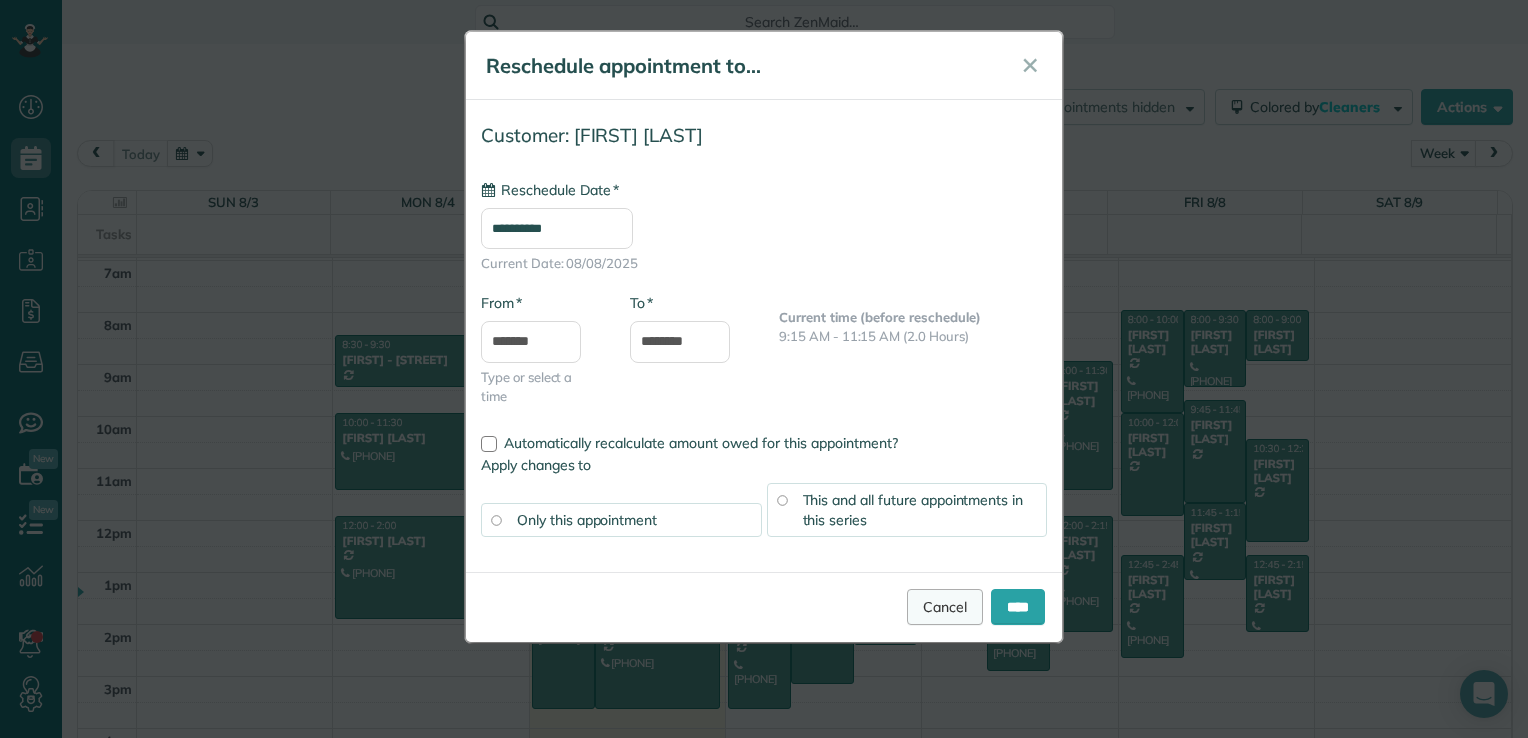 click on "Cancel" at bounding box center (945, 607) 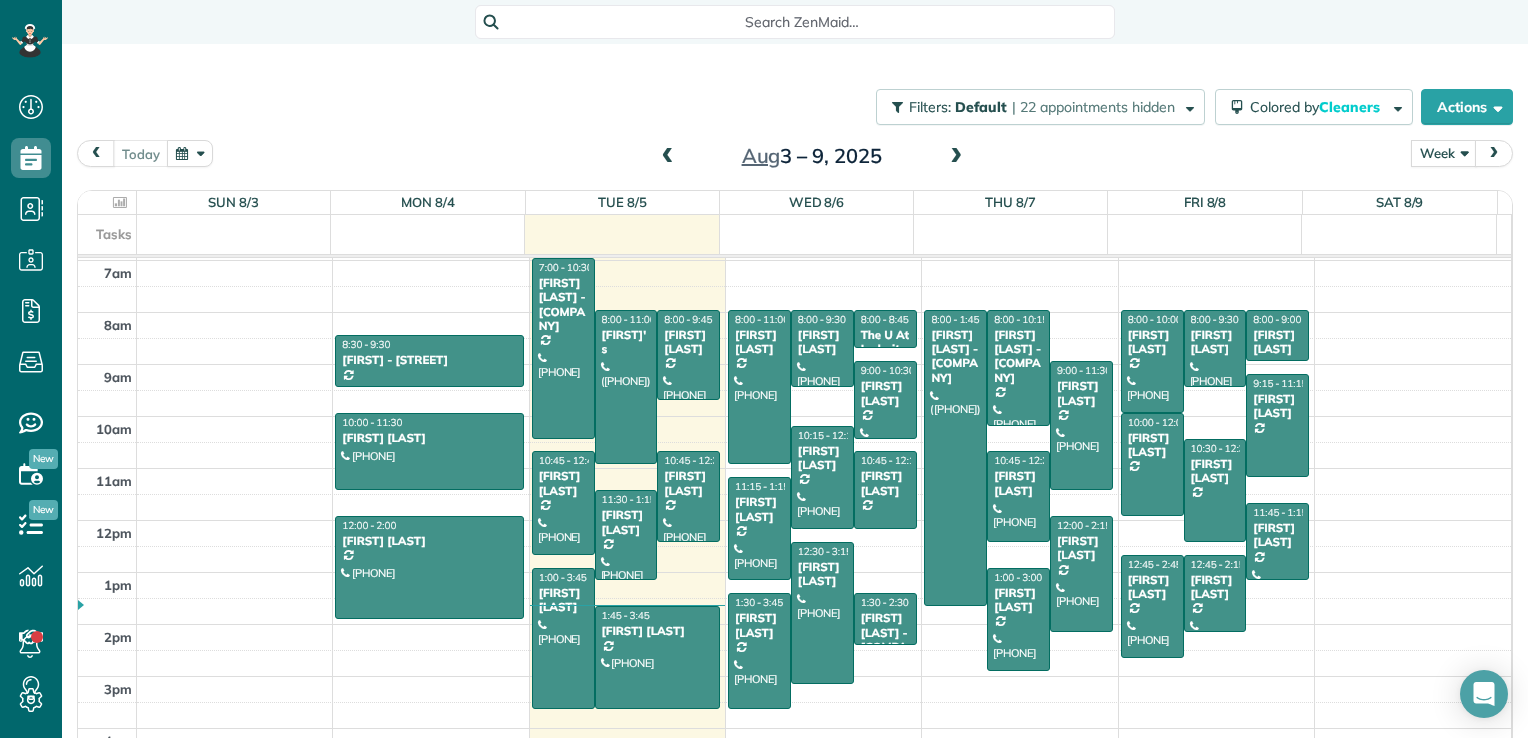 click on "Aug  3 – 9, 2025" at bounding box center [812, 156] 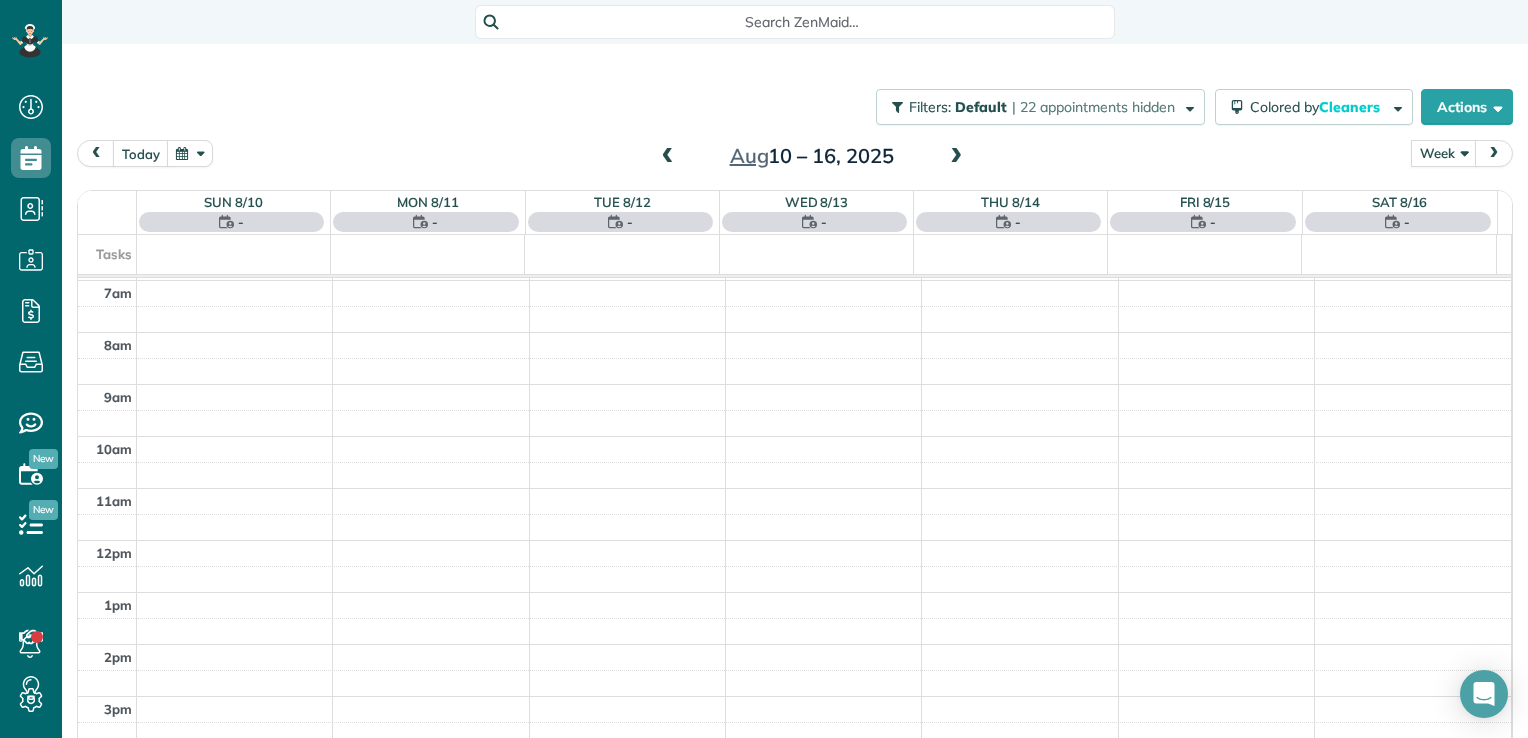 scroll, scrollTop: 362, scrollLeft: 0, axis: vertical 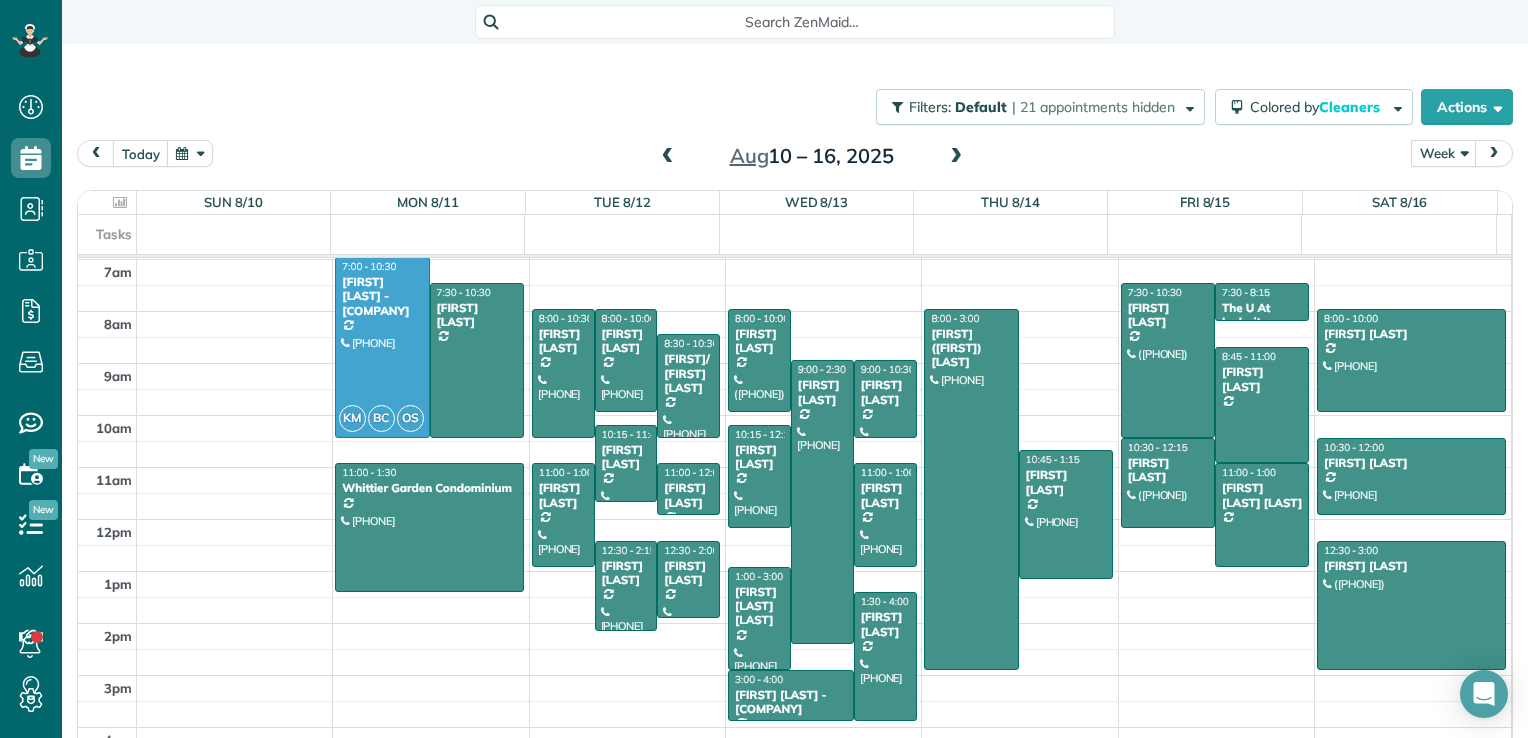 click at bounding box center (668, 157) 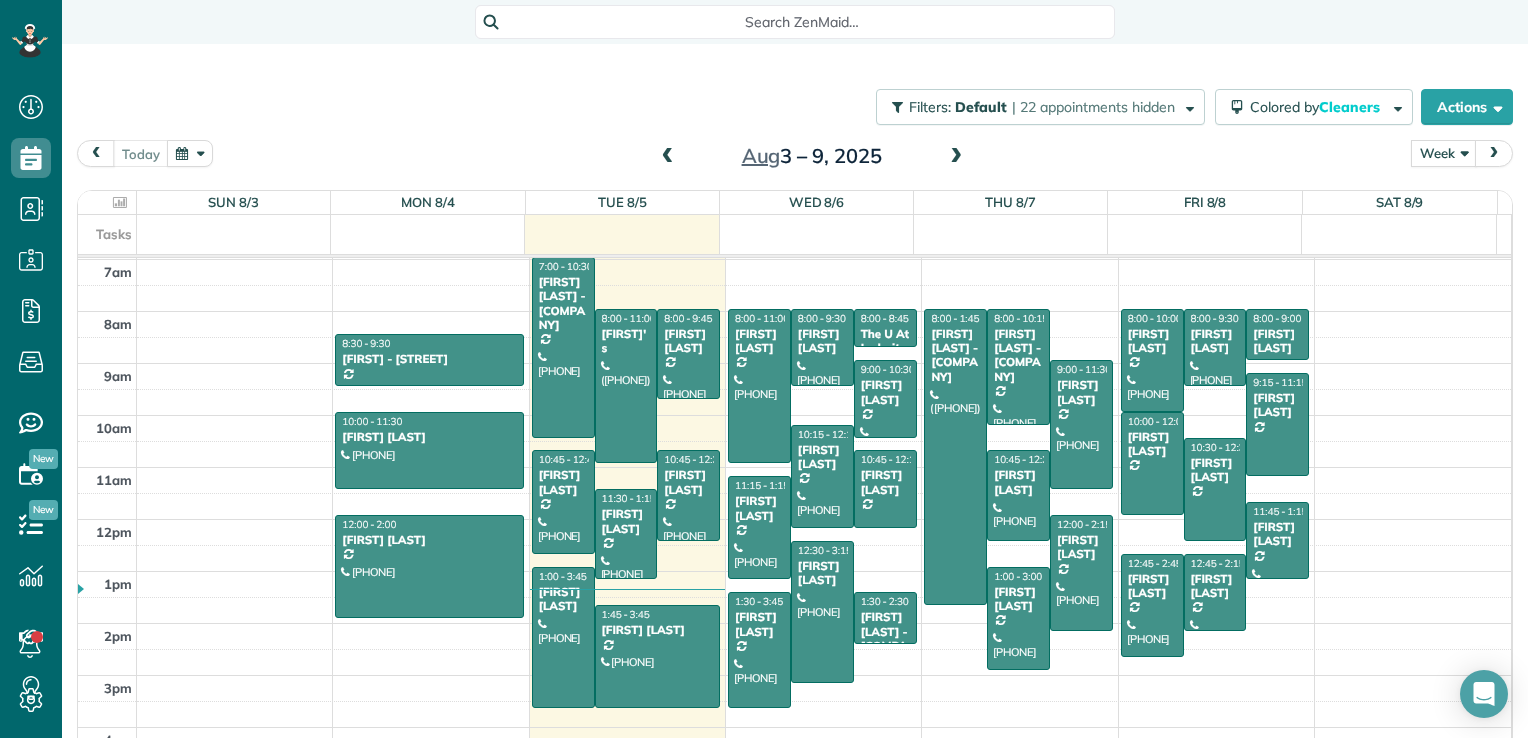 click at bounding box center [956, 157] 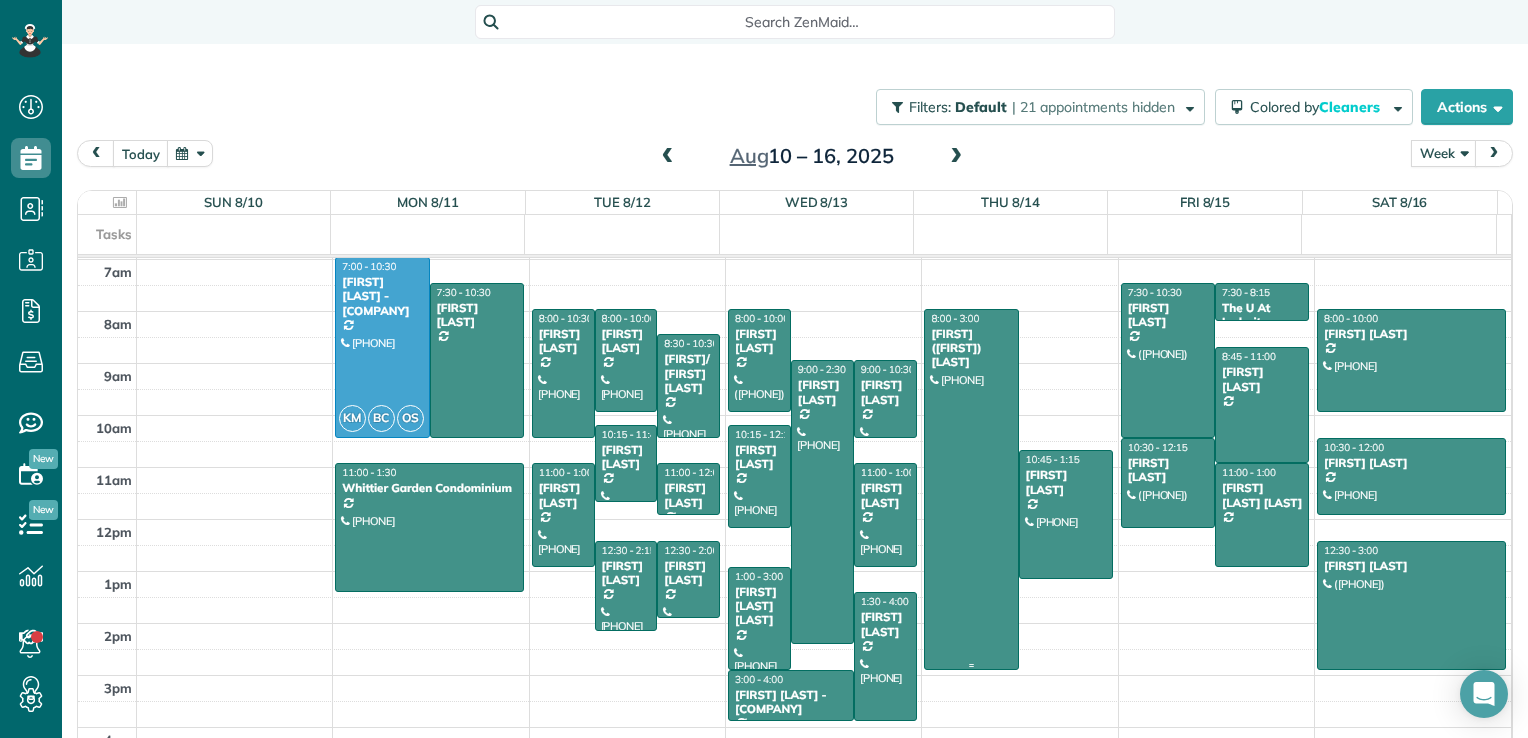 click at bounding box center [971, 489] 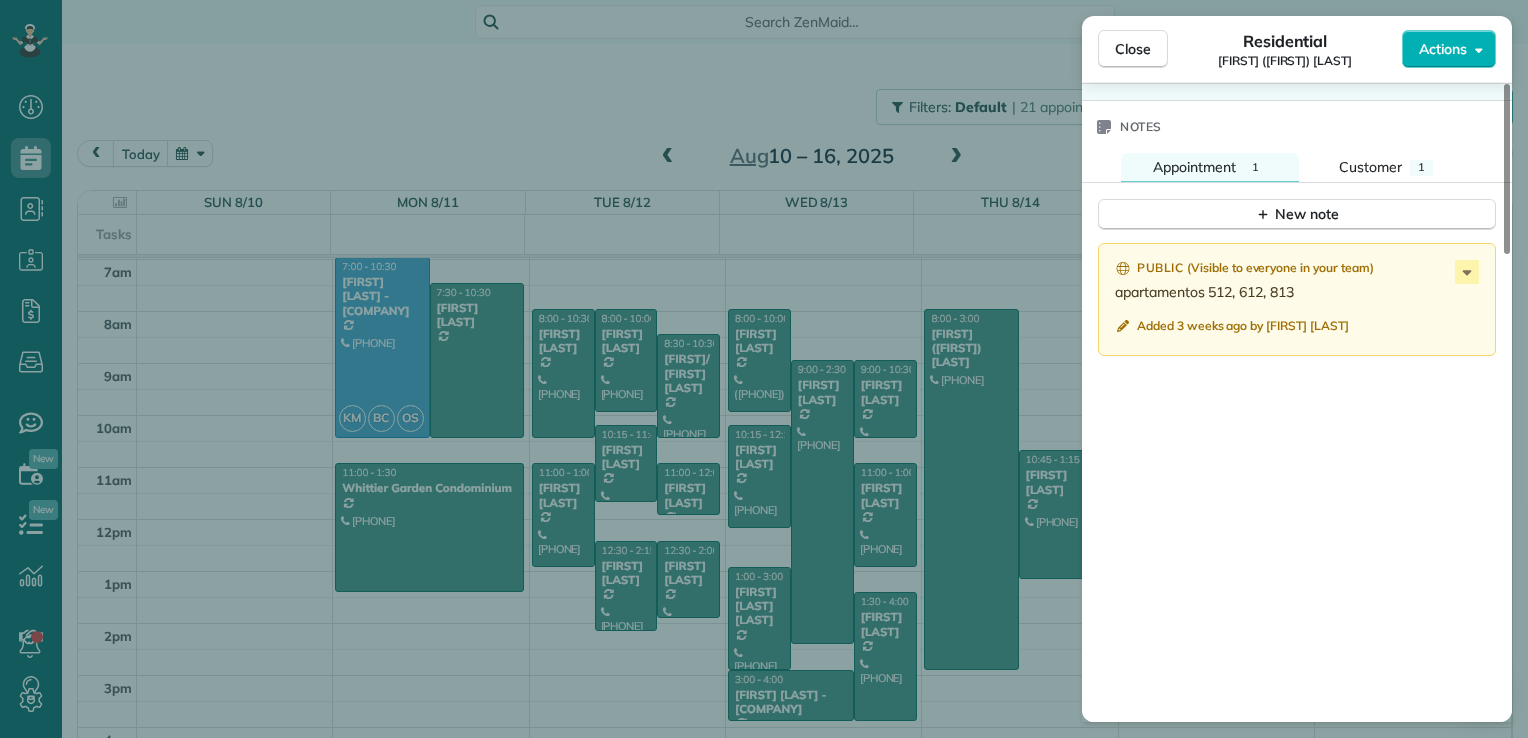 scroll, scrollTop: 1501, scrollLeft: 0, axis: vertical 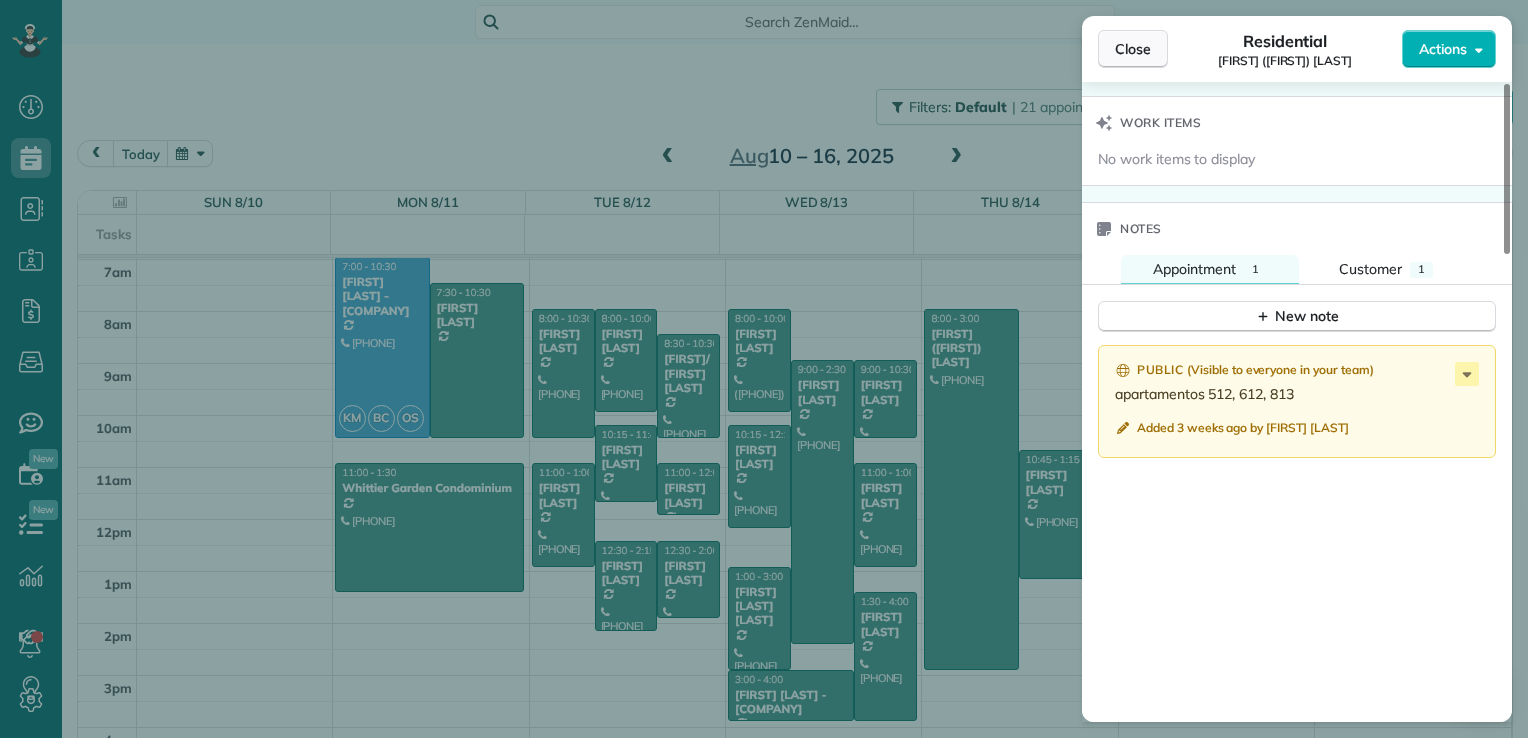 click on "Close" at bounding box center (1133, 49) 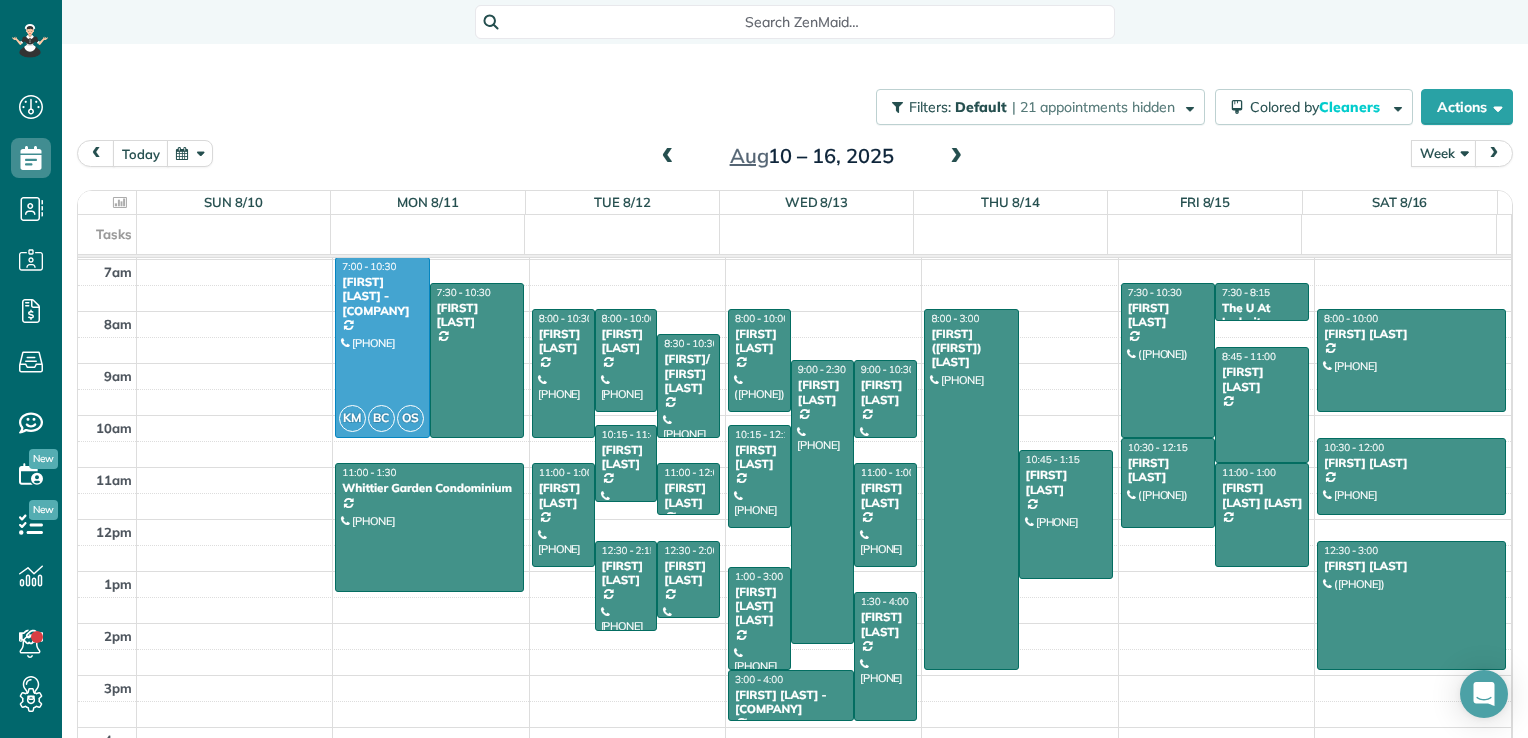 click at bounding box center (956, 157) 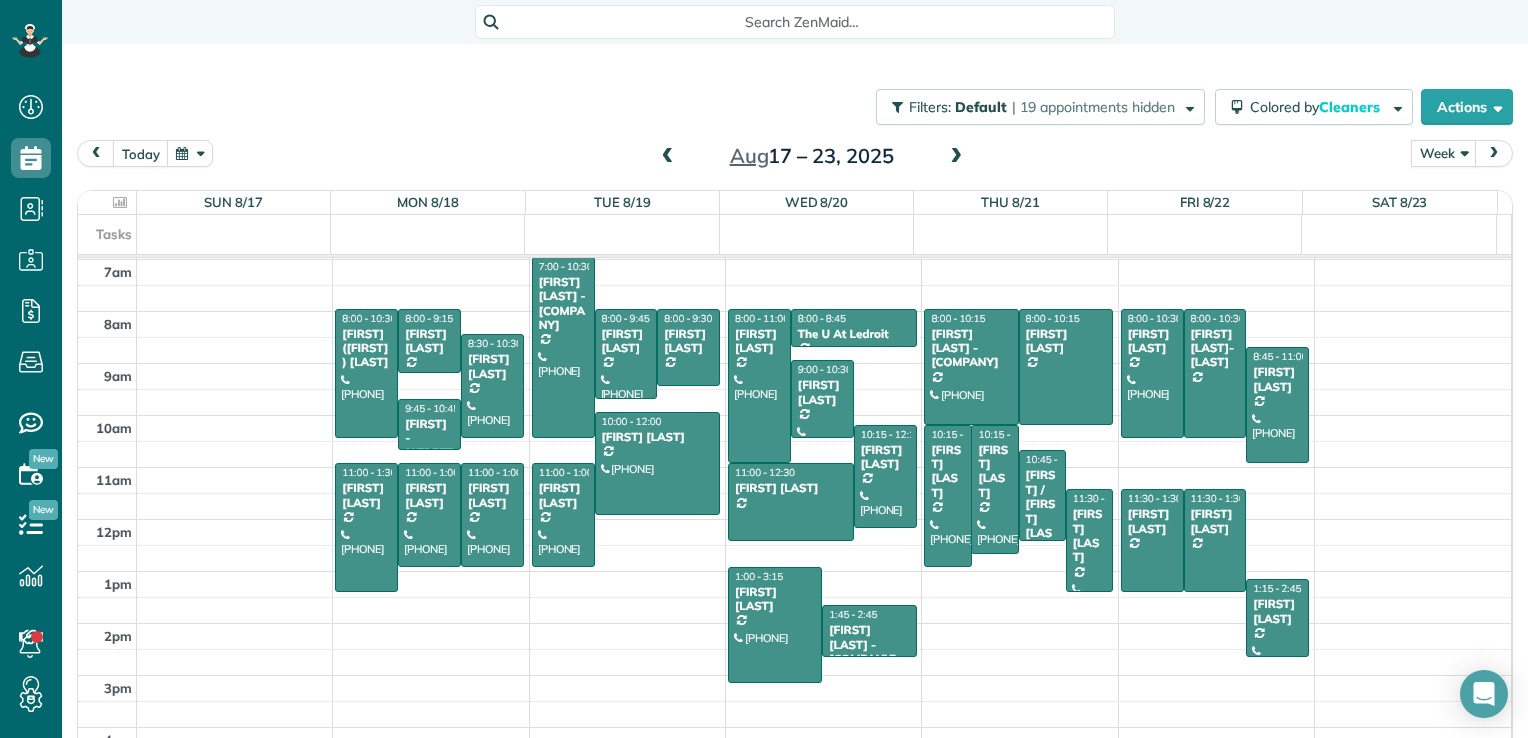 click at bounding box center (956, 157) 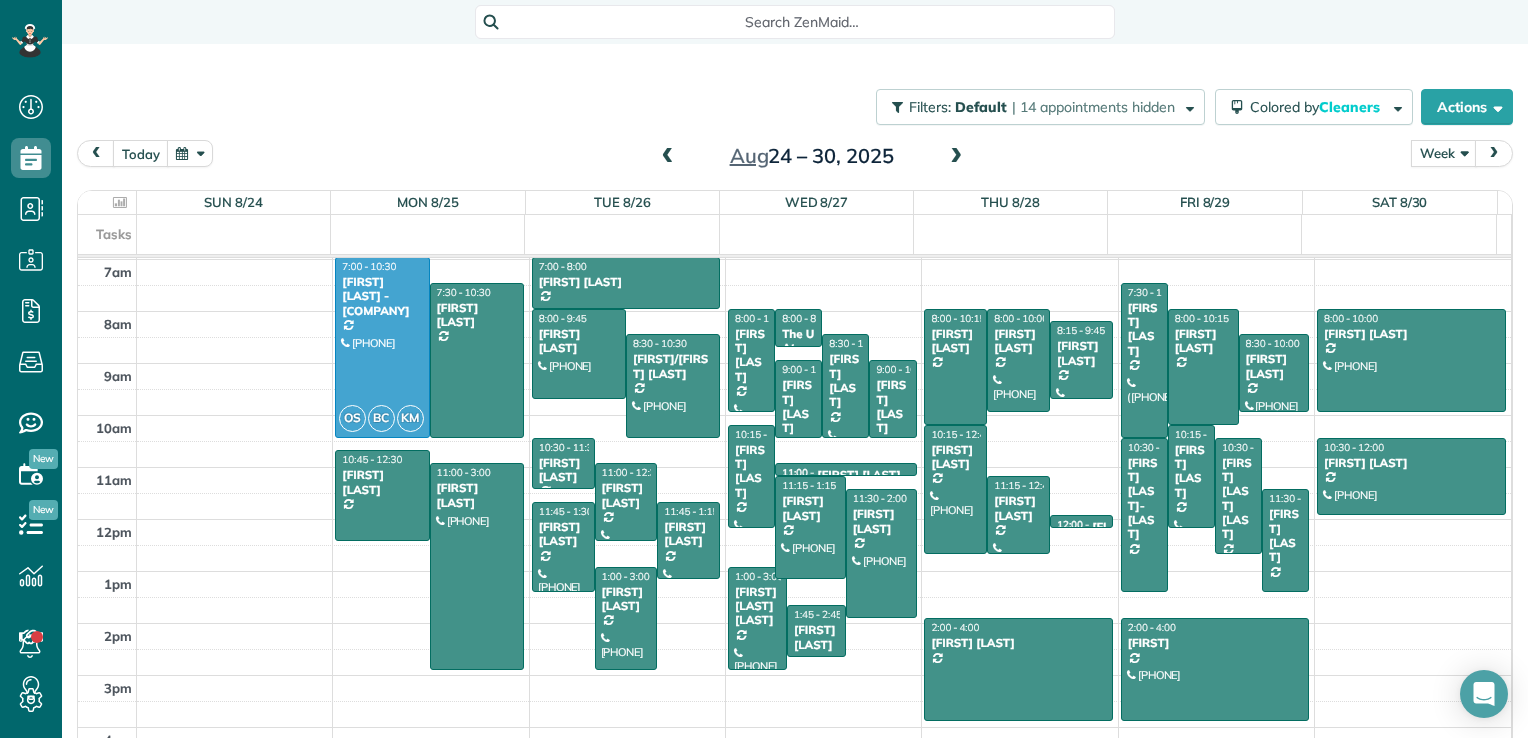 click at bounding box center (668, 157) 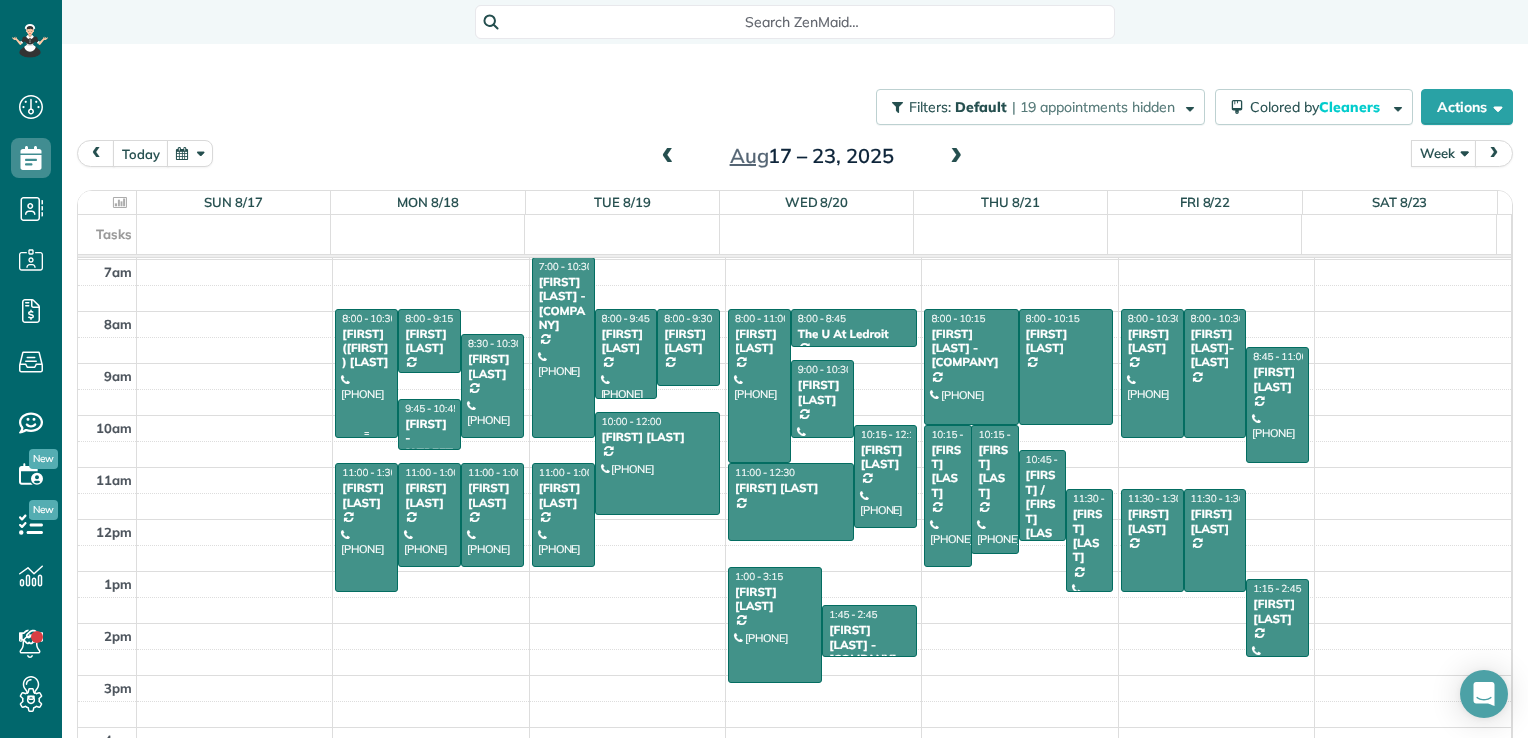 click at bounding box center [366, 373] 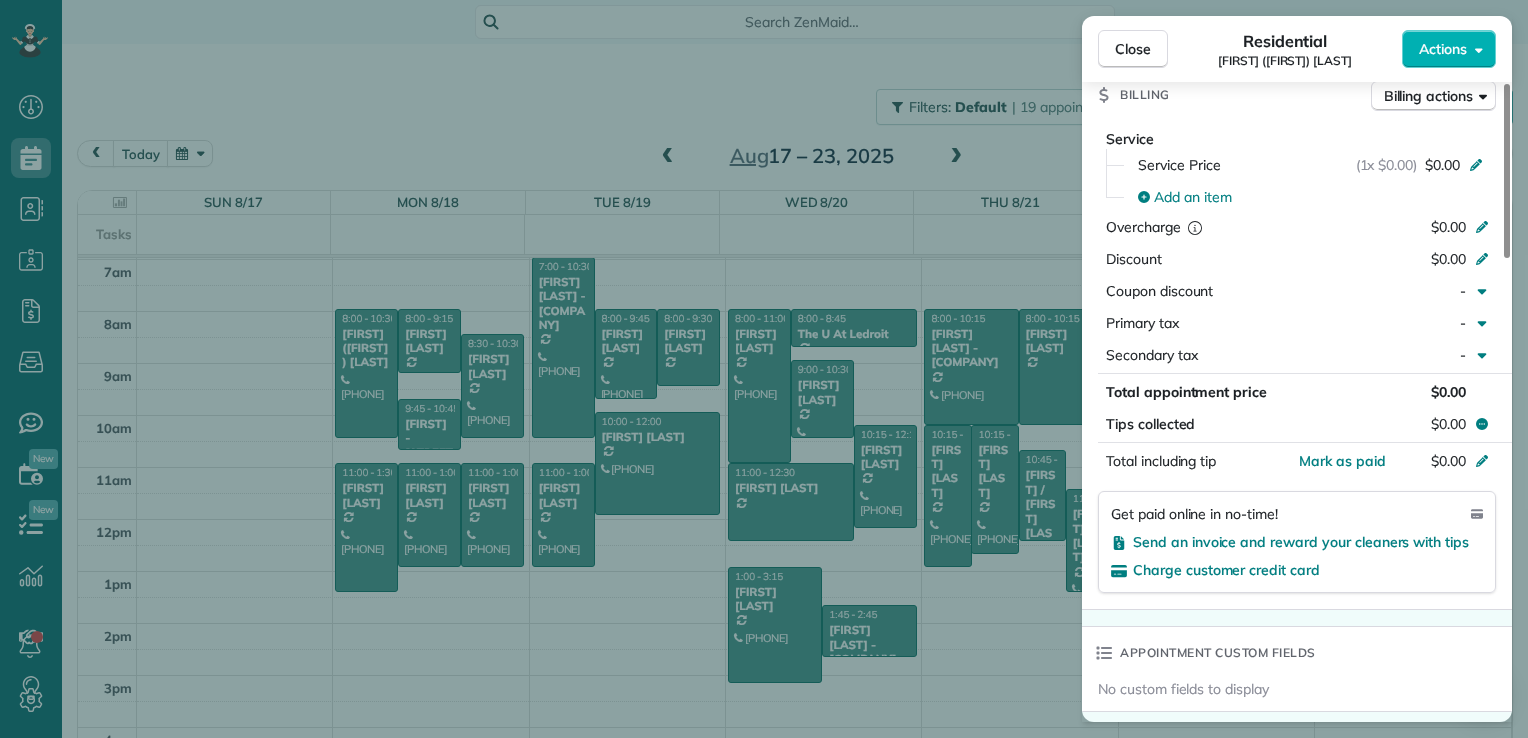 scroll, scrollTop: 1511, scrollLeft: 0, axis: vertical 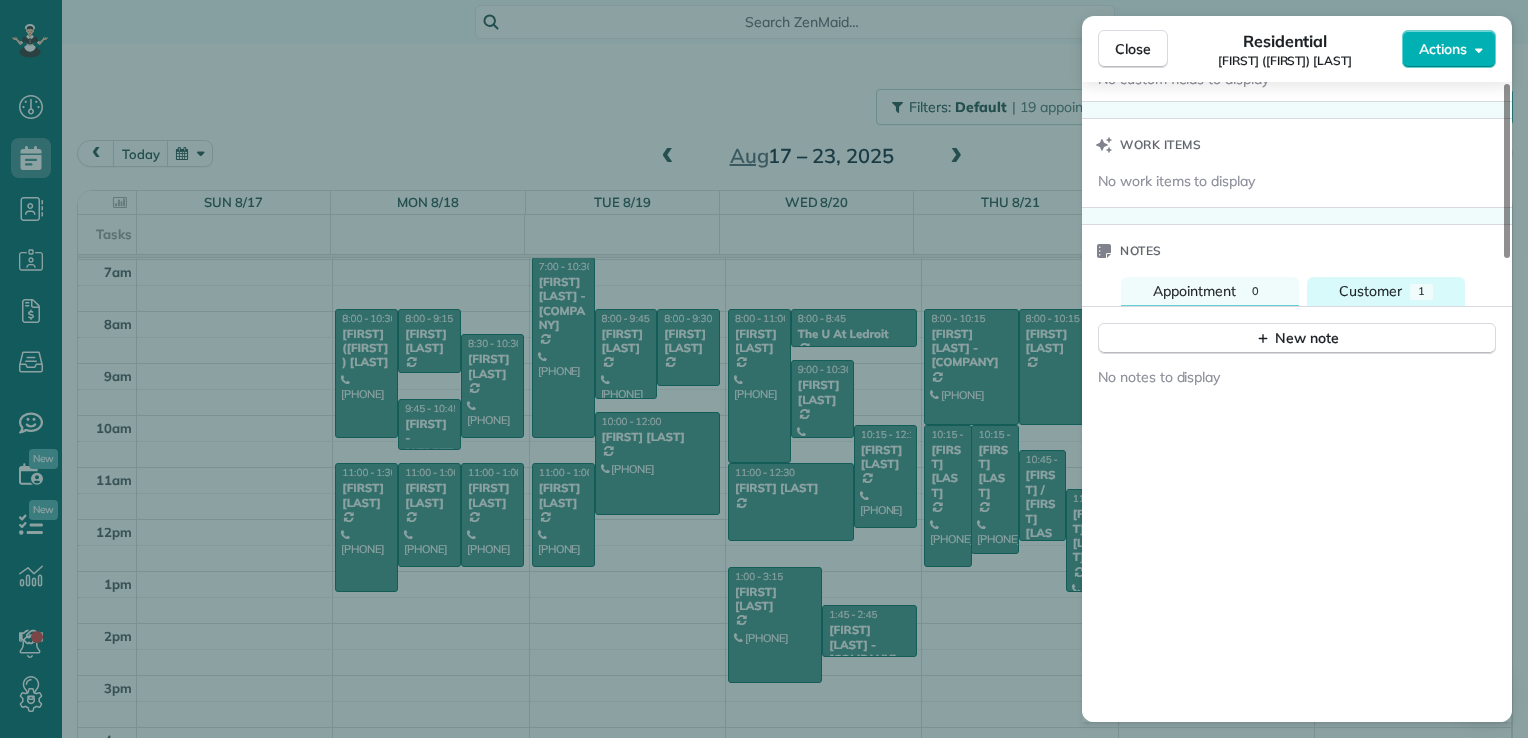 click on "Customer" at bounding box center (1370, 291) 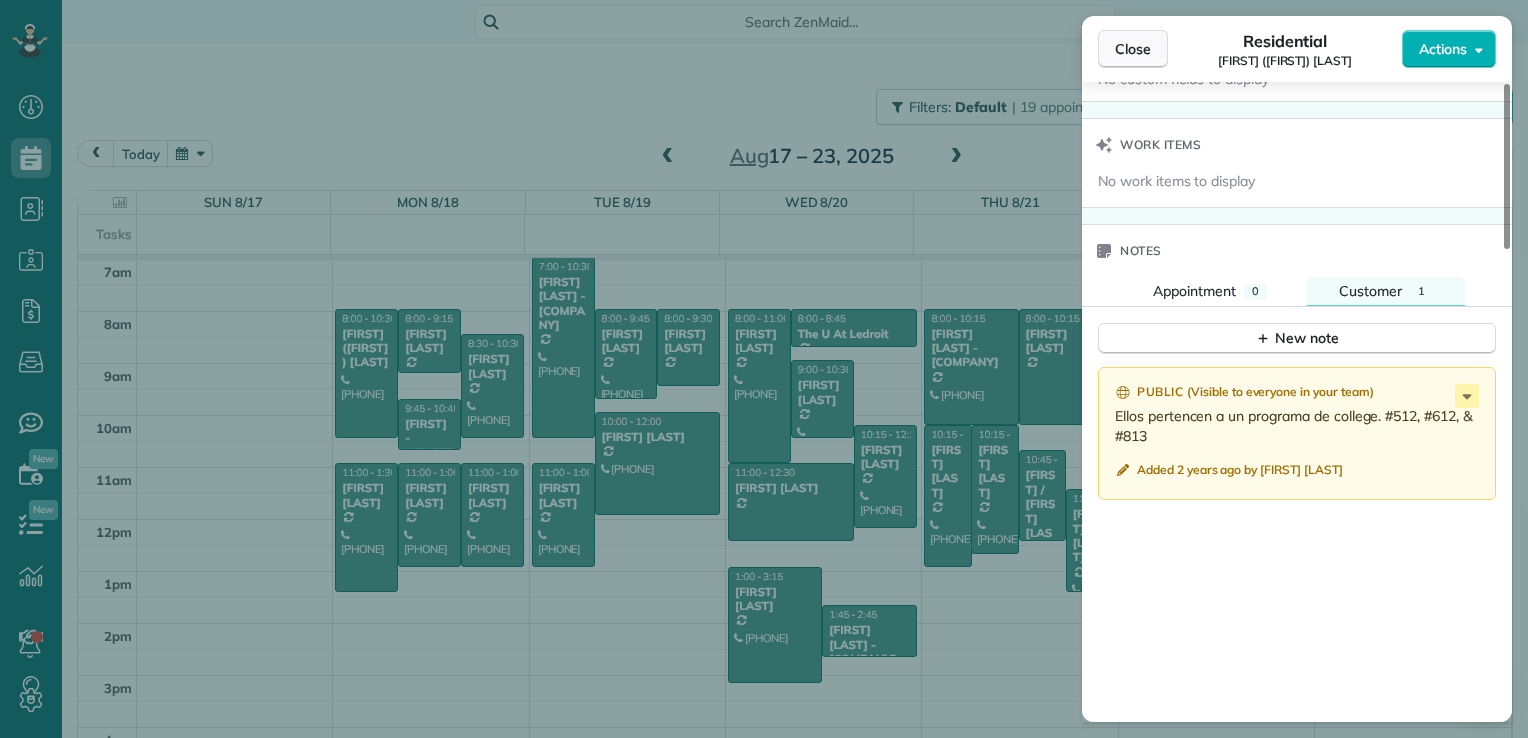 click on "Close" at bounding box center [1133, 49] 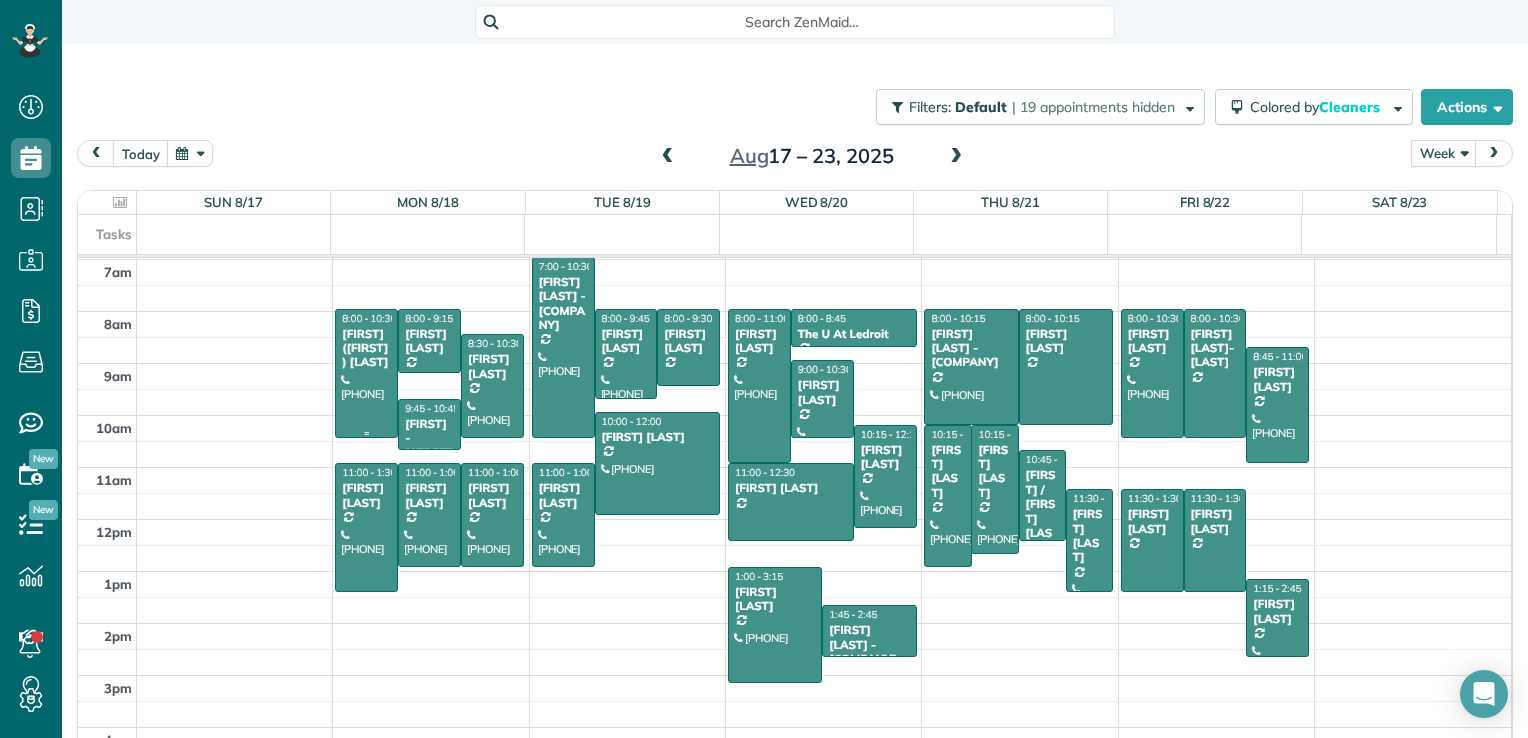click at bounding box center [366, 373] 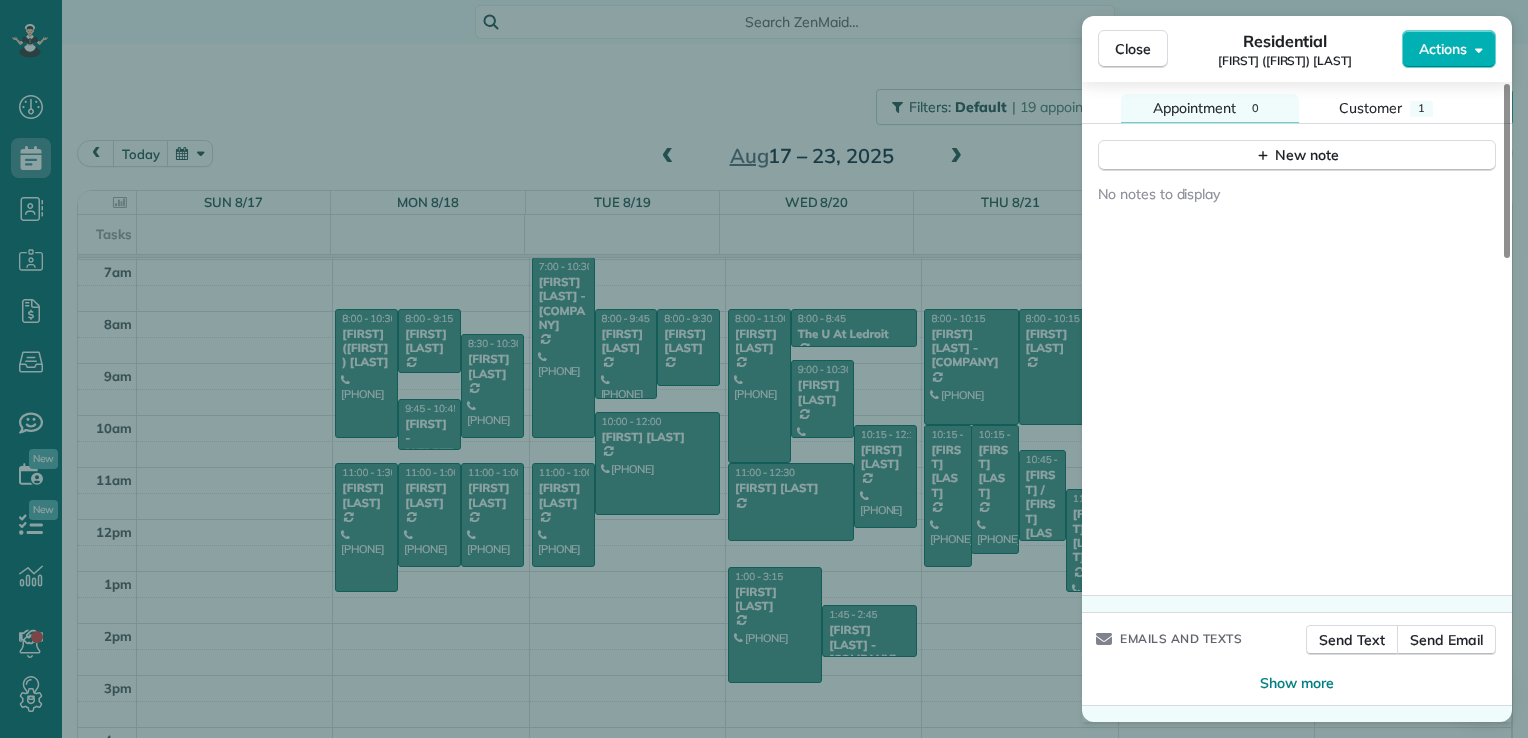 scroll, scrollTop: 1400, scrollLeft: 0, axis: vertical 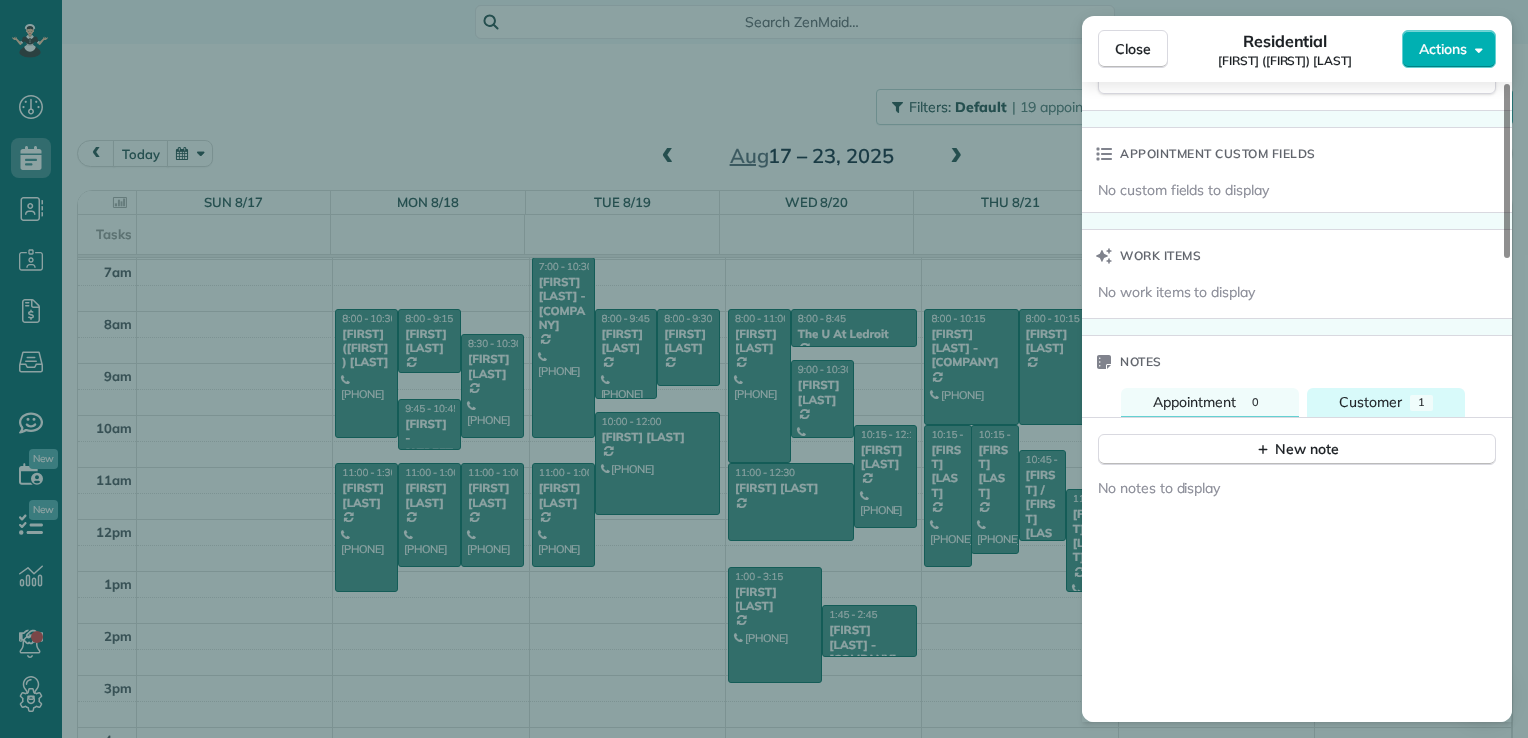 click on "Customer" at bounding box center [1370, 402] 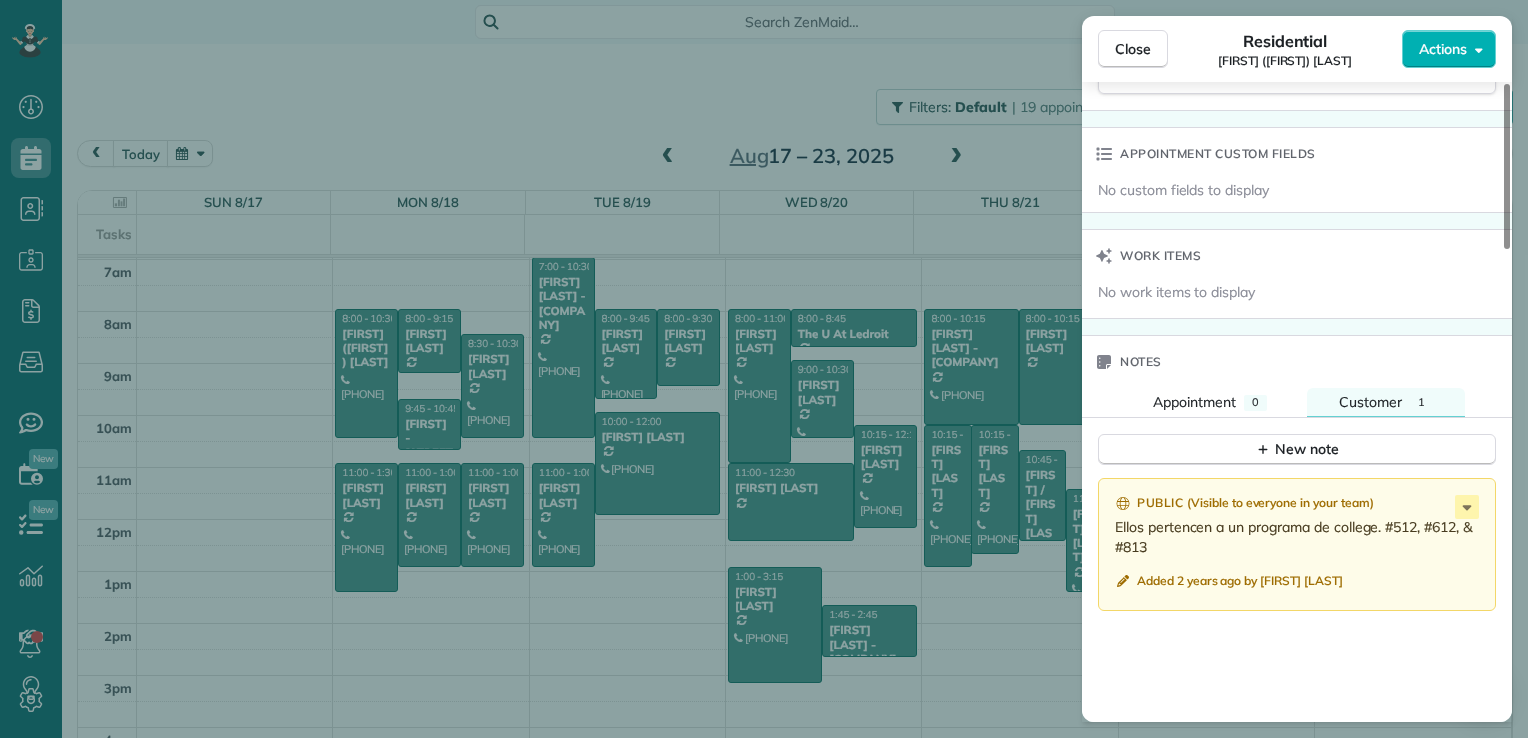 drag, startPoint x: 1165, startPoint y: 553, endPoint x: 1108, endPoint y: 531, distance: 61.09828 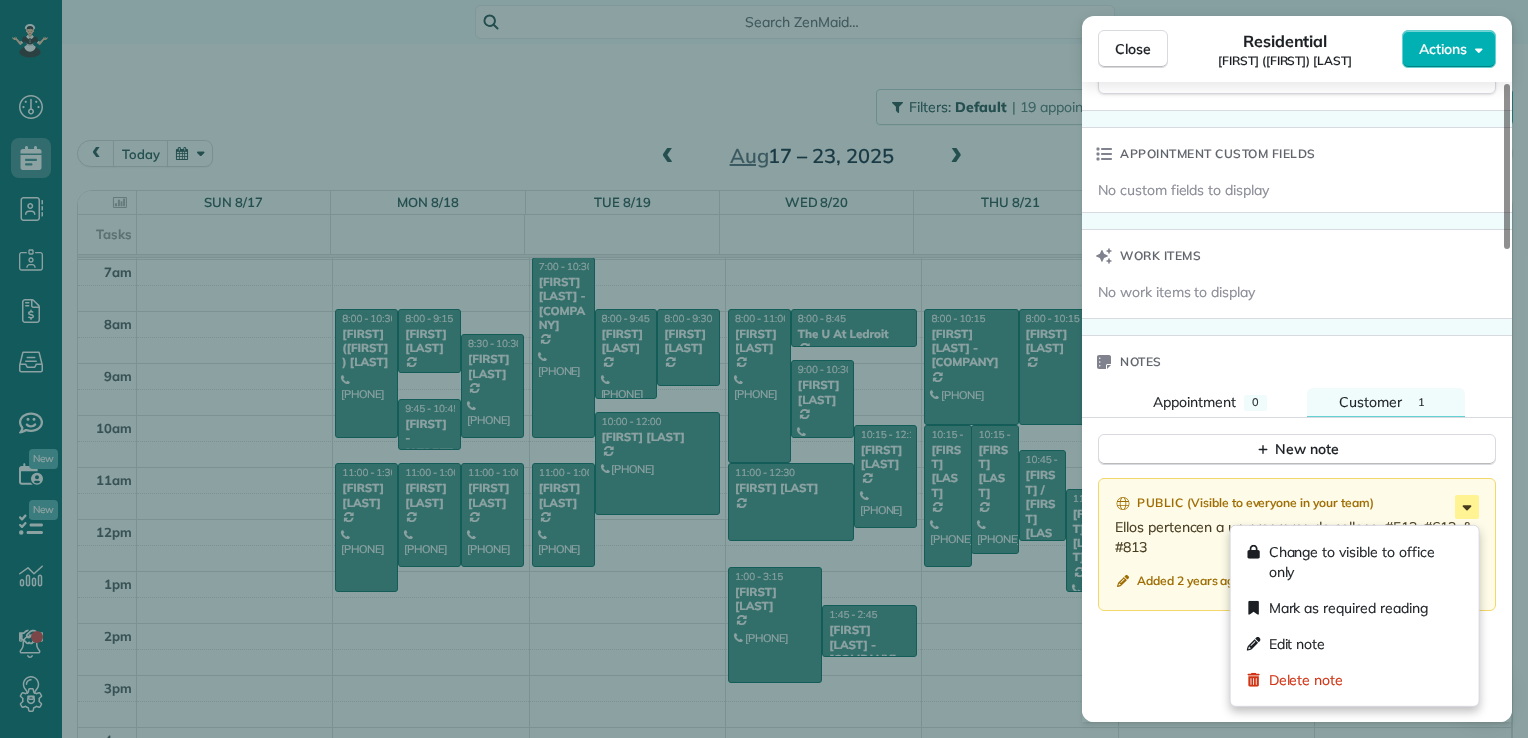 click 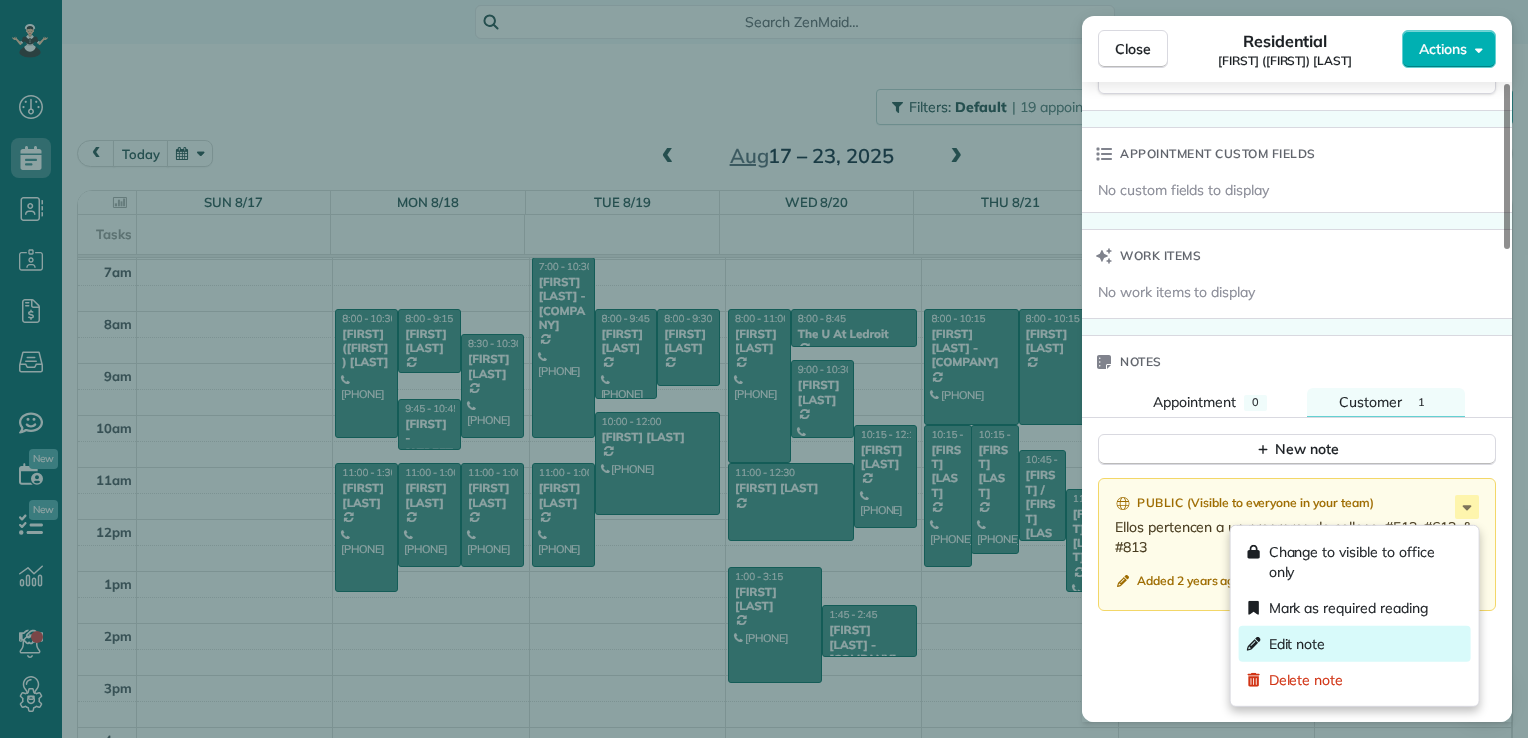 click on "Edit note" at bounding box center [1297, 644] 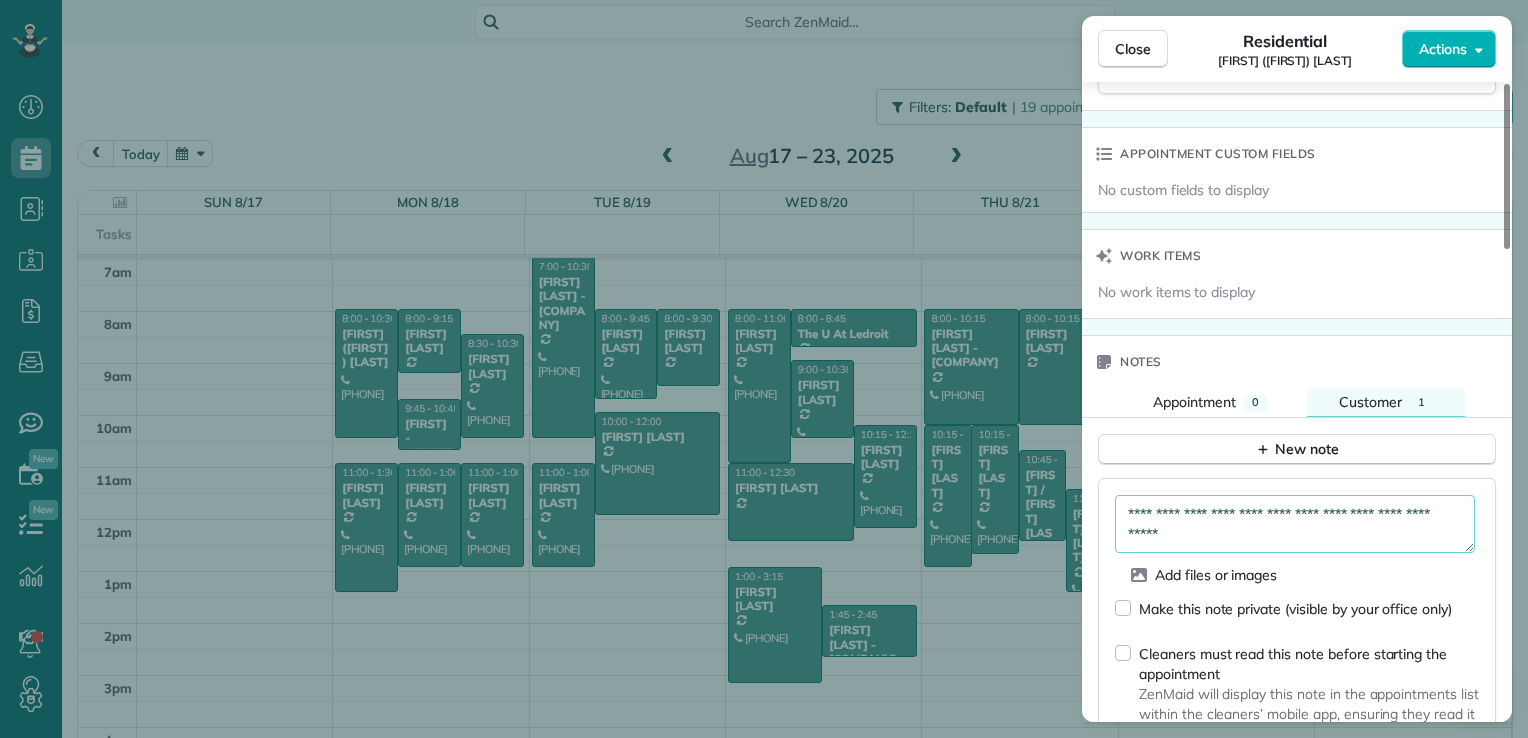 scroll, scrollTop: 0, scrollLeft: 0, axis: both 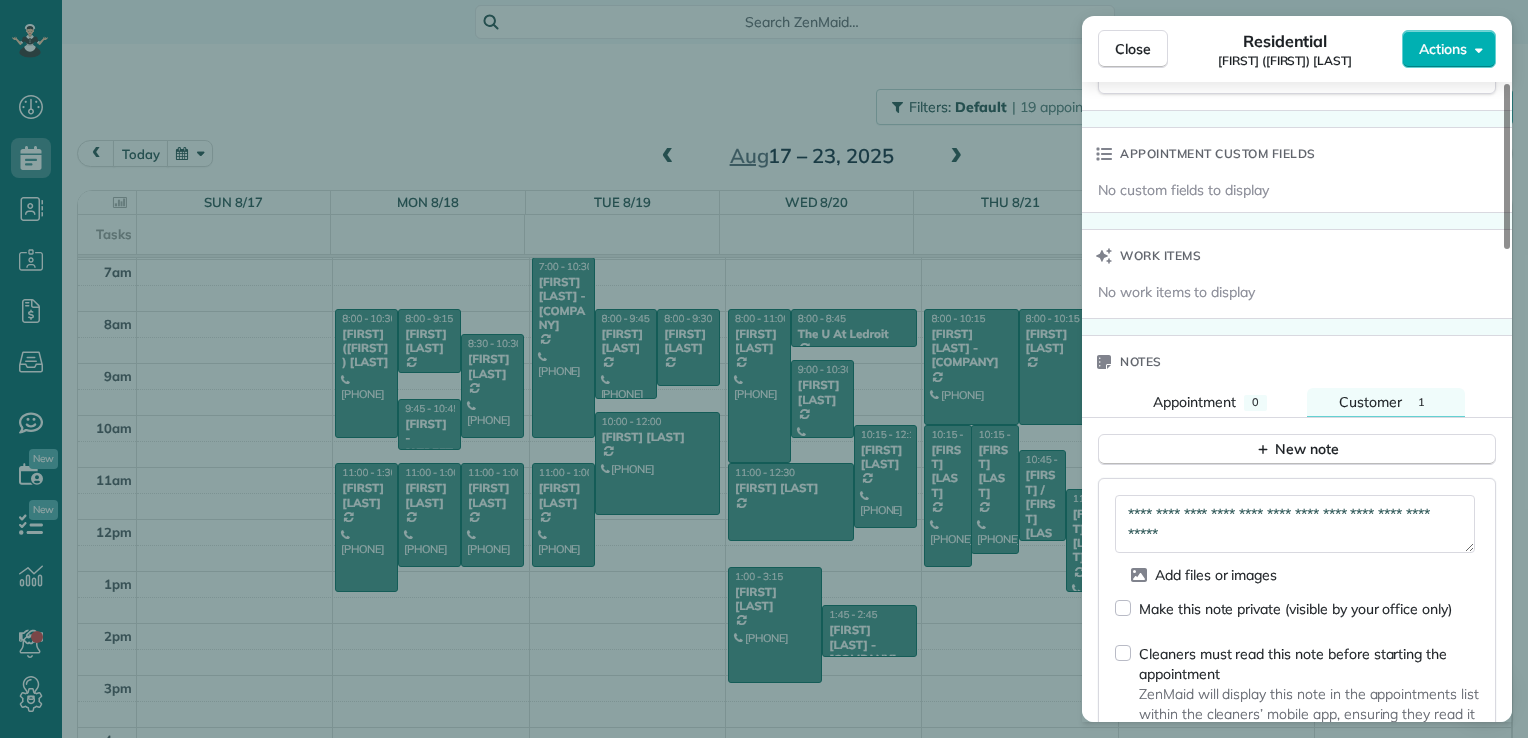 type on "**********" 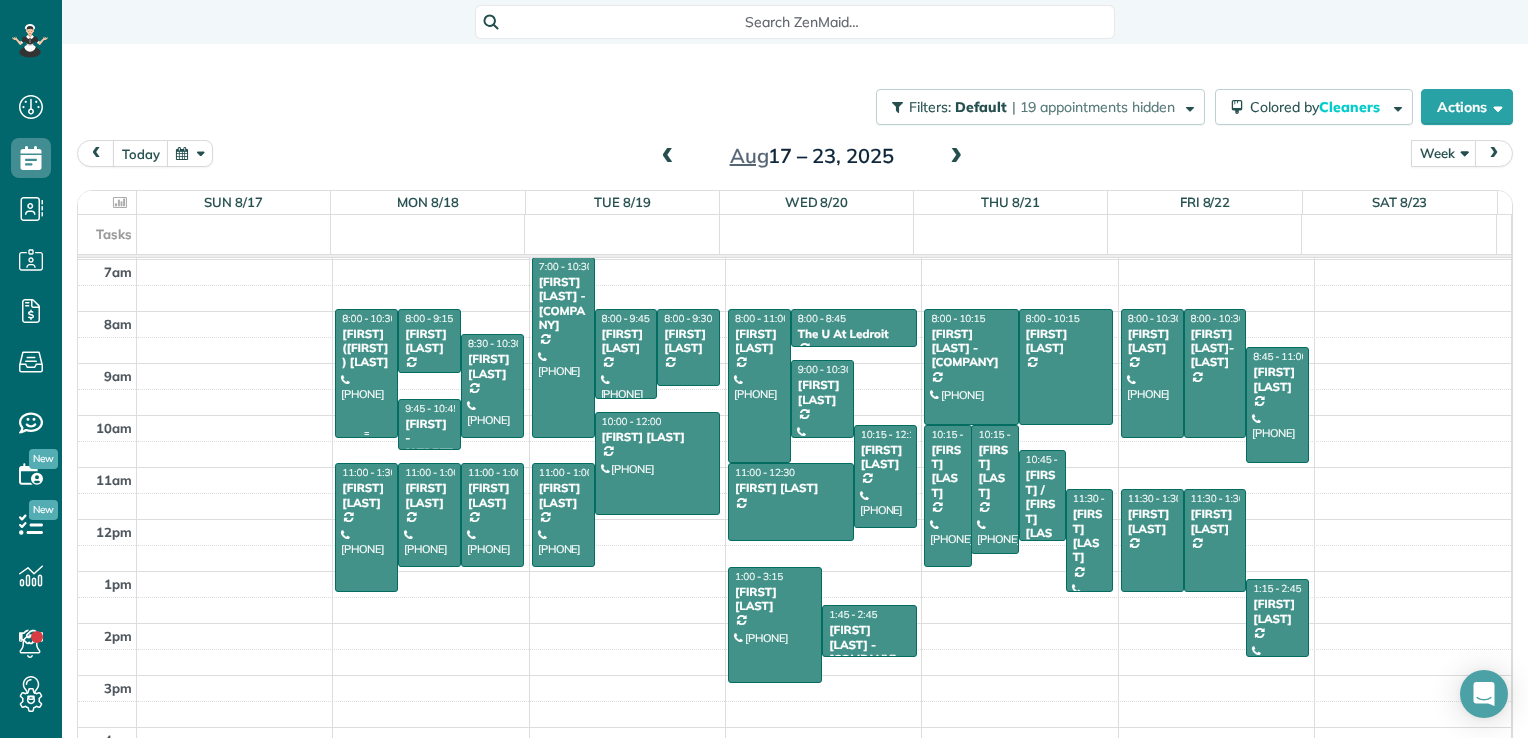 click on "[FIRST] ([FIRST]) [LAST]" at bounding box center (366, 348) 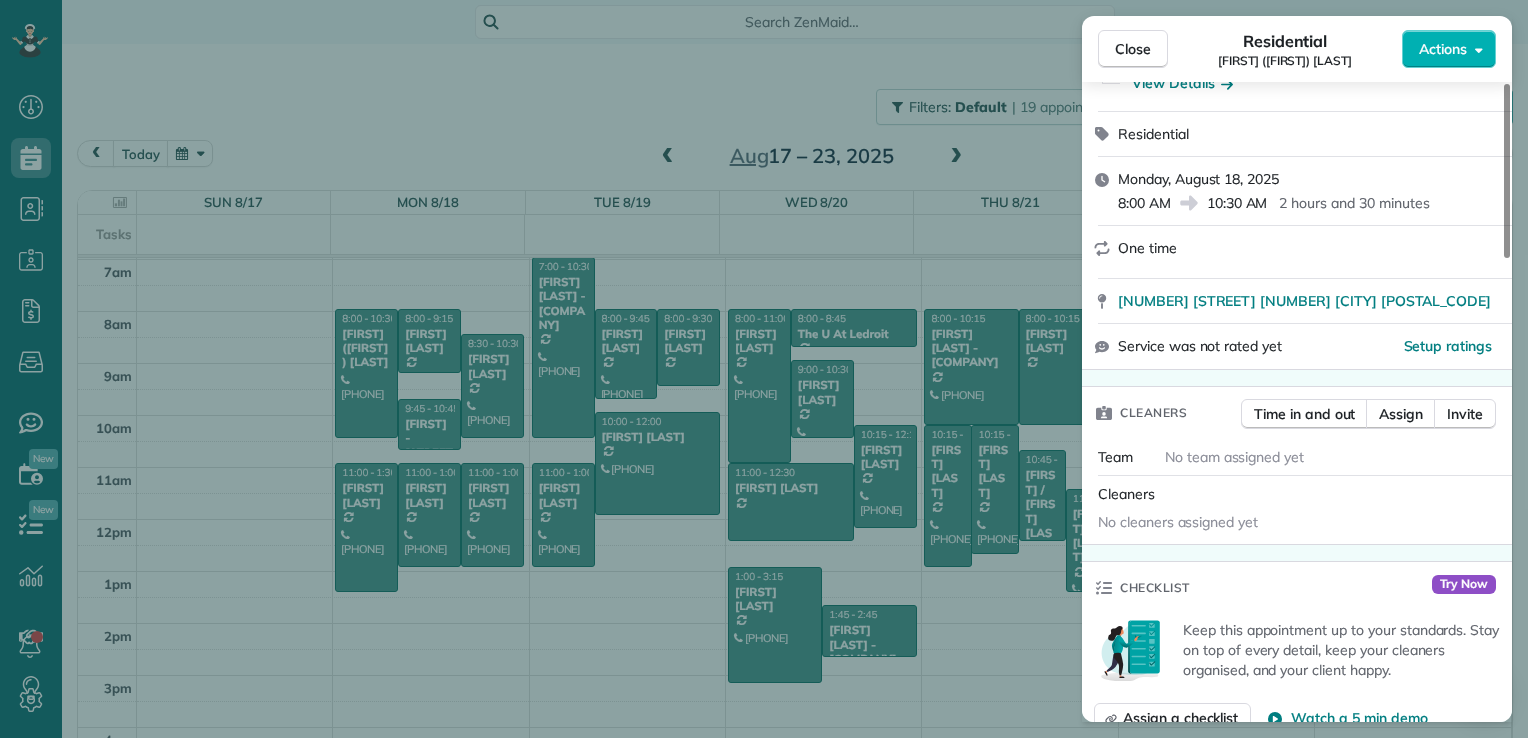 scroll, scrollTop: 303, scrollLeft: 0, axis: vertical 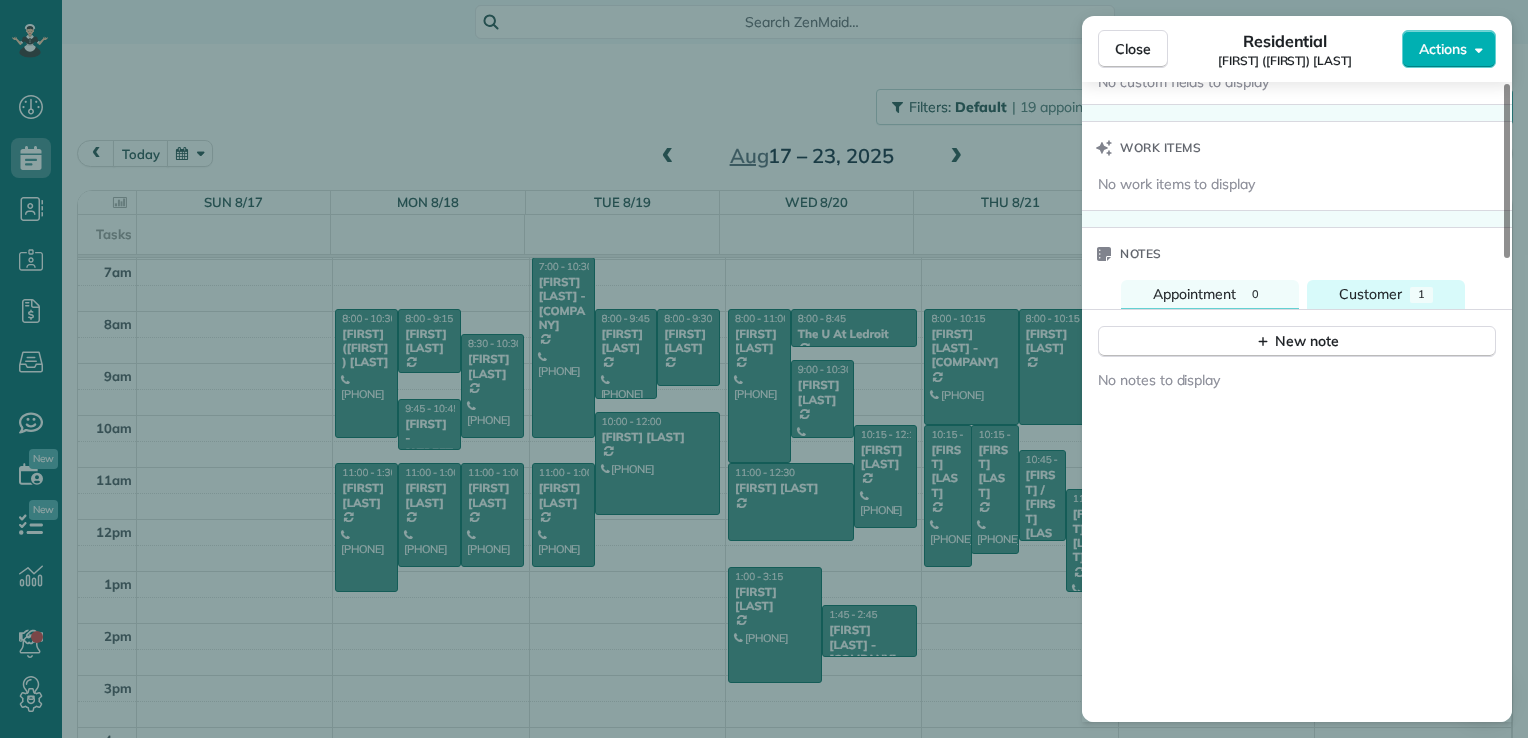 click on "Customer" at bounding box center [1370, 294] 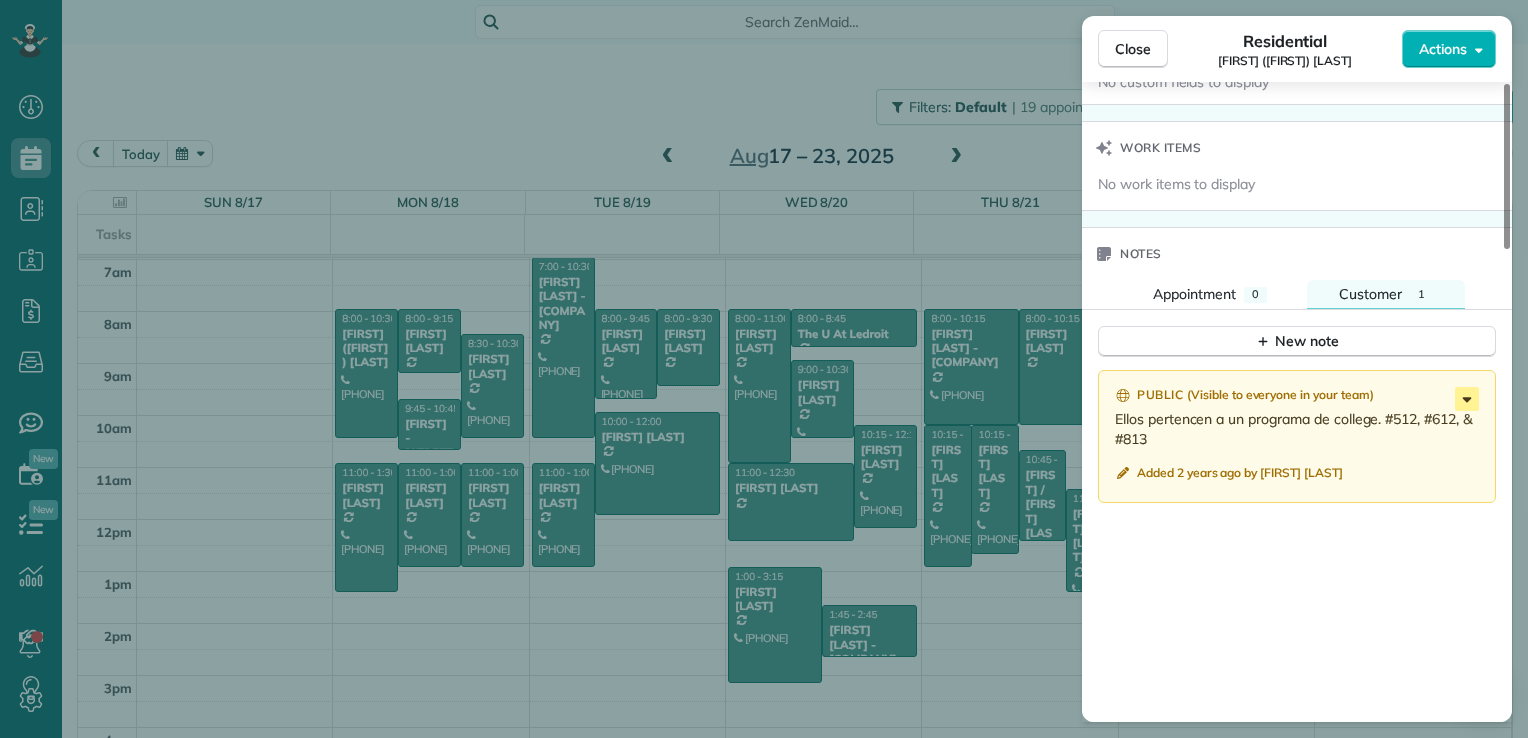 click 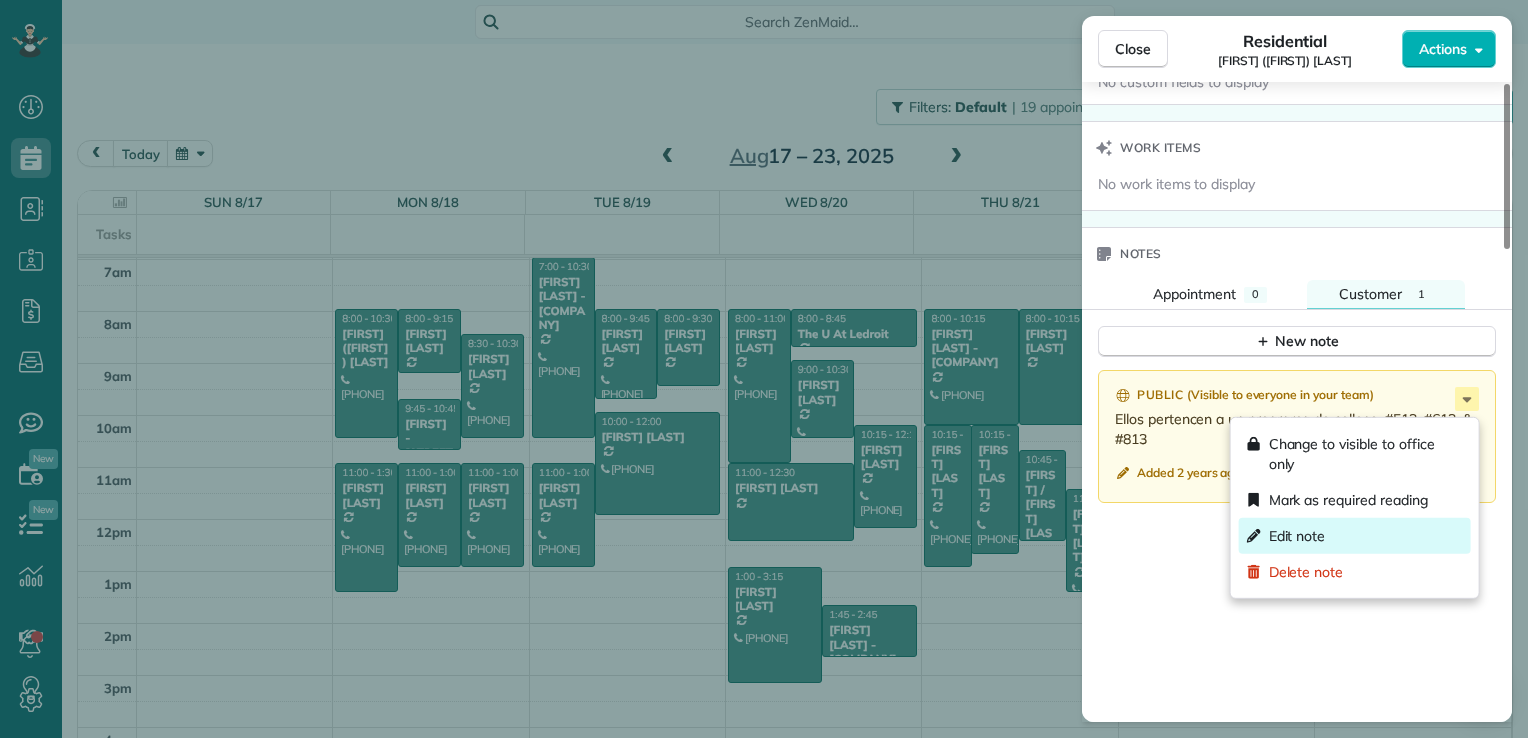 click on "Edit note" at bounding box center [1355, 536] 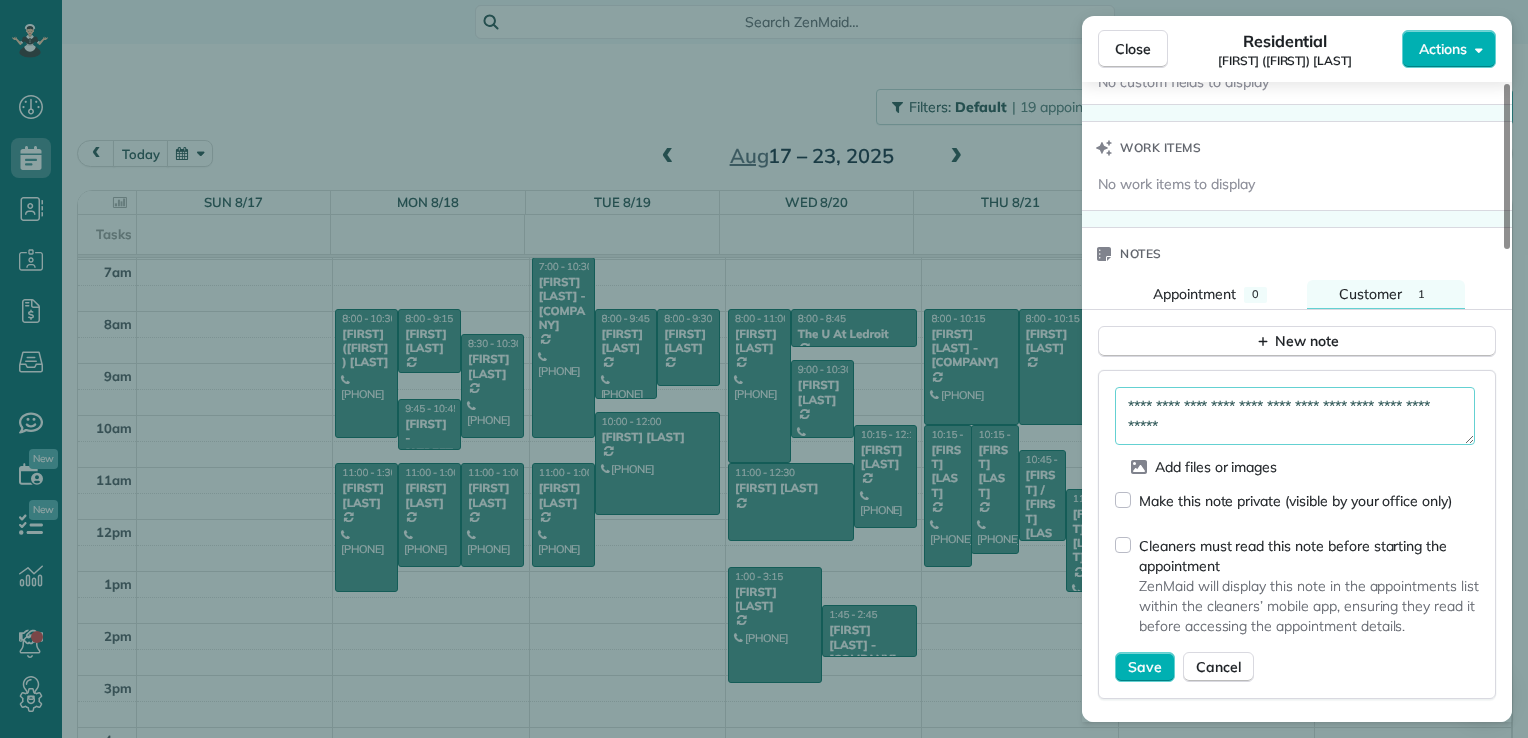drag, startPoint x: 1219, startPoint y: 431, endPoint x: 1120, endPoint y: 415, distance: 100.28459 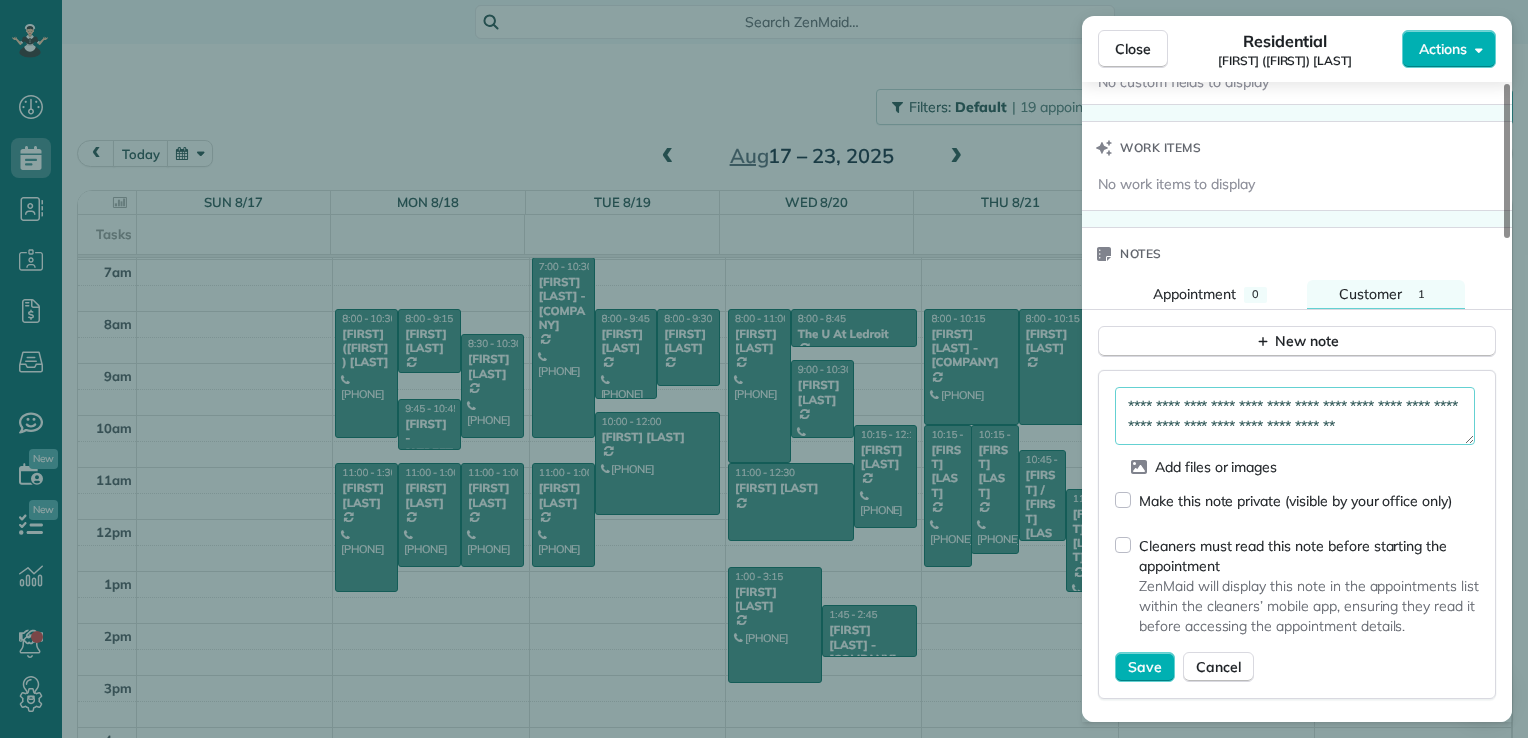 scroll, scrollTop: 10, scrollLeft: 0, axis: vertical 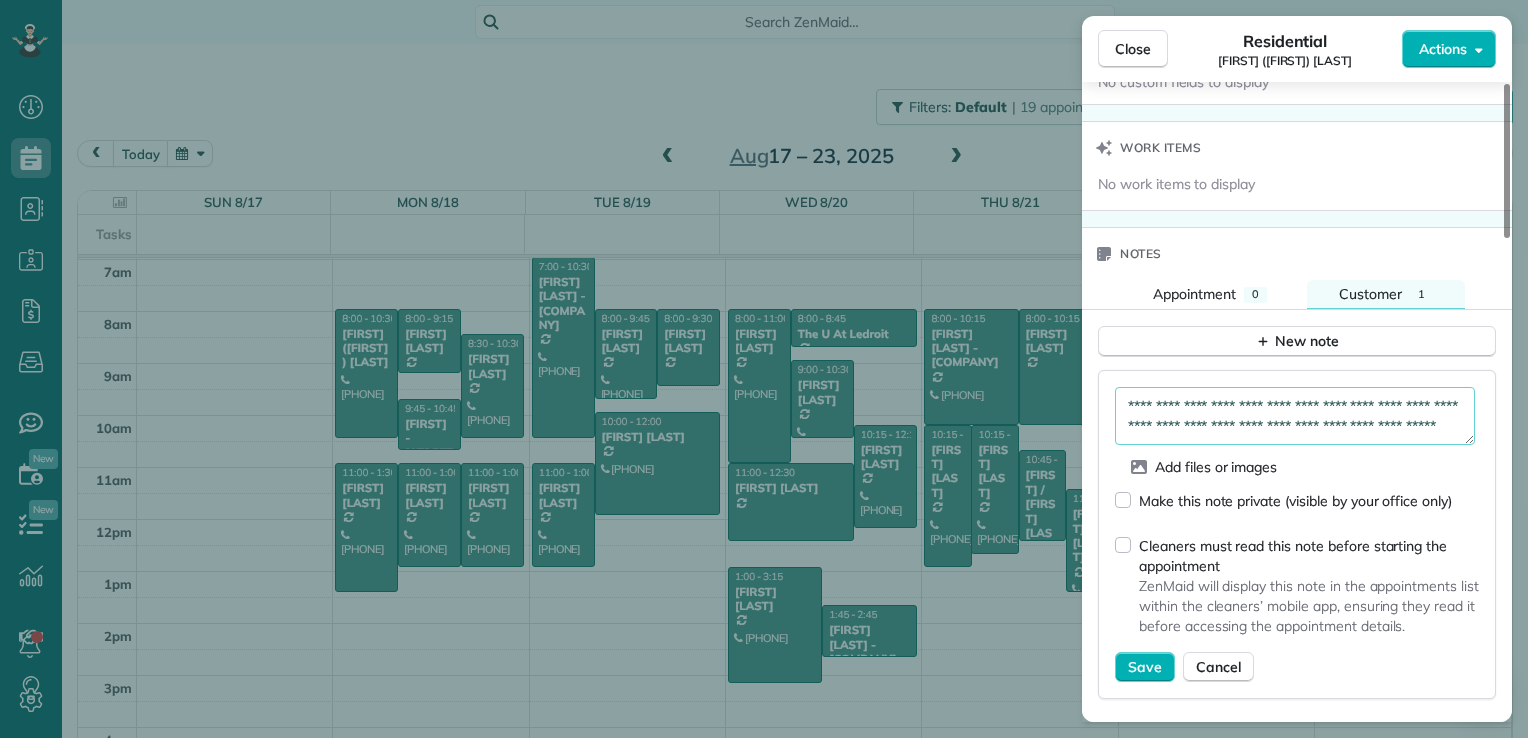 paste on "******" 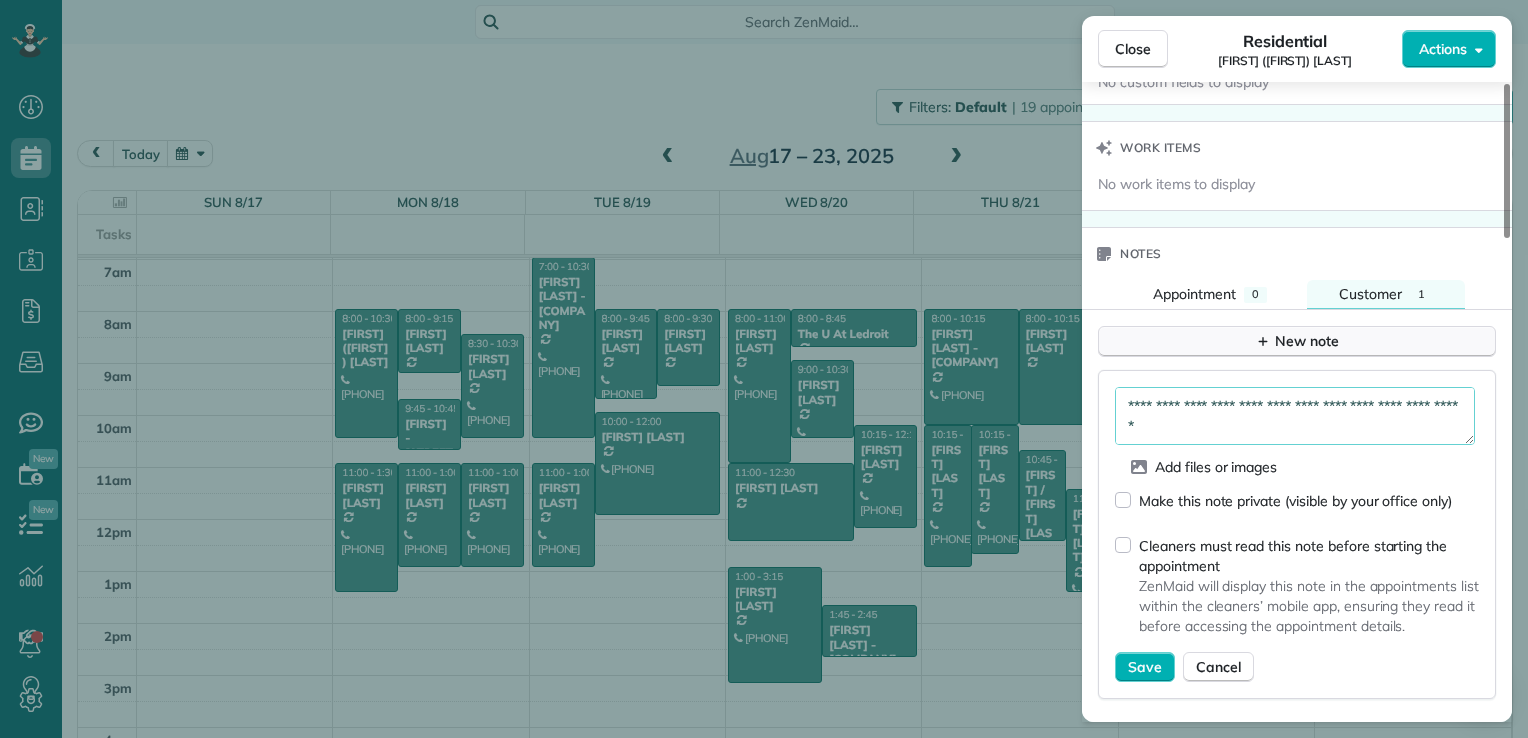 scroll, scrollTop: 50, scrollLeft: 0, axis: vertical 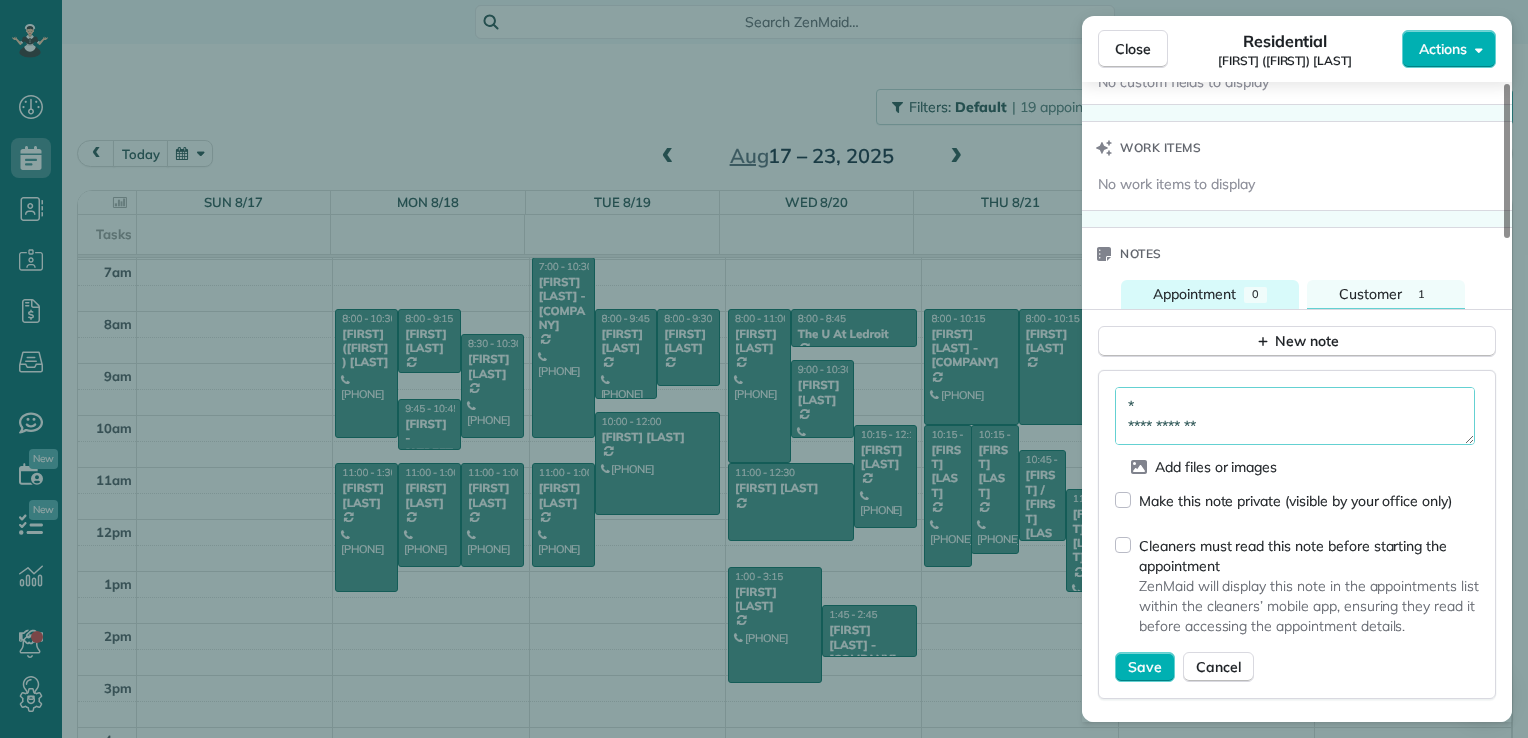 paste on "**********" 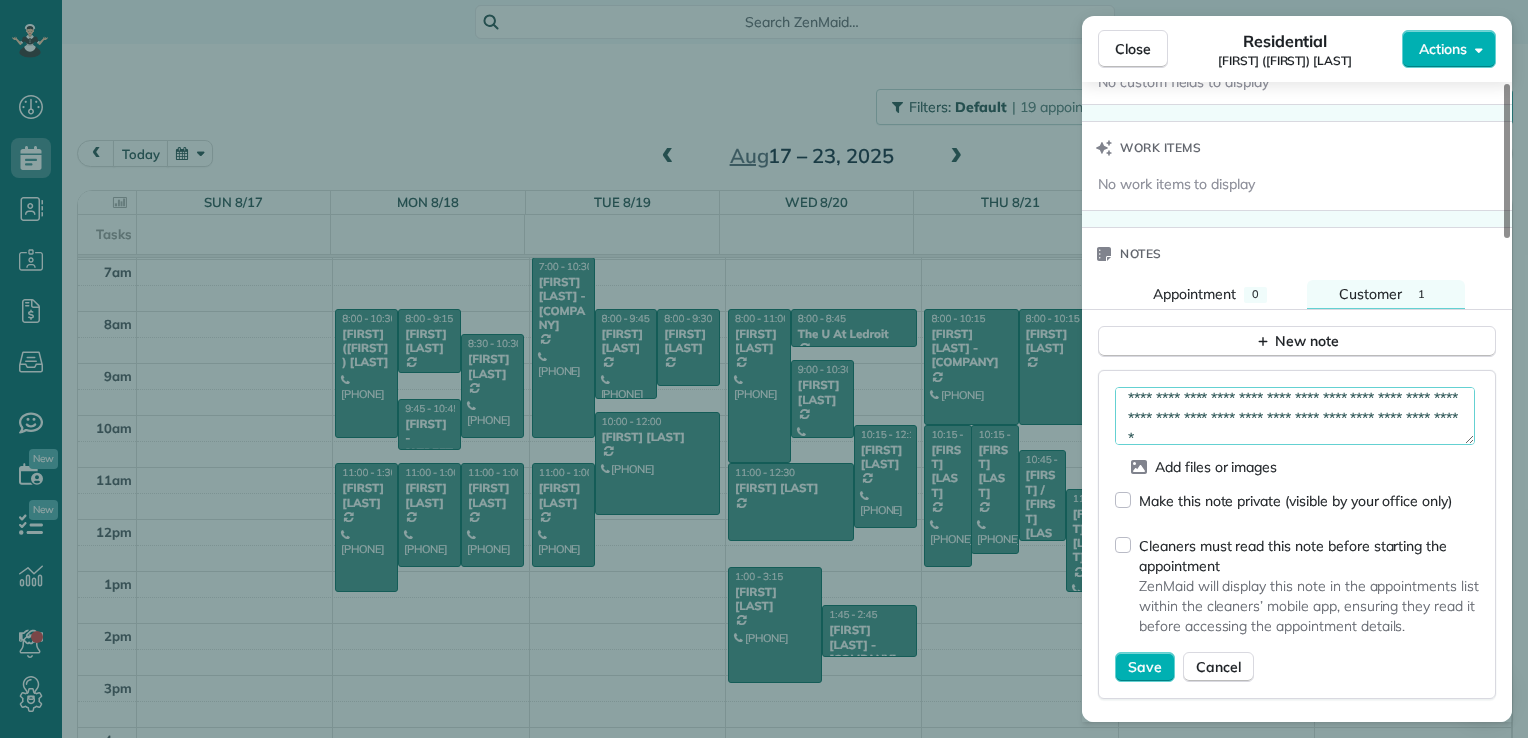scroll, scrollTop: 110, scrollLeft: 0, axis: vertical 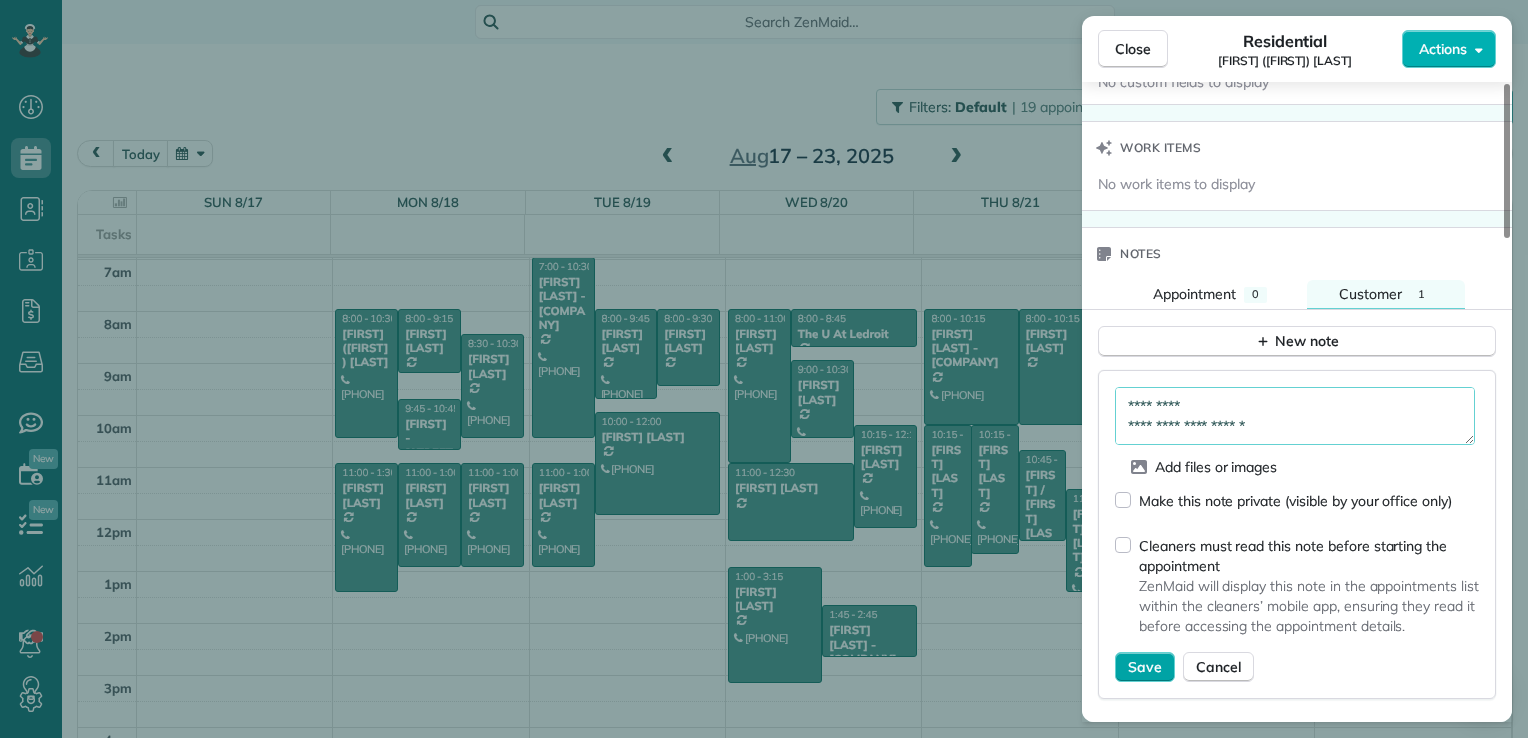 type on "**********" 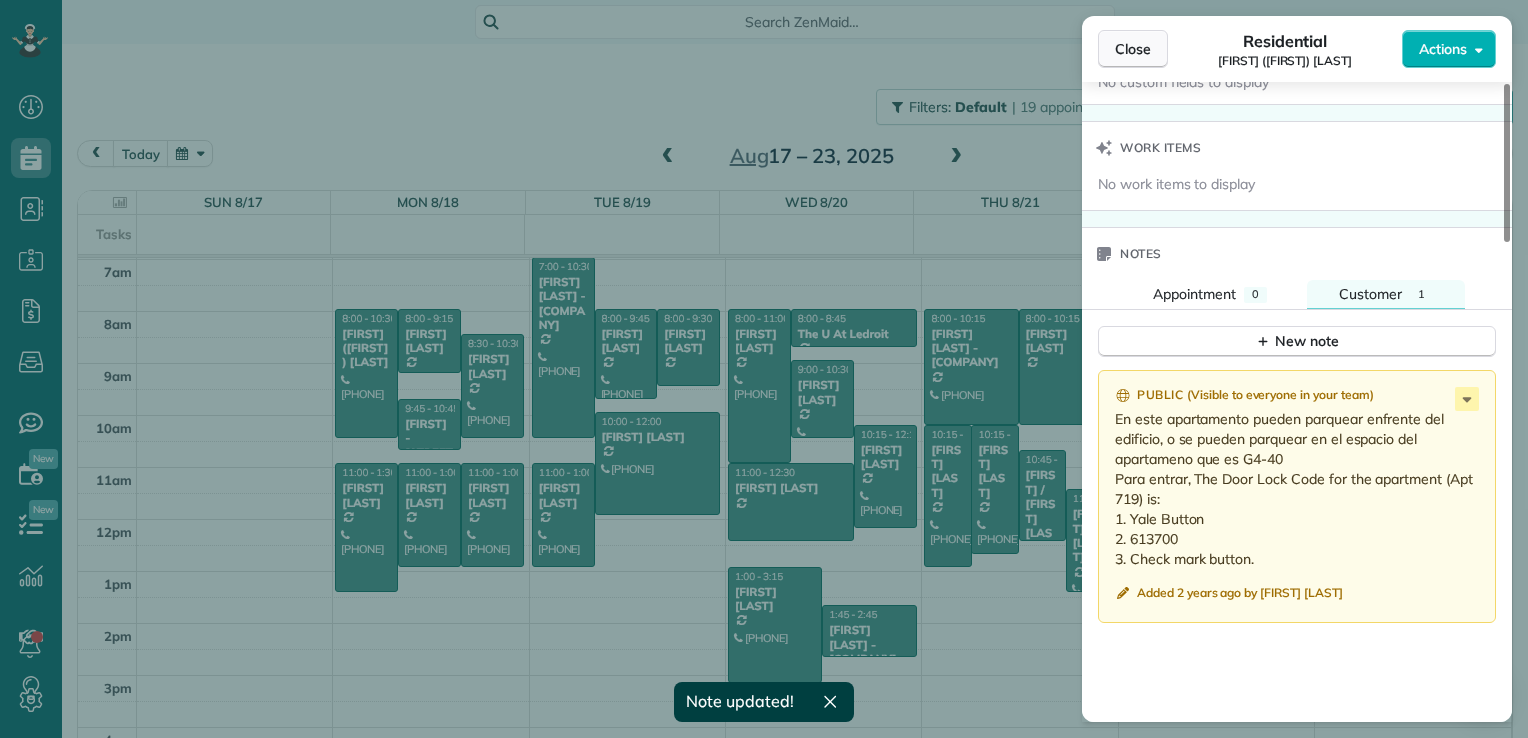 click on "Close" at bounding box center (1133, 49) 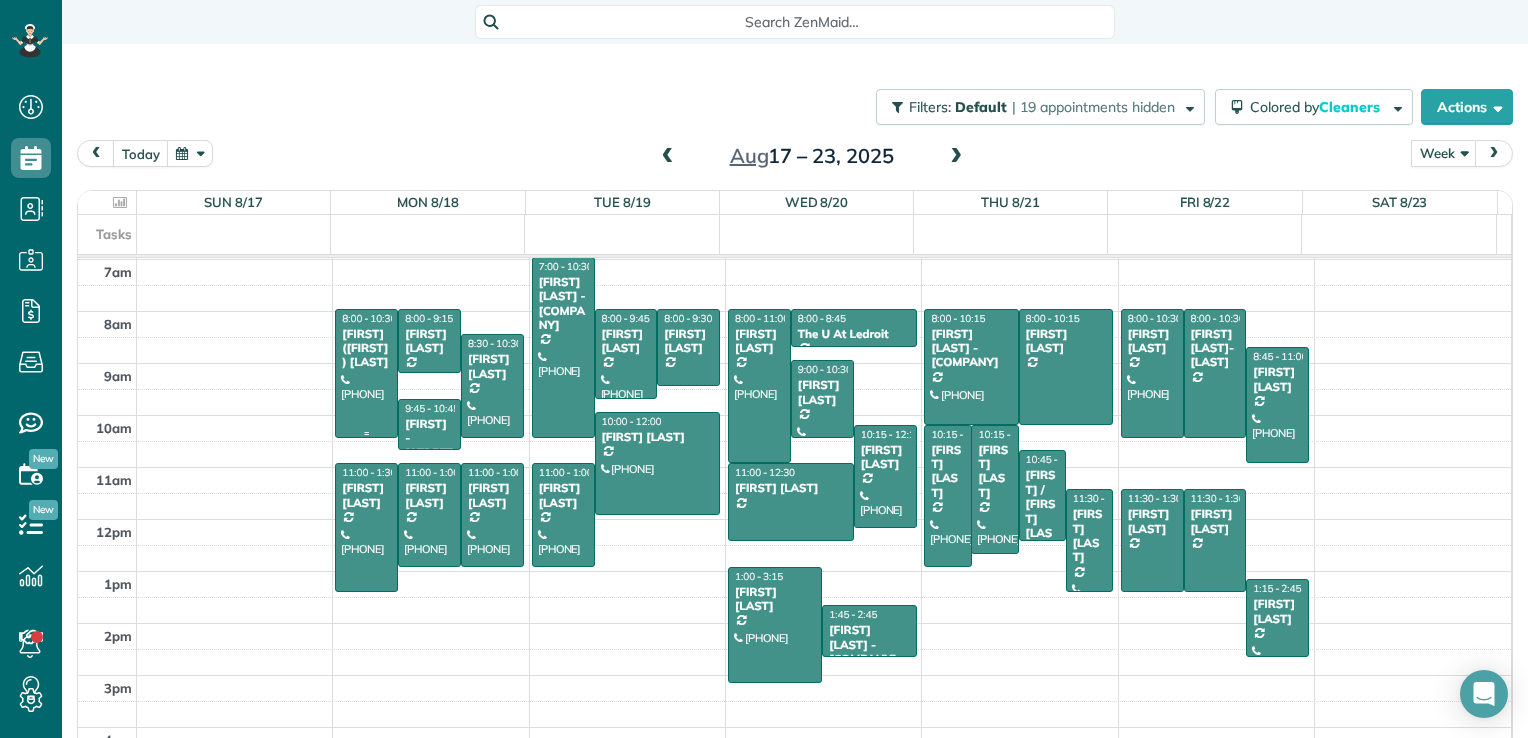 click on "[FIRST] ([FIRST]) [LAST]" at bounding box center [366, 348] 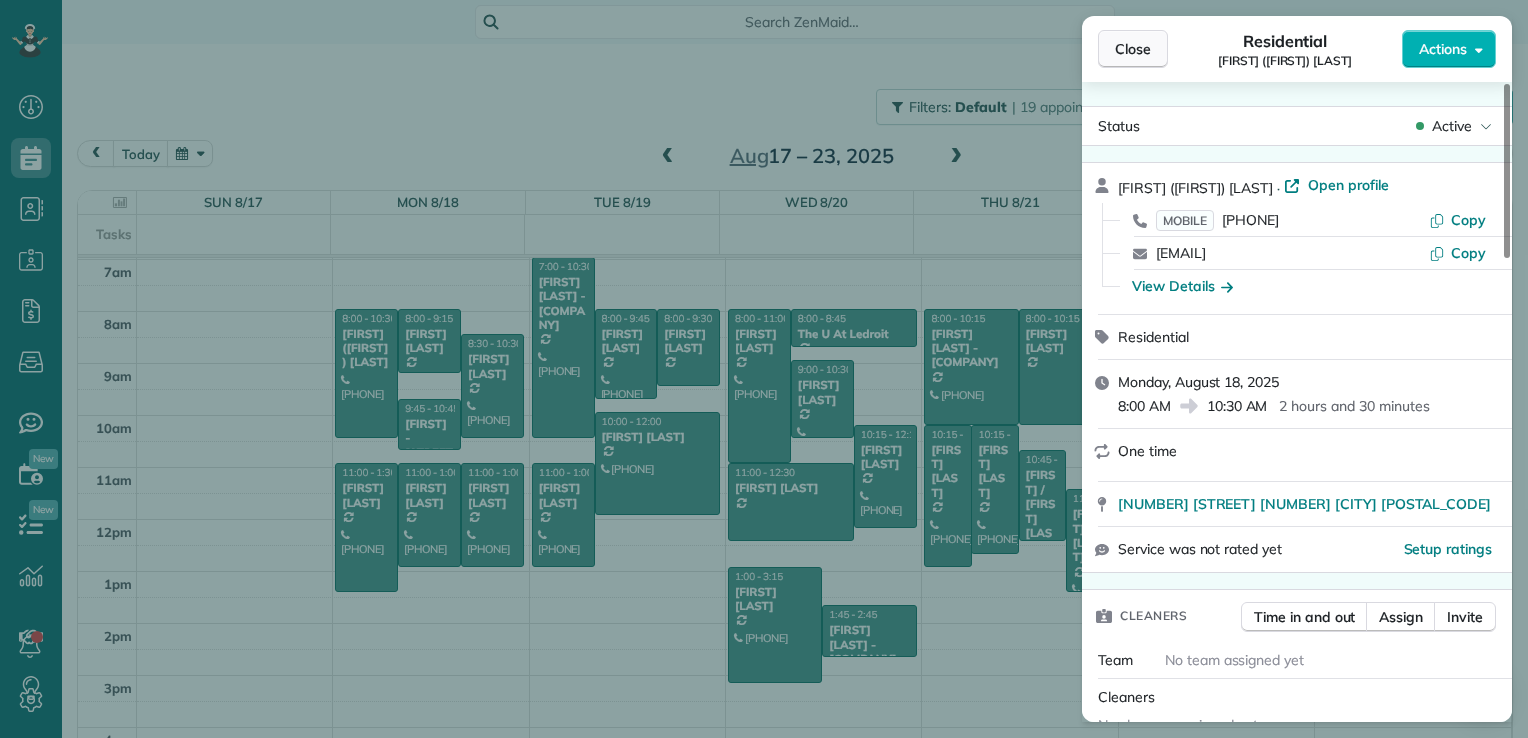 click on "Close" at bounding box center (1133, 49) 